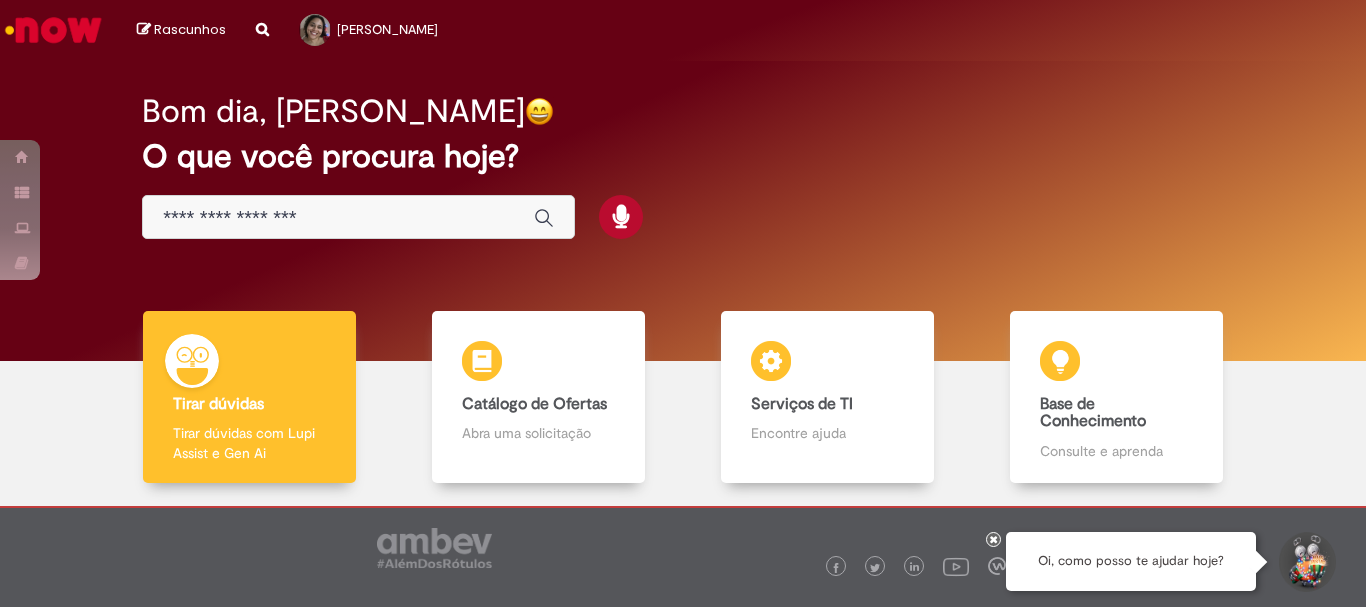 scroll, scrollTop: 0, scrollLeft: 0, axis: both 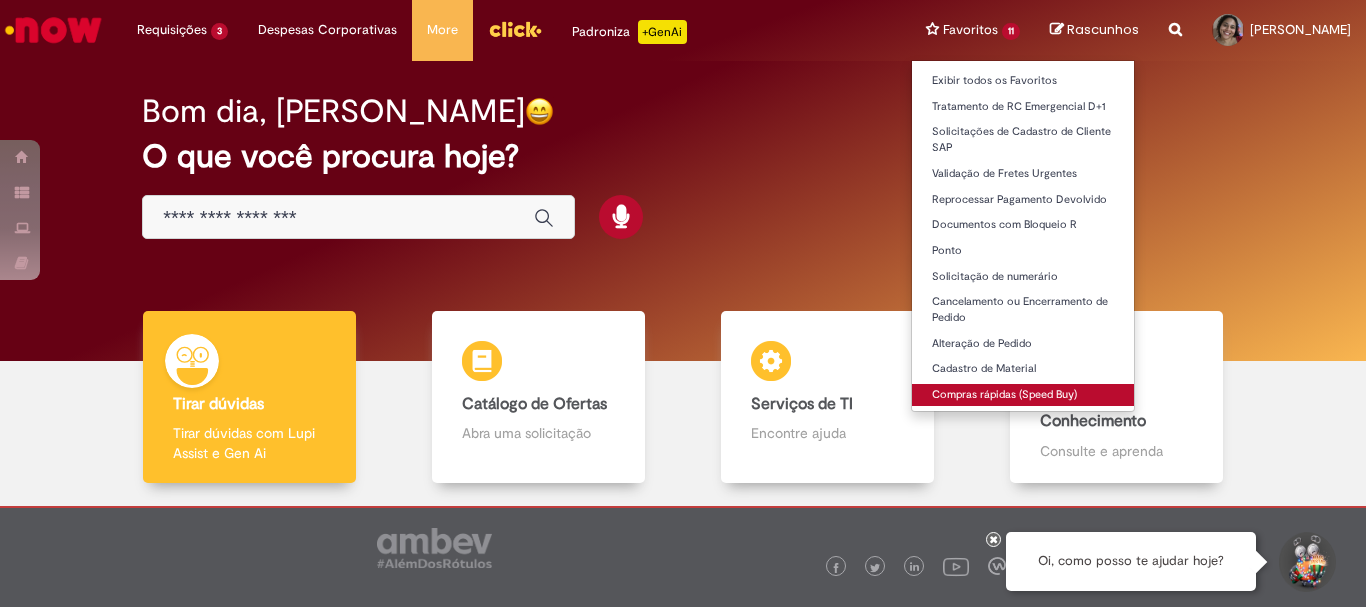 click on "Compras rápidas (Speed Buy)" at bounding box center [1023, 395] 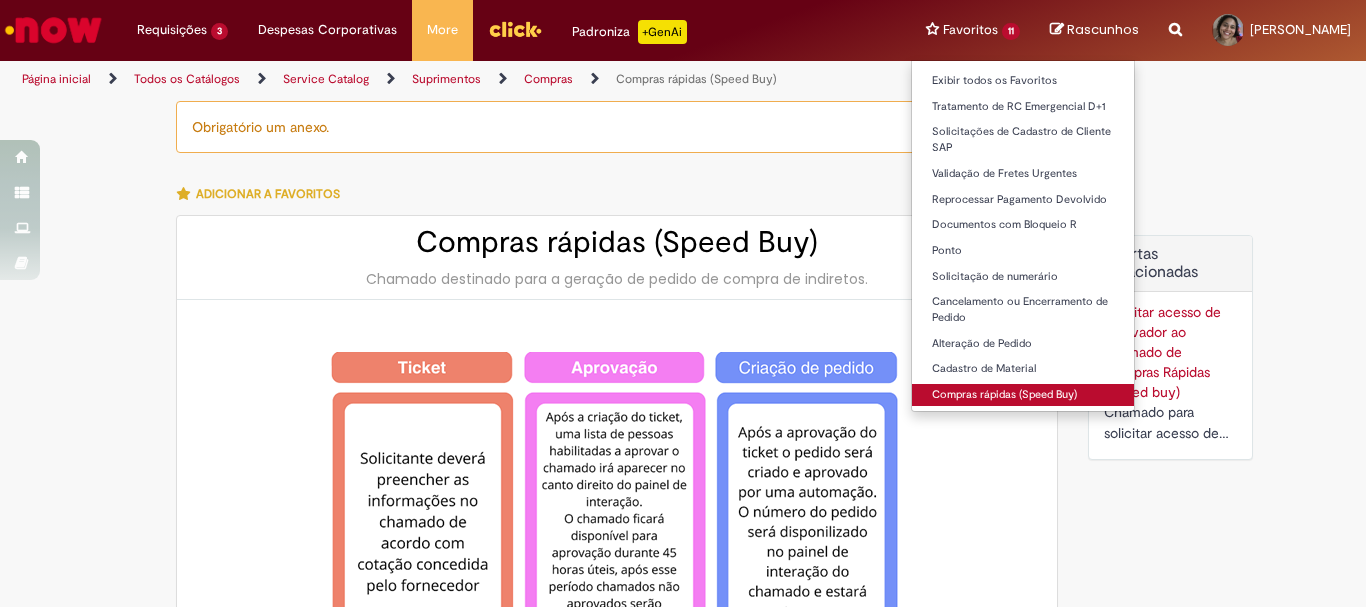 type on "********" 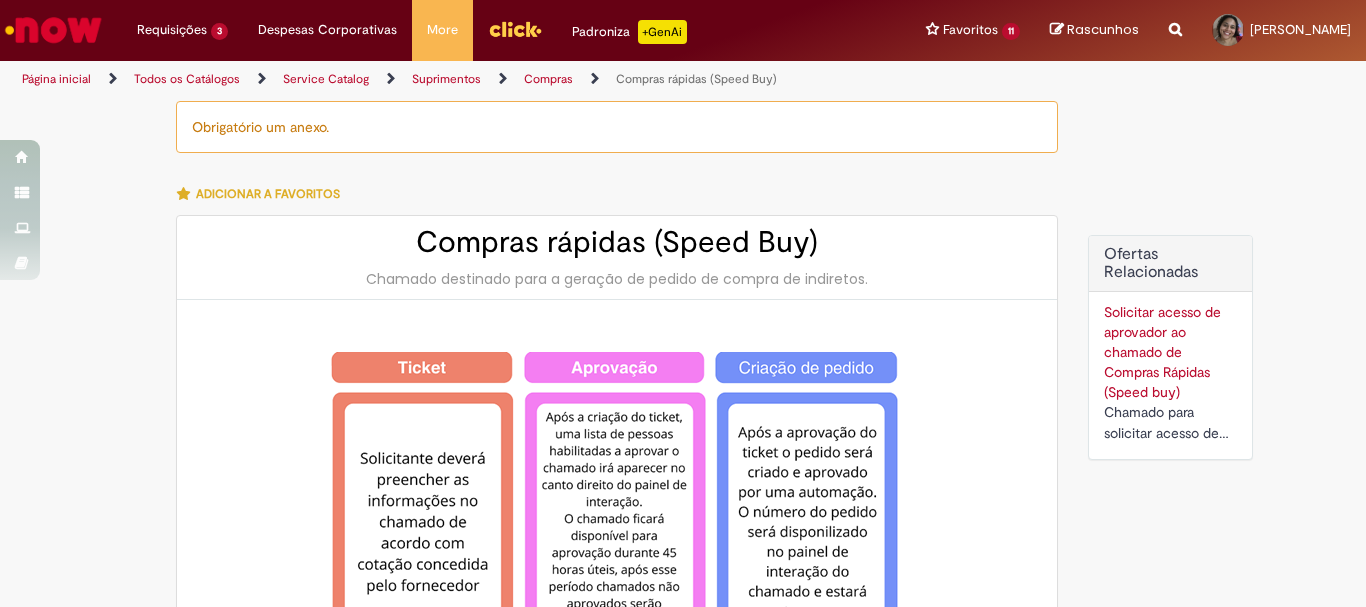 type on "**********" 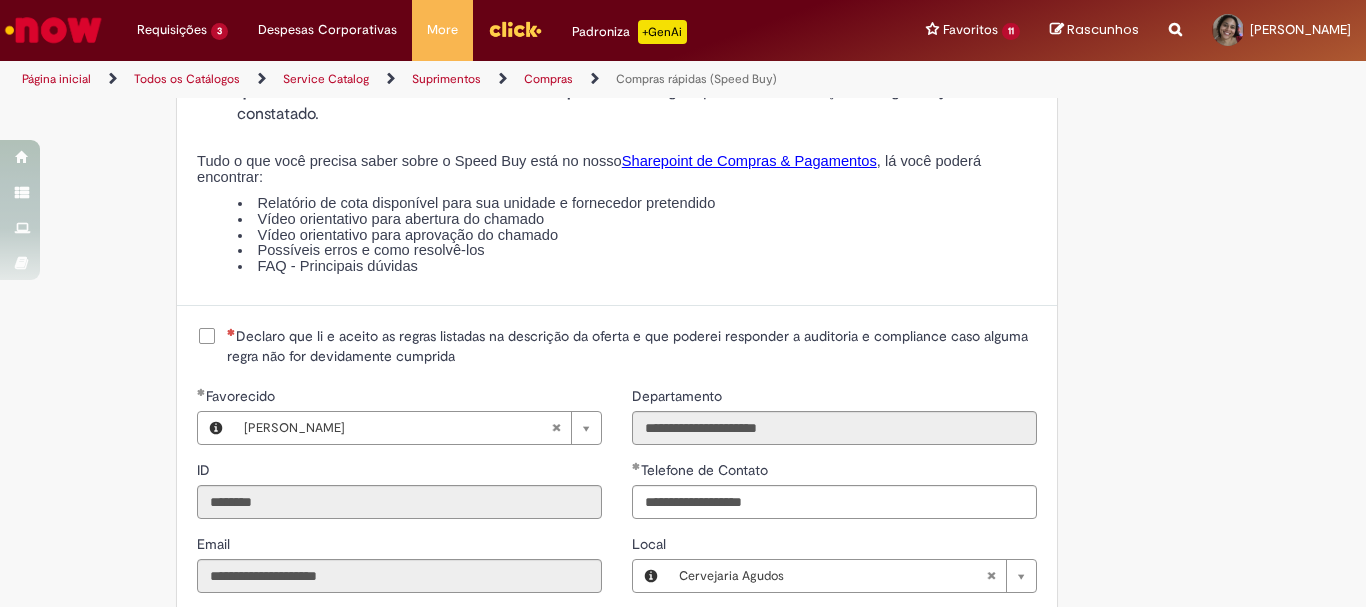 scroll, scrollTop: 2400, scrollLeft: 0, axis: vertical 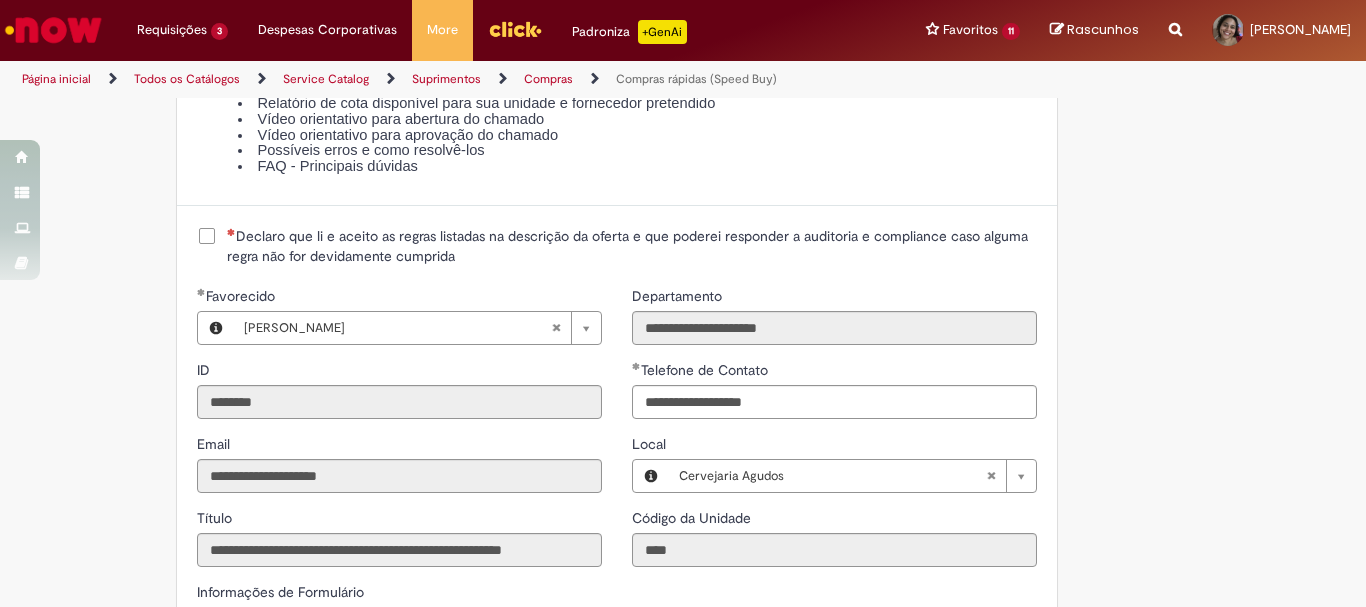 click on "Declaro que li e aceito as regras listadas na descrição da oferta e que poderei responder a auditoria e compliance caso alguma regra não for devidamente cumprida" at bounding box center [632, 246] 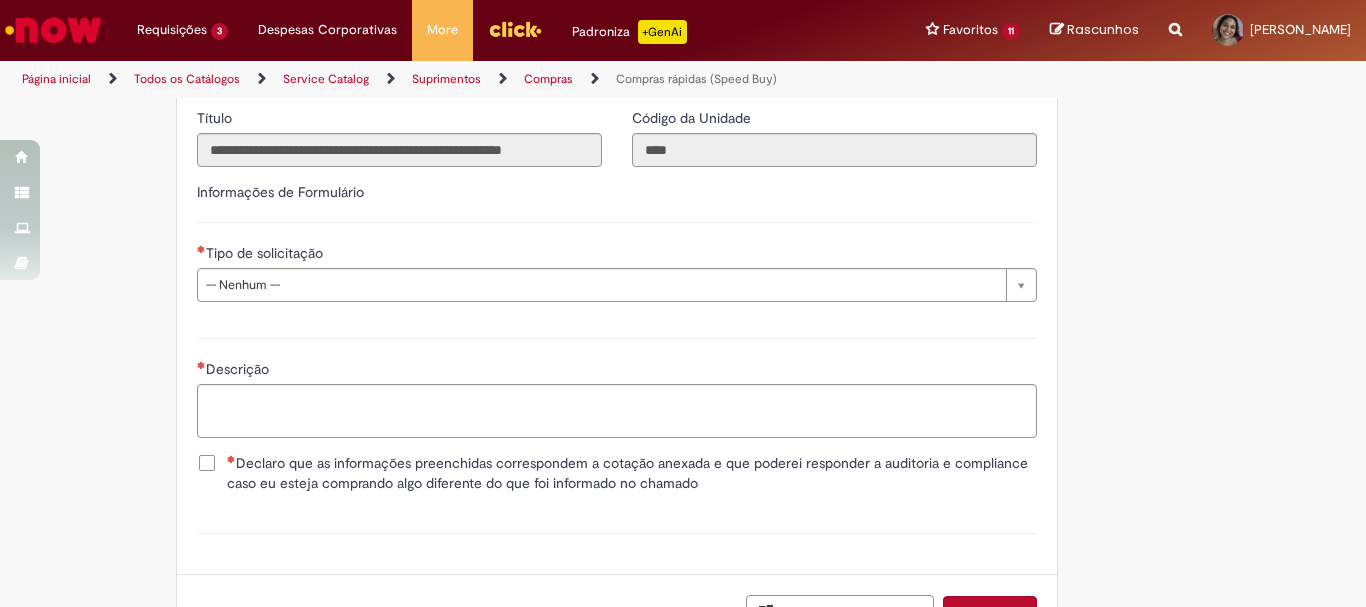 scroll, scrollTop: 2900, scrollLeft: 0, axis: vertical 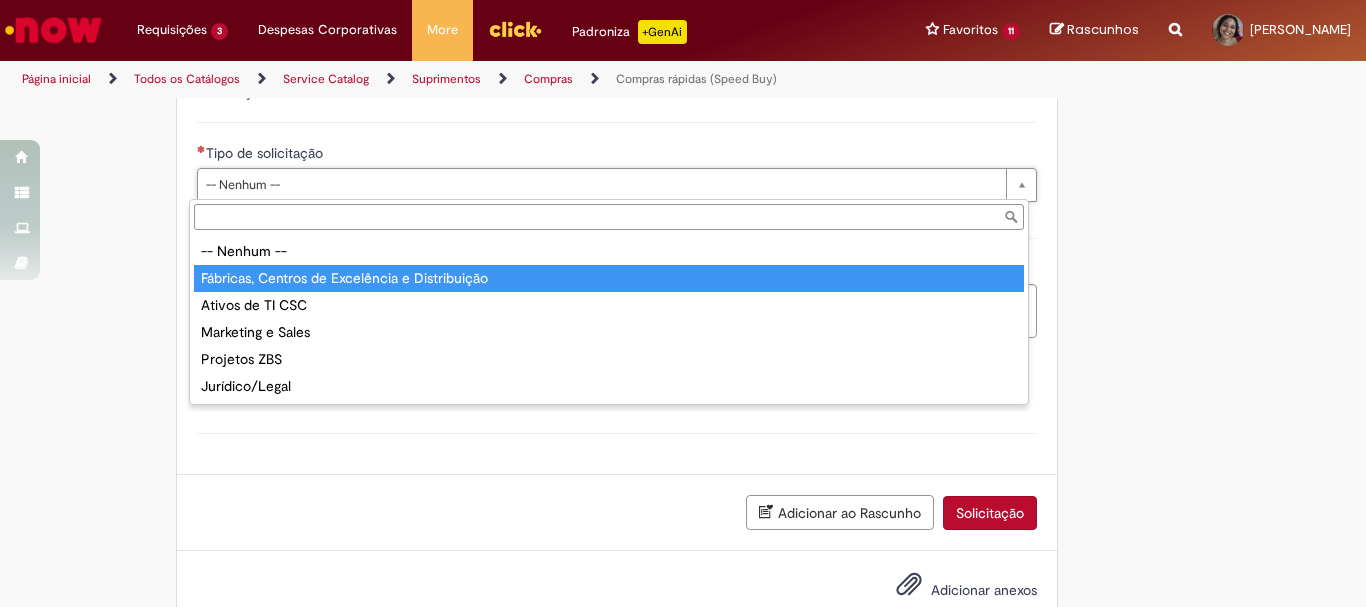 type on "**********" 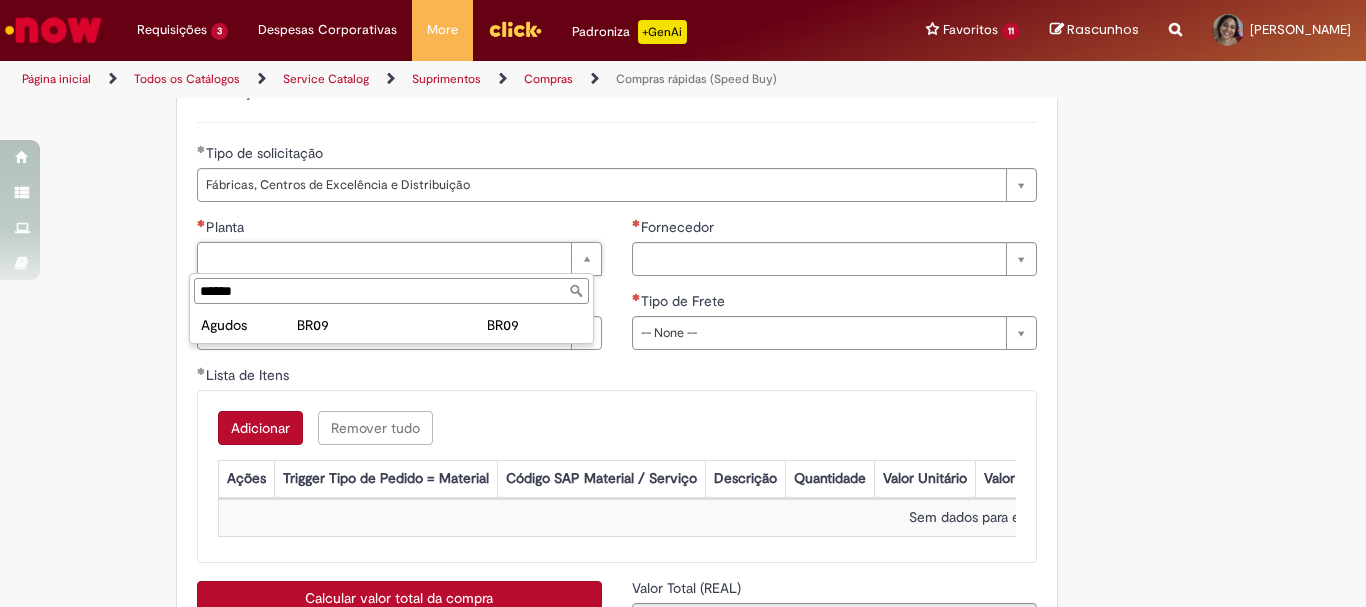 type on "******" 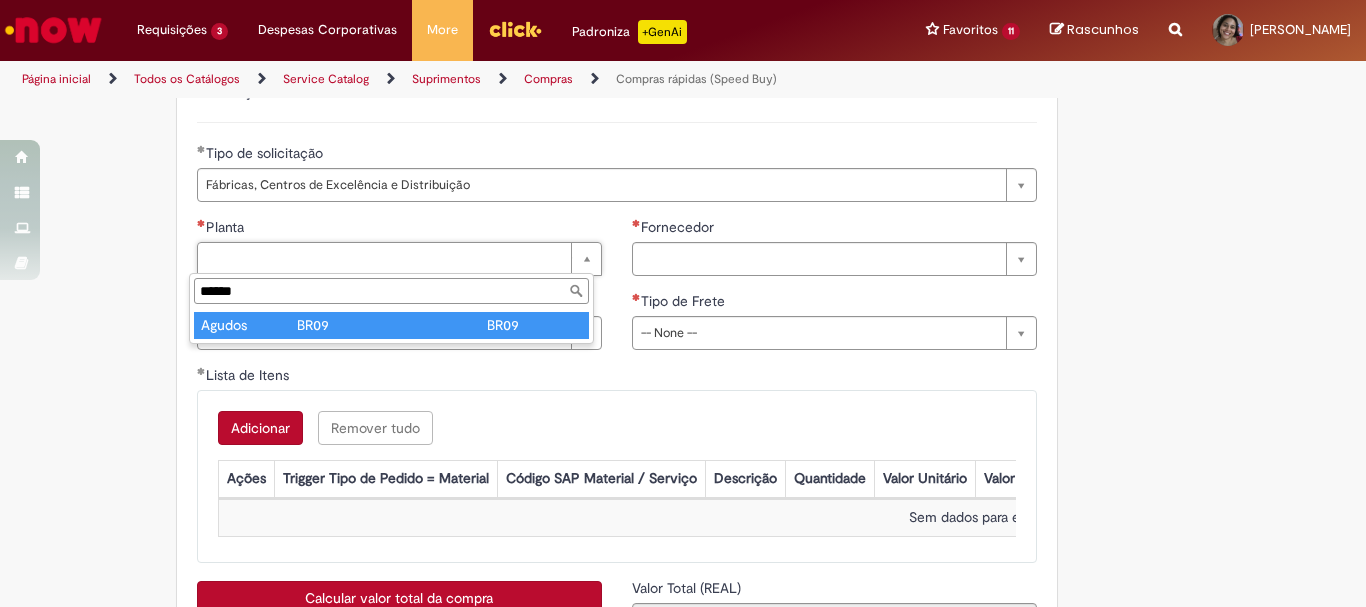 type on "******" 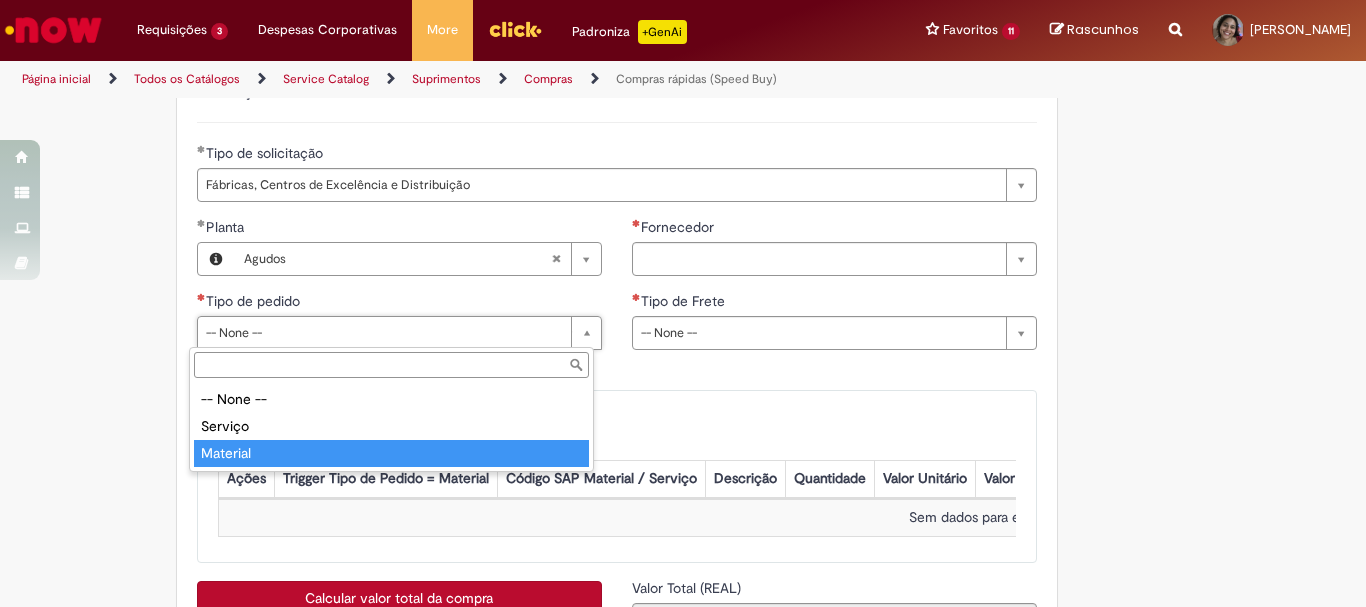 type on "********" 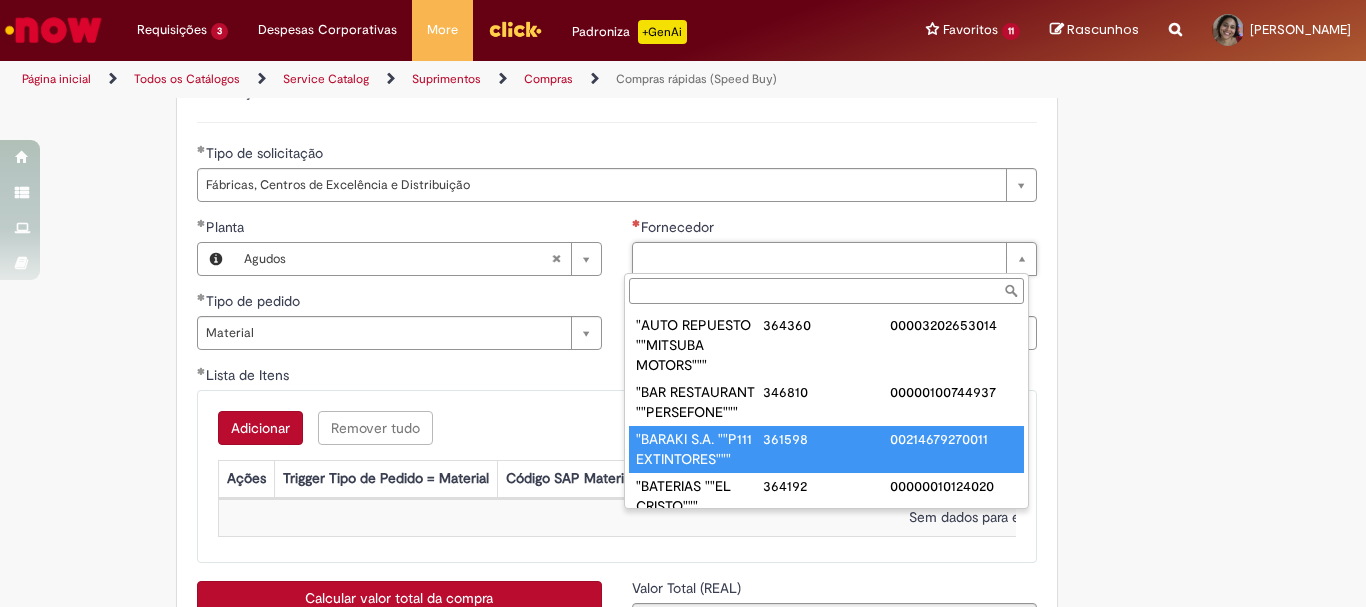 paste on "**********" 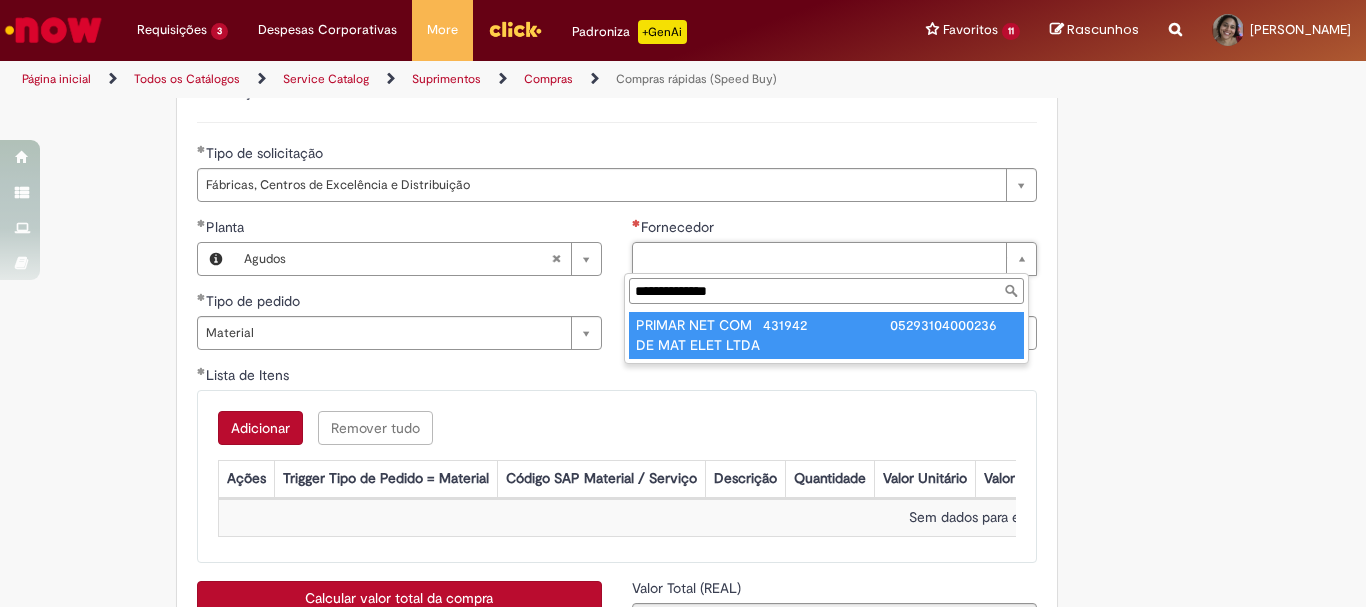 type on "**********" 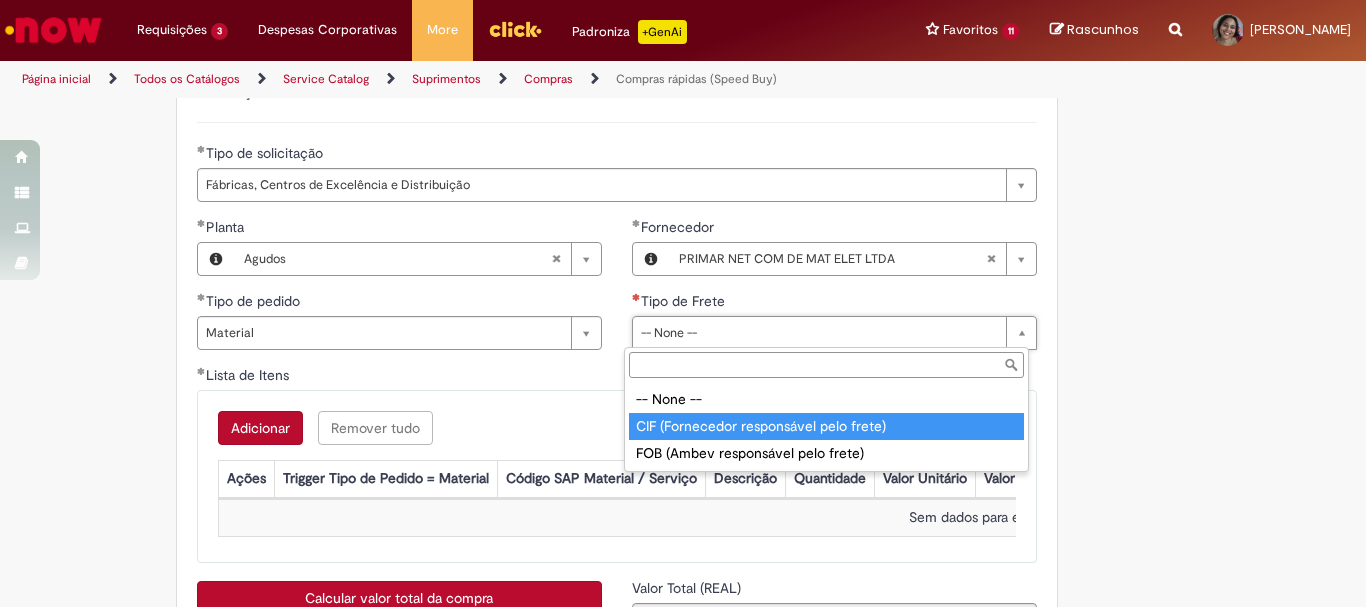type on "**********" 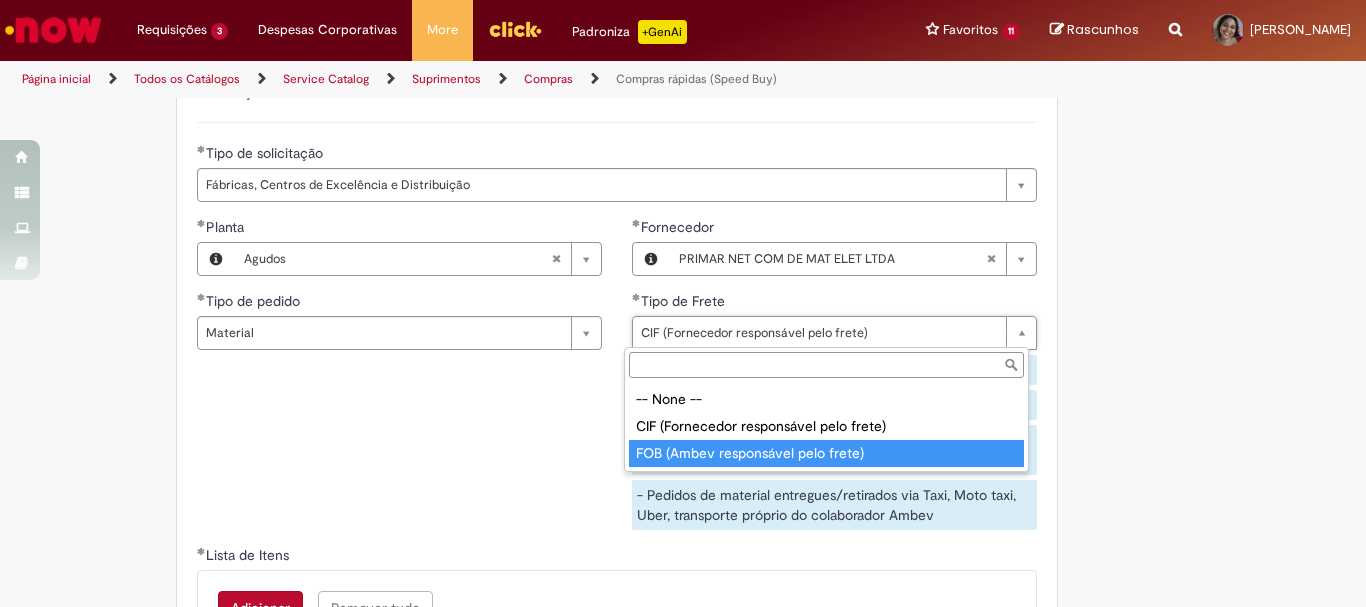type on "**********" 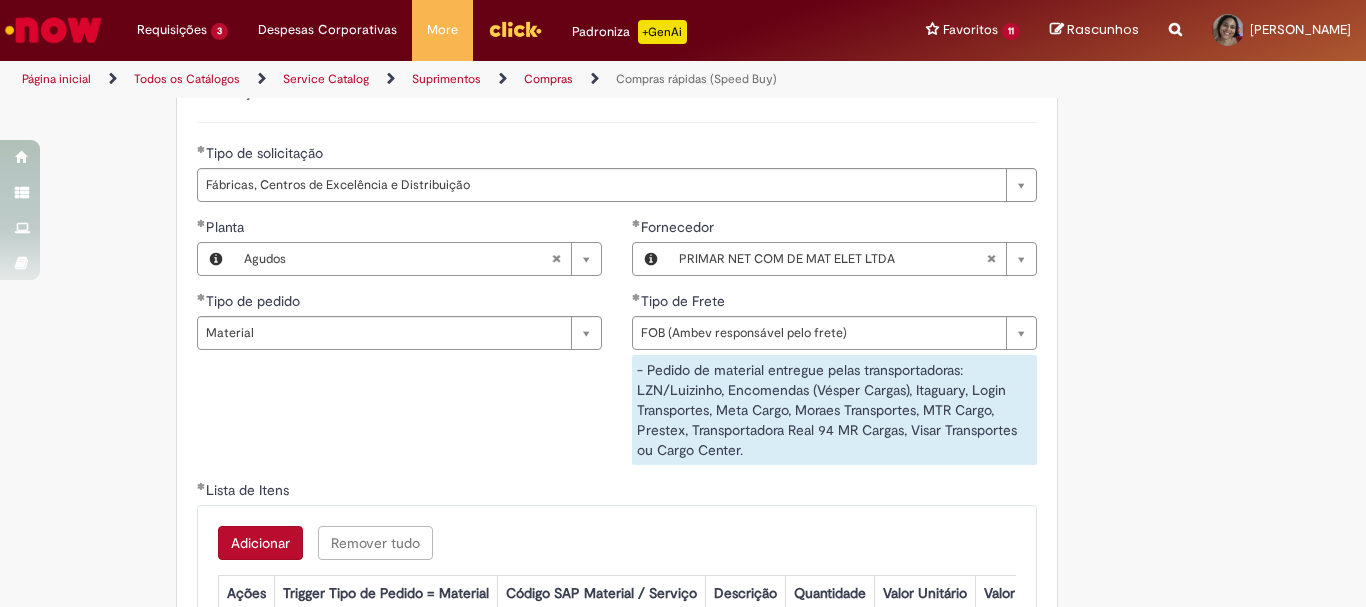scroll, scrollTop: 0, scrollLeft: 0, axis: both 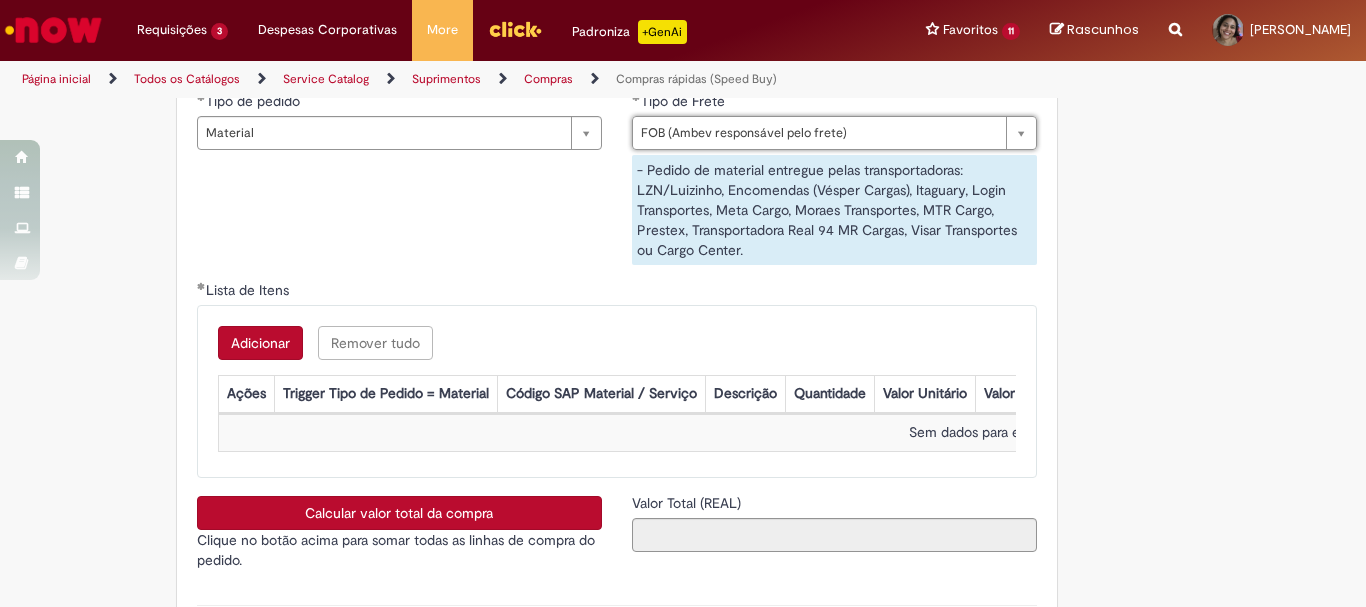 click on "Adicionar" at bounding box center [260, 343] 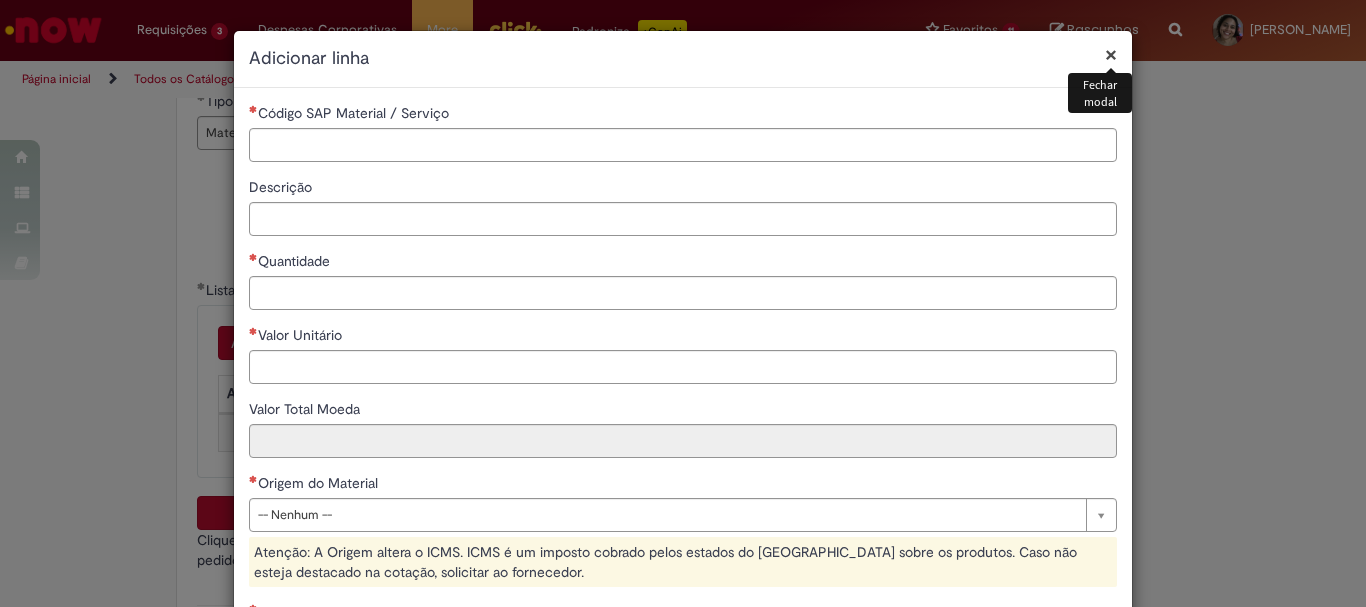 type 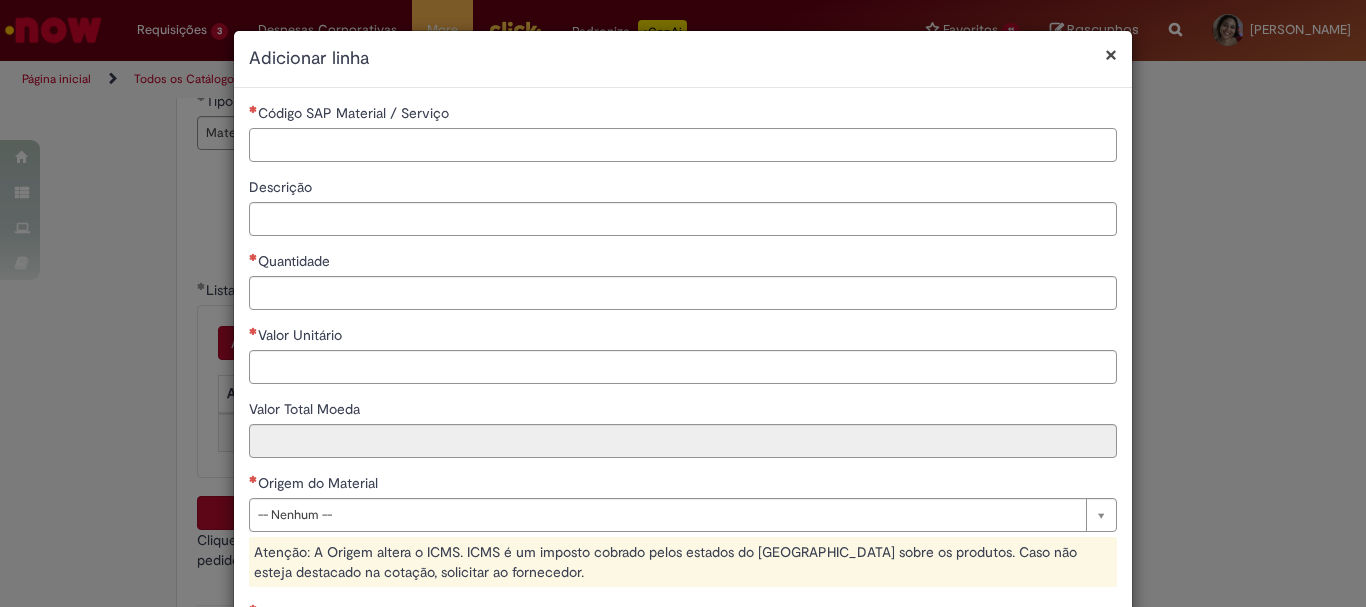 click on "Código SAP Material / Serviço" at bounding box center (683, 145) 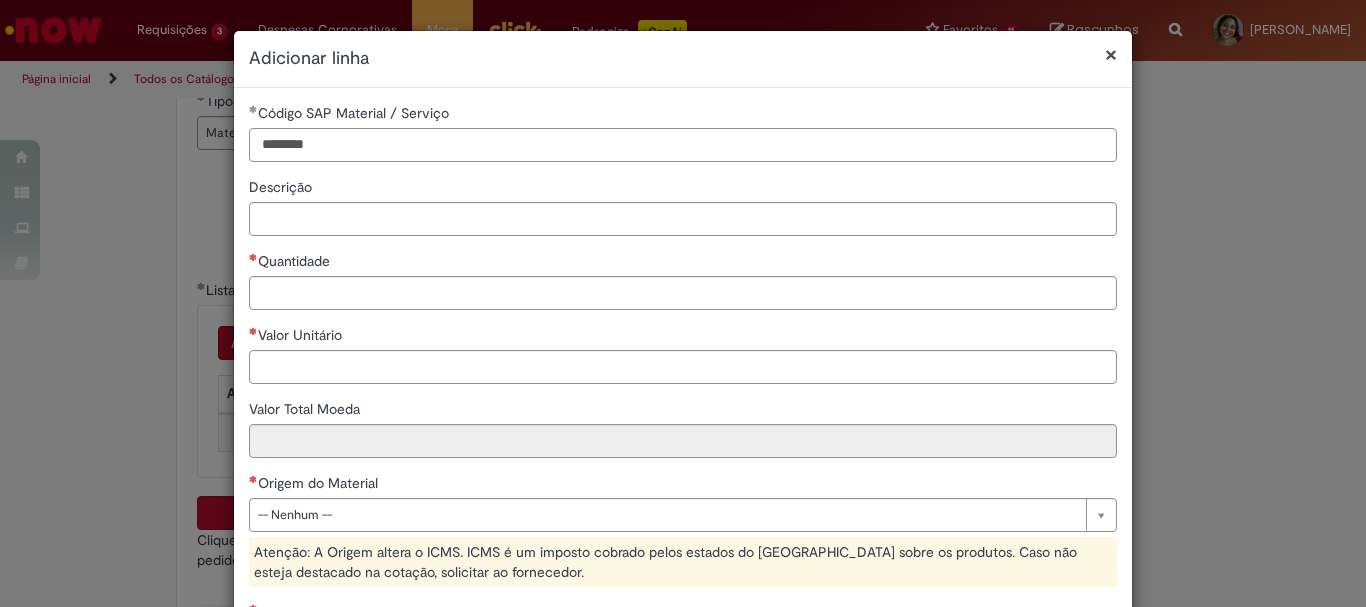 type on "********" 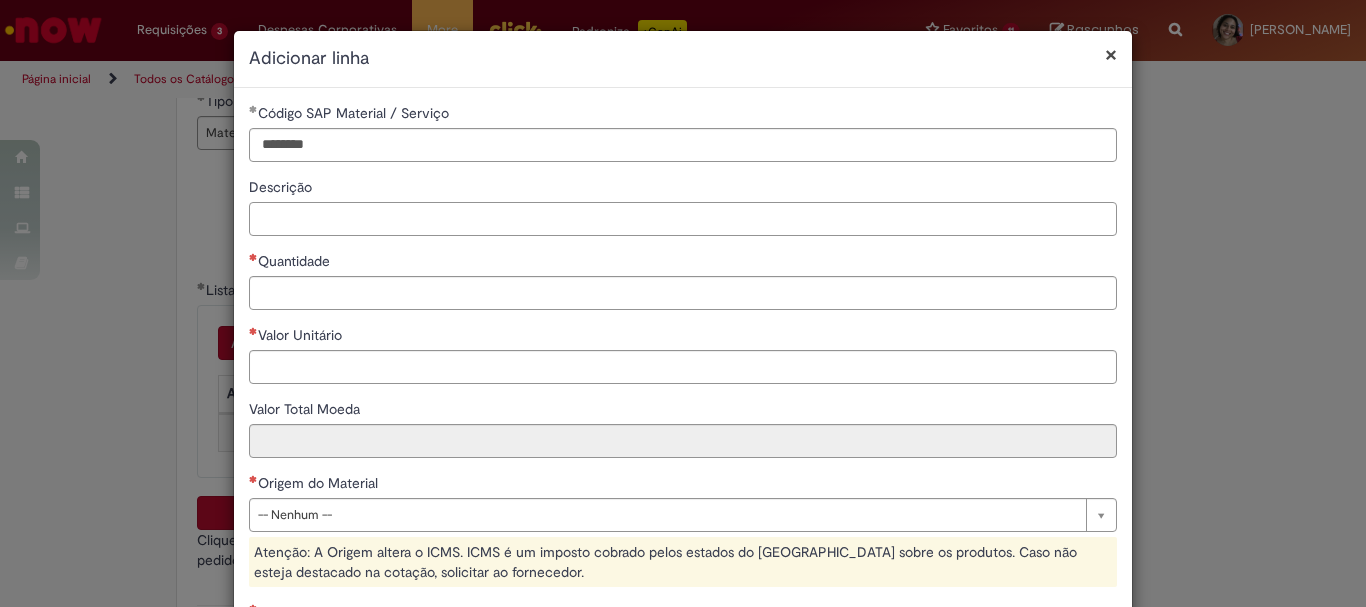 paste on "**********" 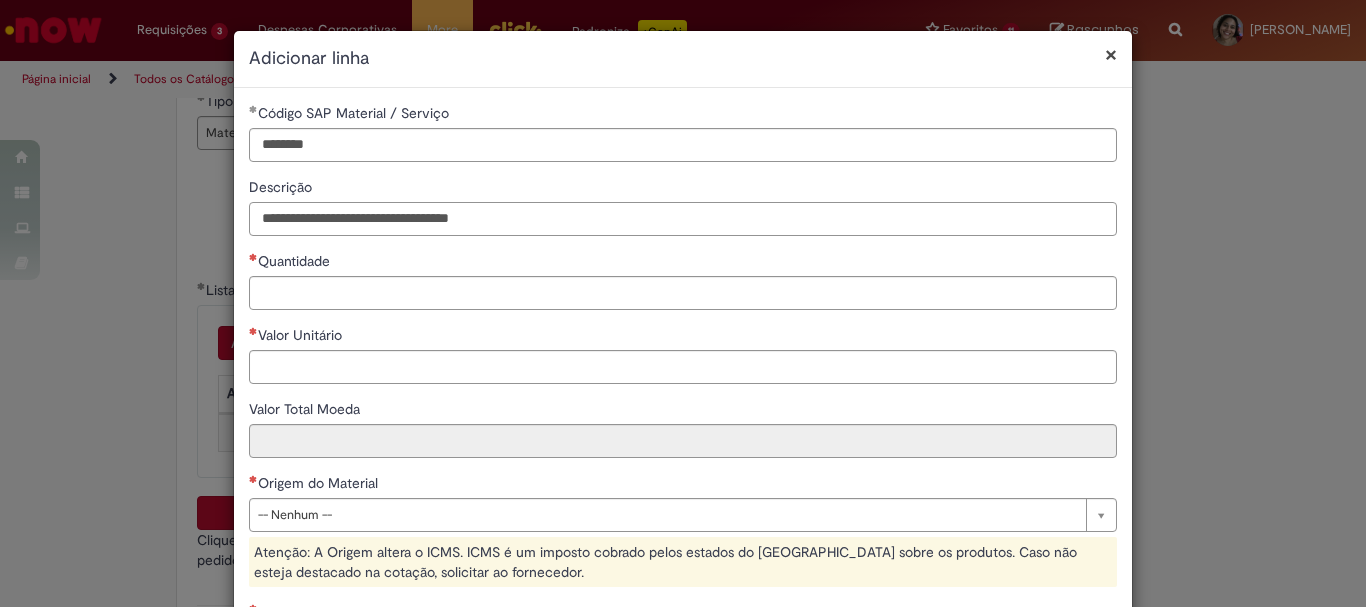 type on "**********" 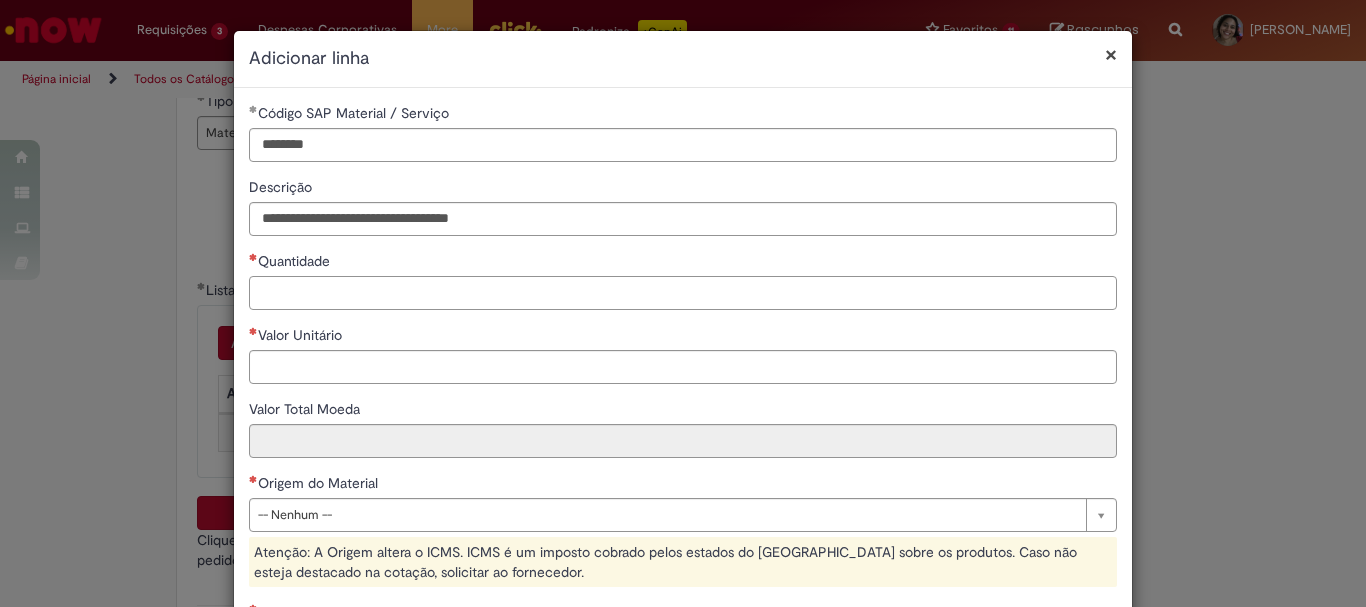 click on "Quantidade" at bounding box center [683, 293] 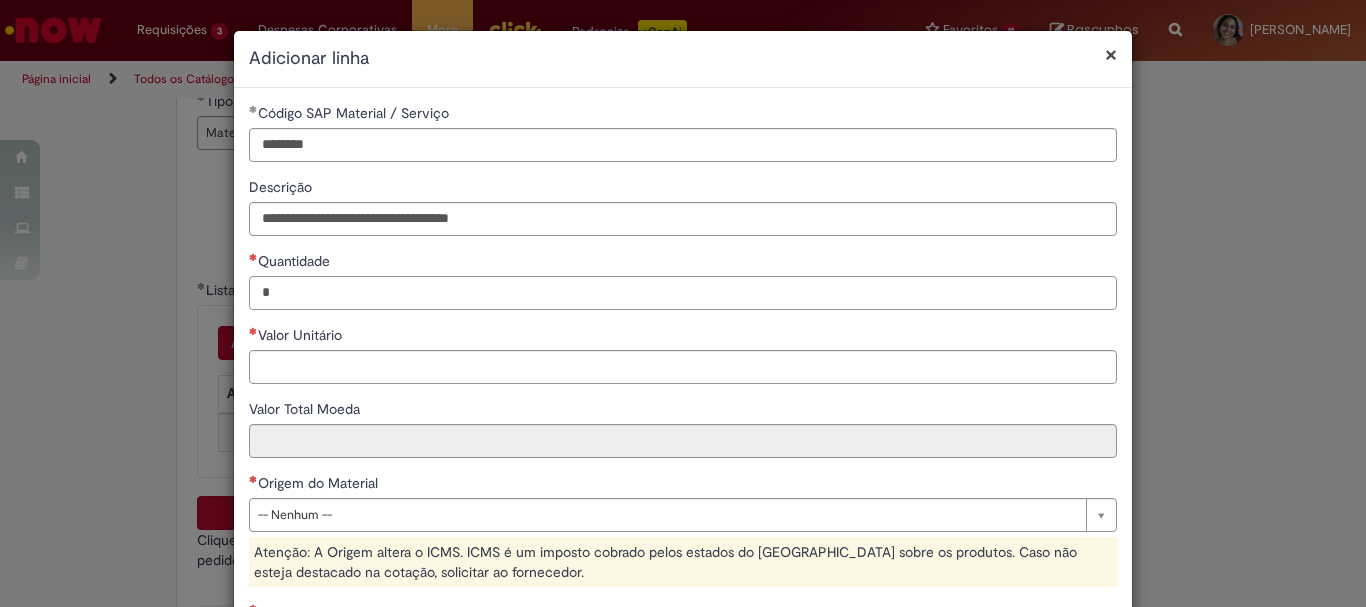 type on "*" 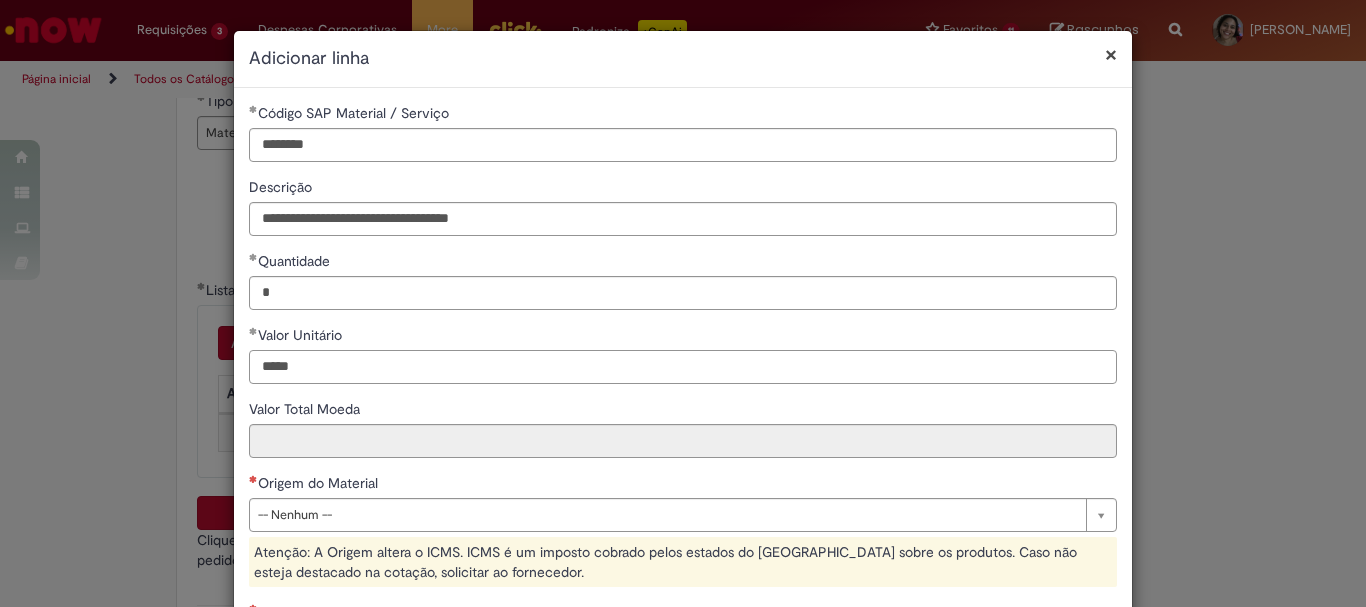 type on "*****" 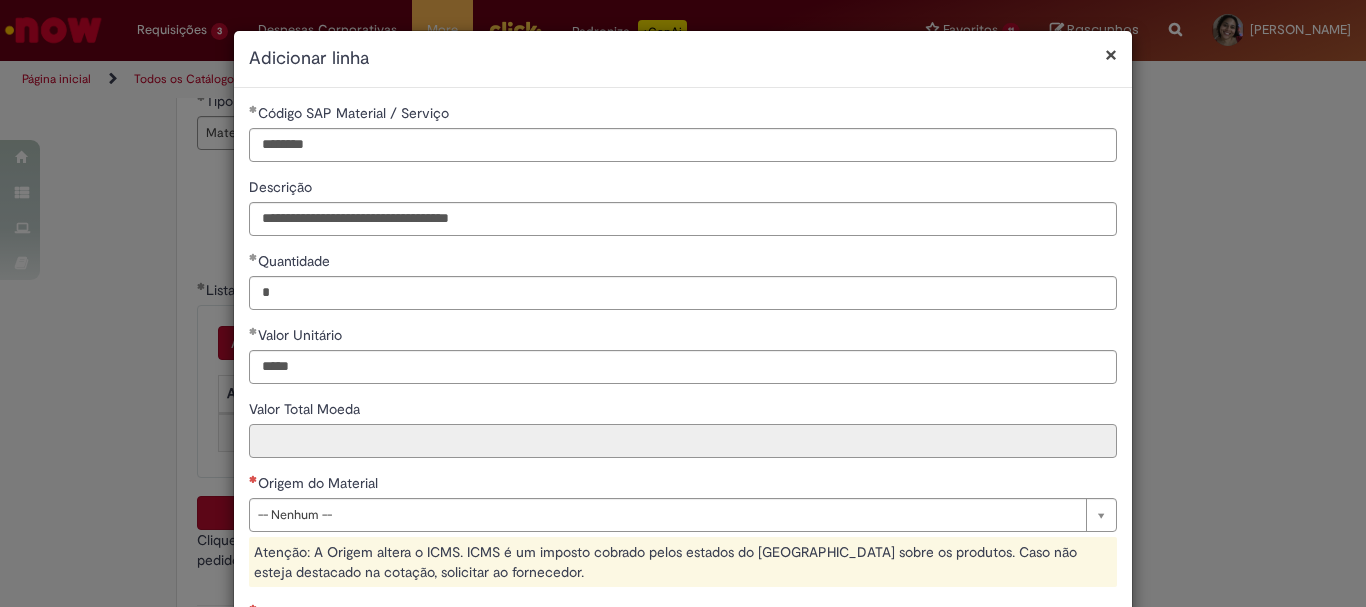 type on "******" 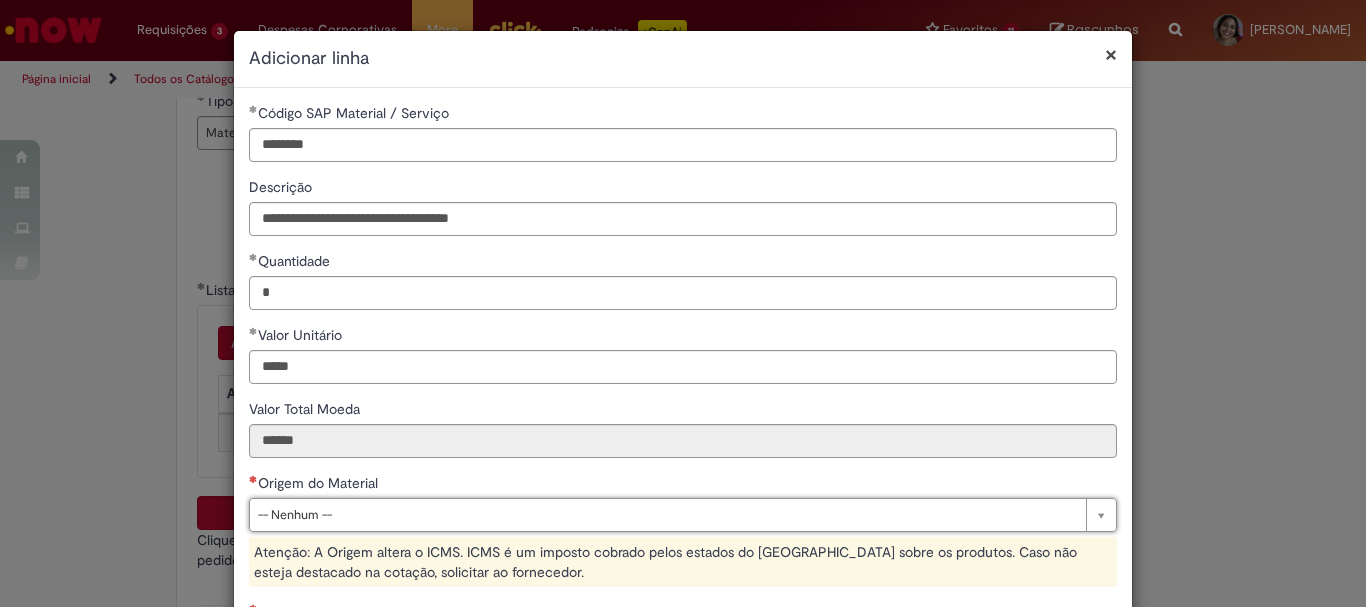 scroll, scrollTop: 300, scrollLeft: 0, axis: vertical 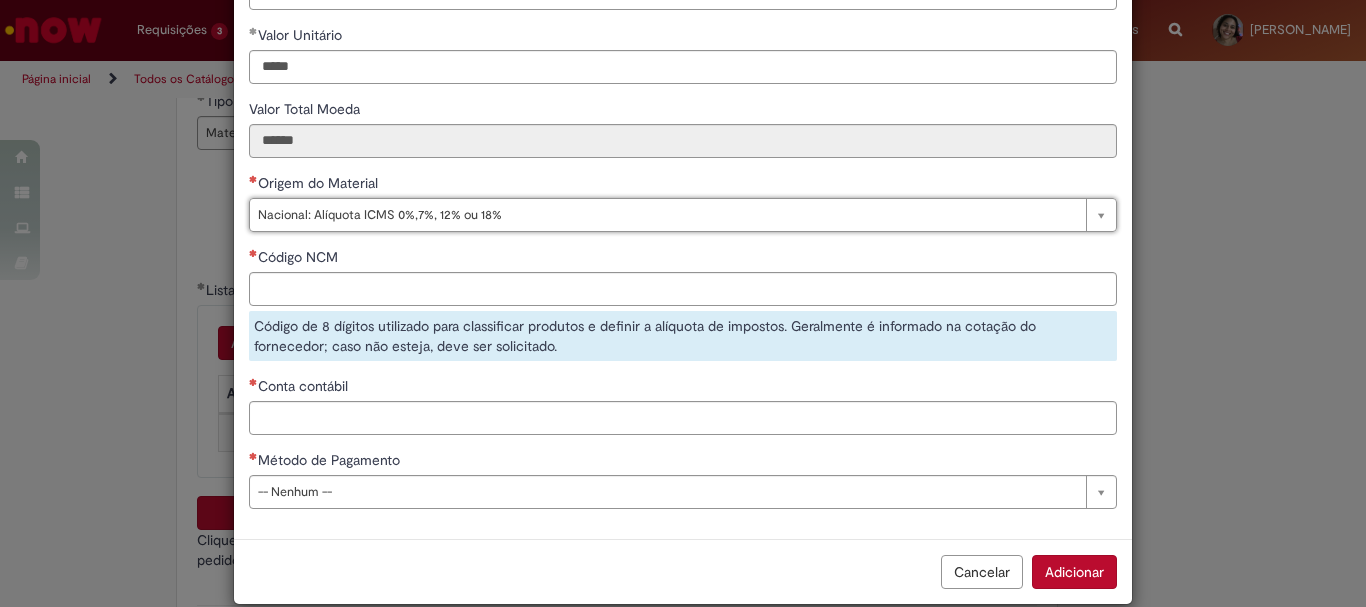 type on "**********" 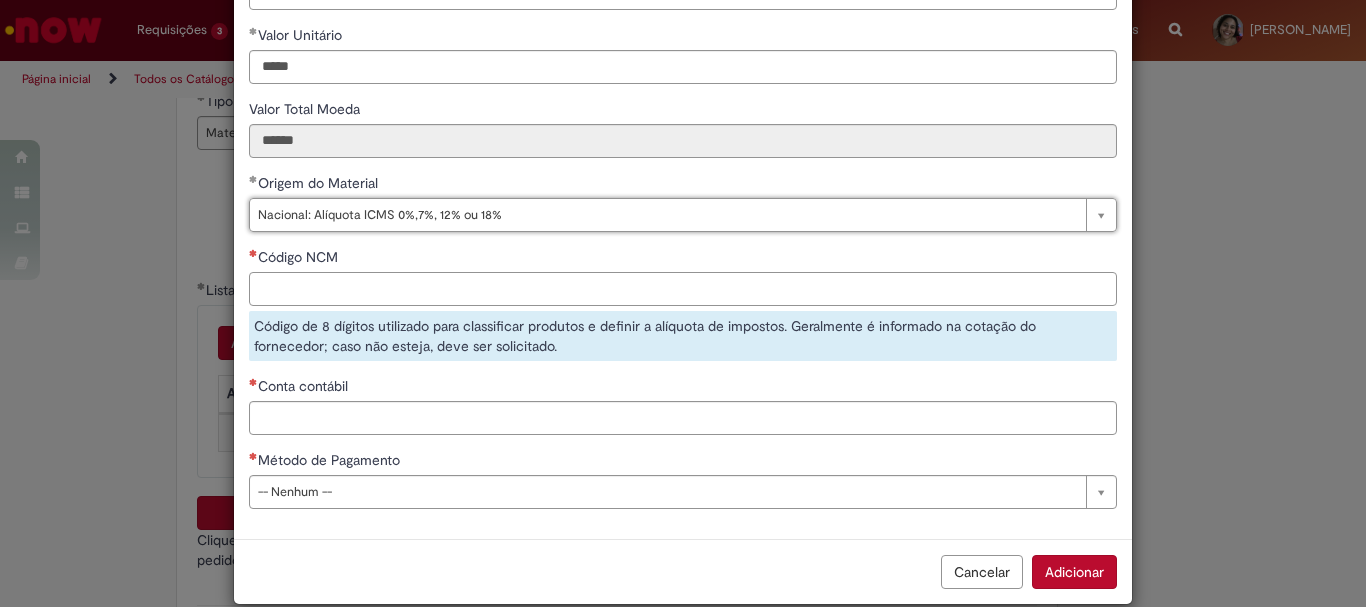 click on "Código NCM" at bounding box center (683, 289) 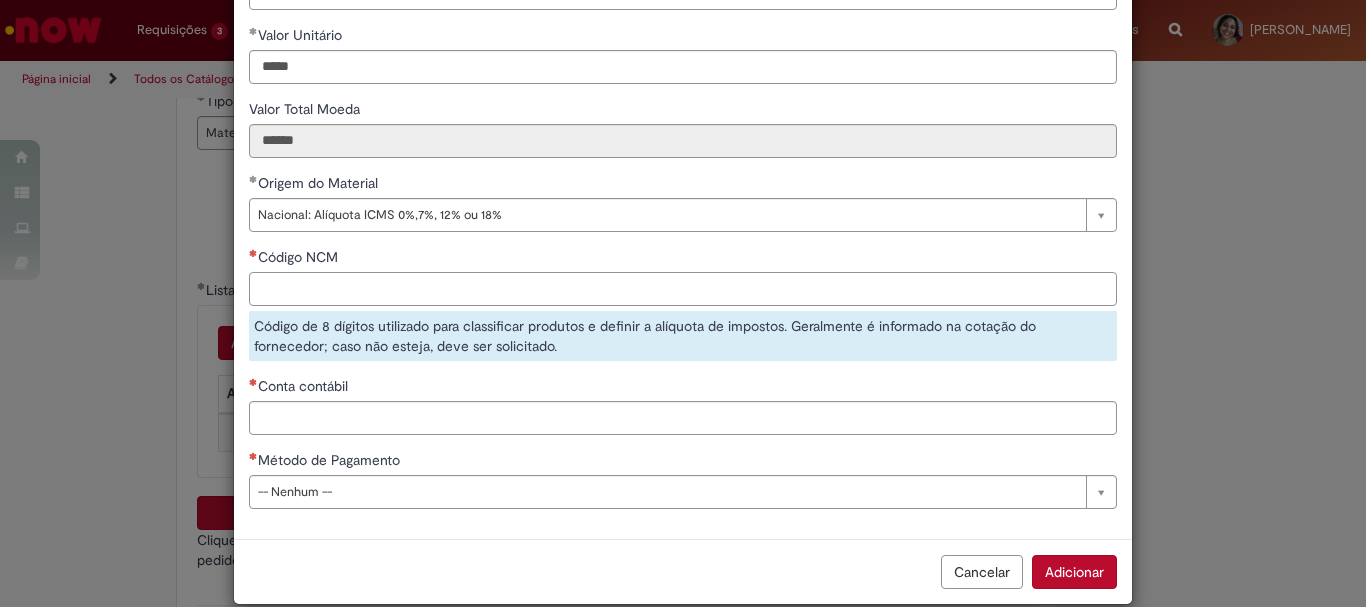 paste on "********" 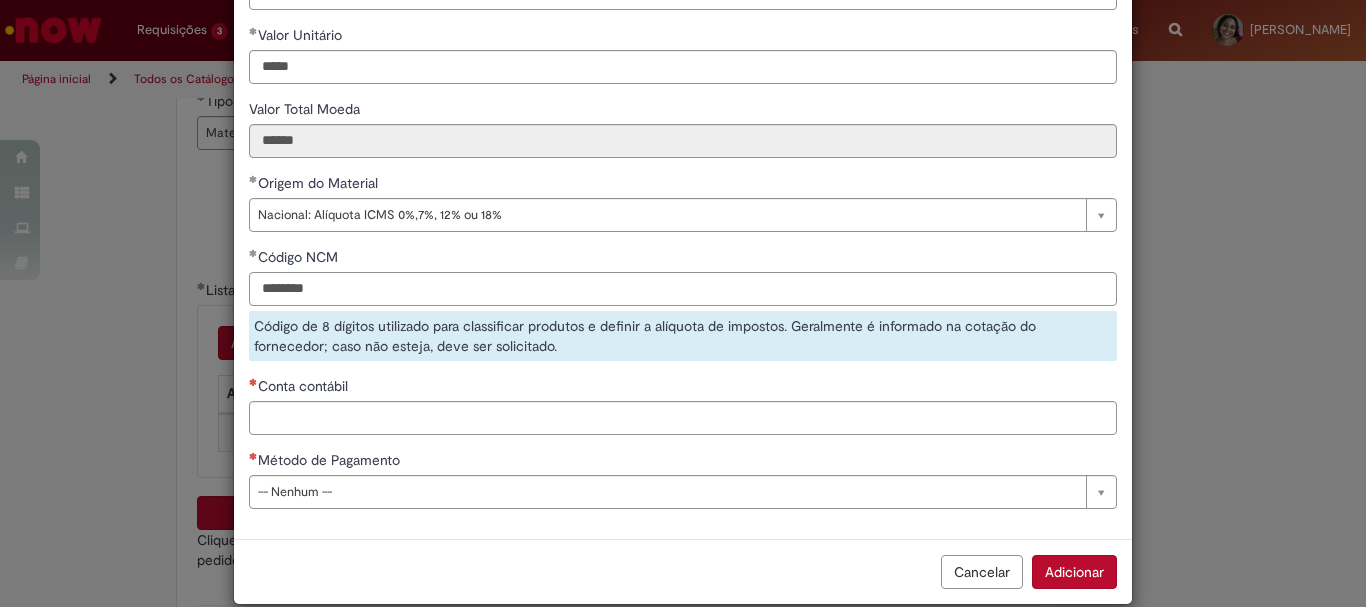 type on "********" 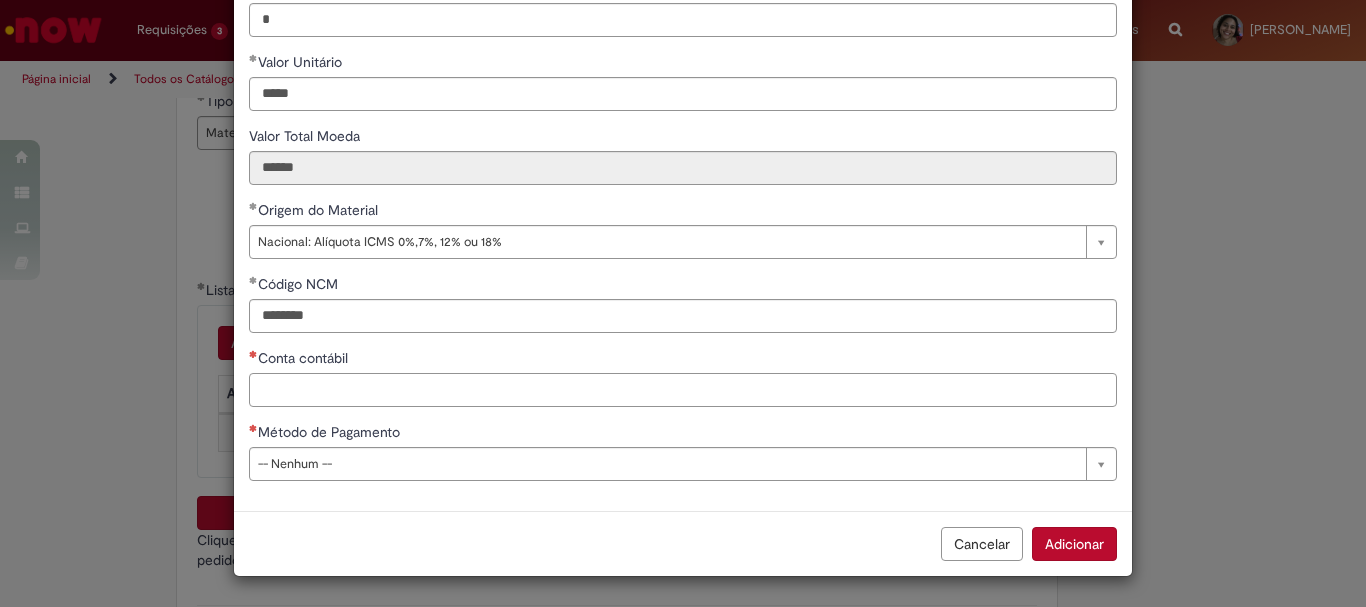 scroll, scrollTop: 273, scrollLeft: 0, axis: vertical 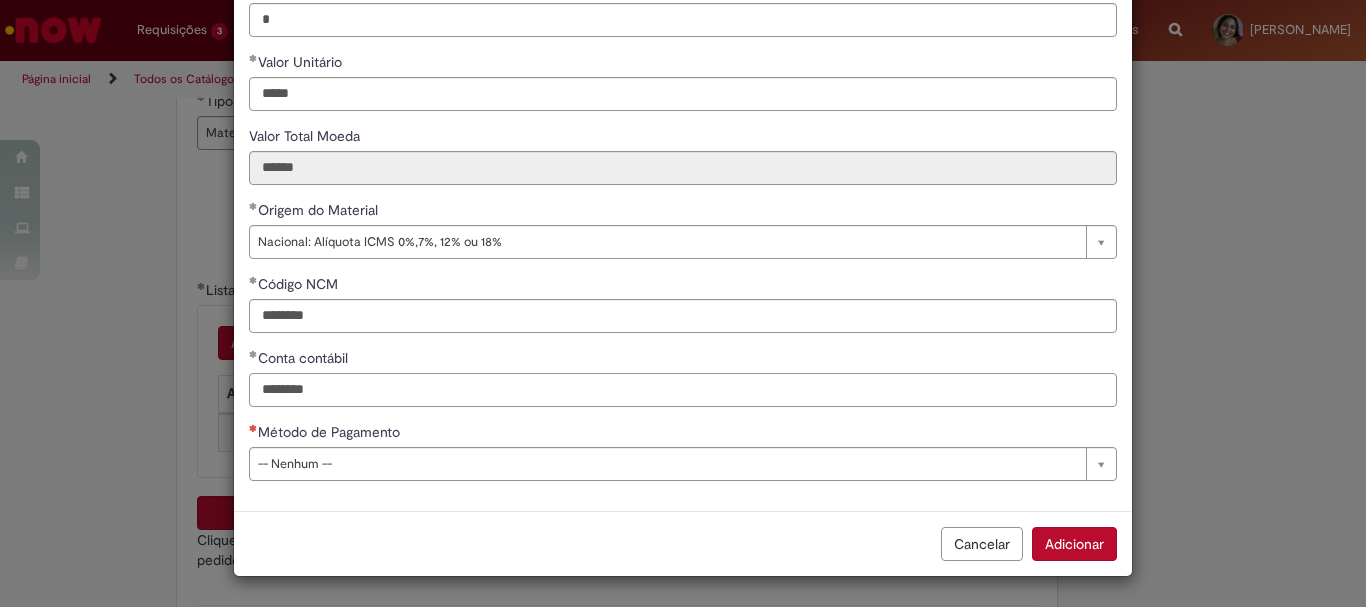 type on "********" 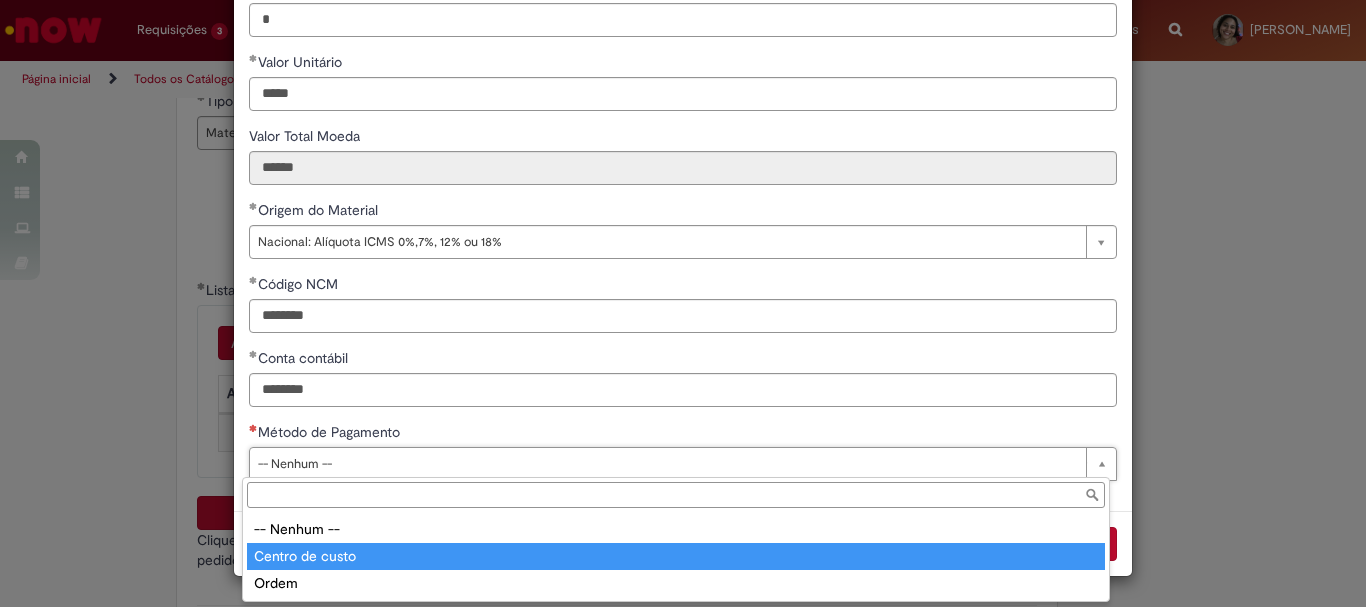 drag, startPoint x: 344, startPoint y: 553, endPoint x: 349, endPoint y: 539, distance: 14.866069 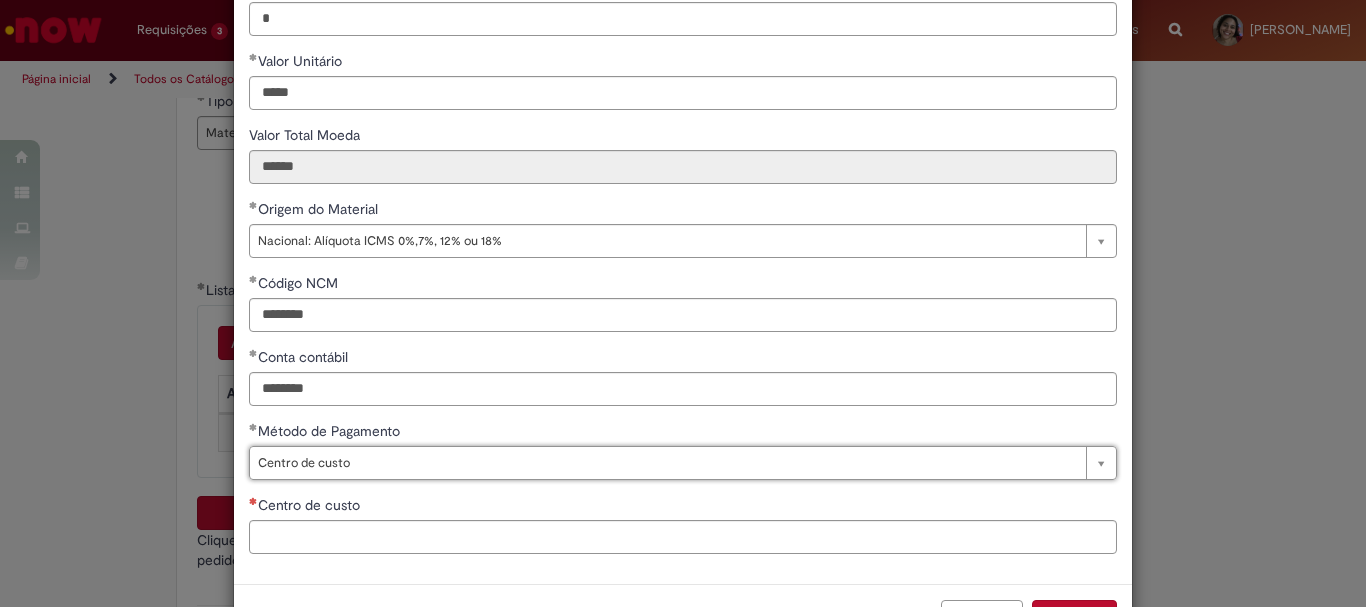 drag, startPoint x: 405, startPoint y: 517, endPoint x: 412, endPoint y: 536, distance: 20.248457 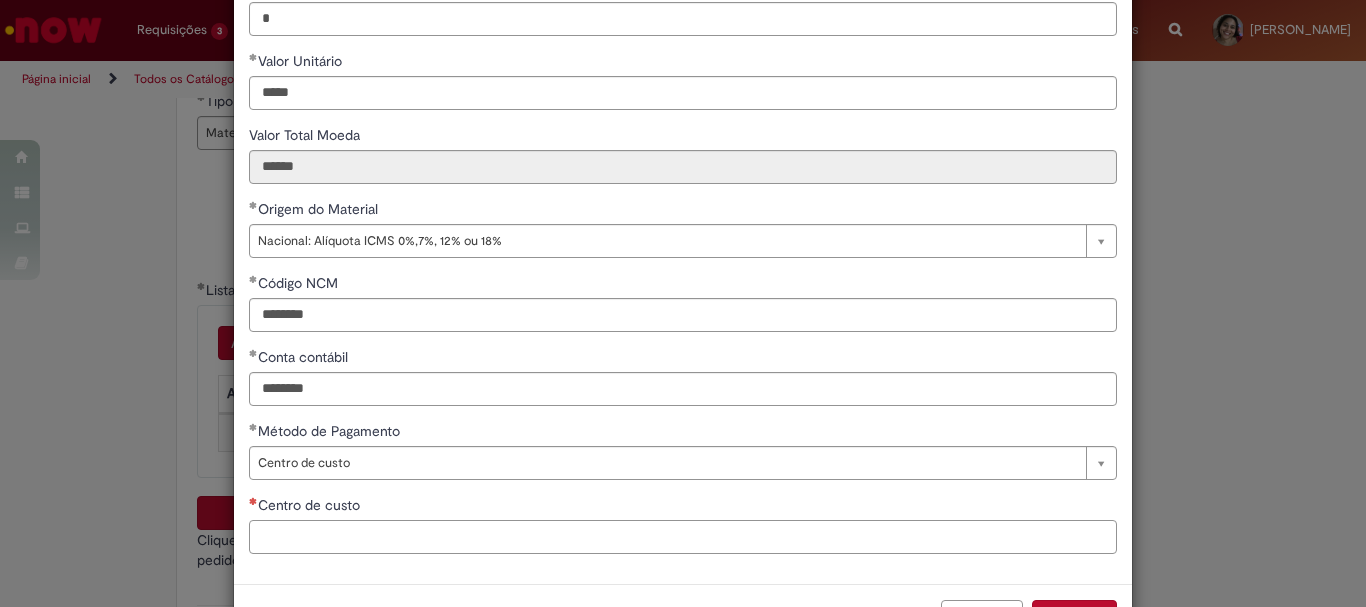 click on "Centro de custo" at bounding box center [683, 537] 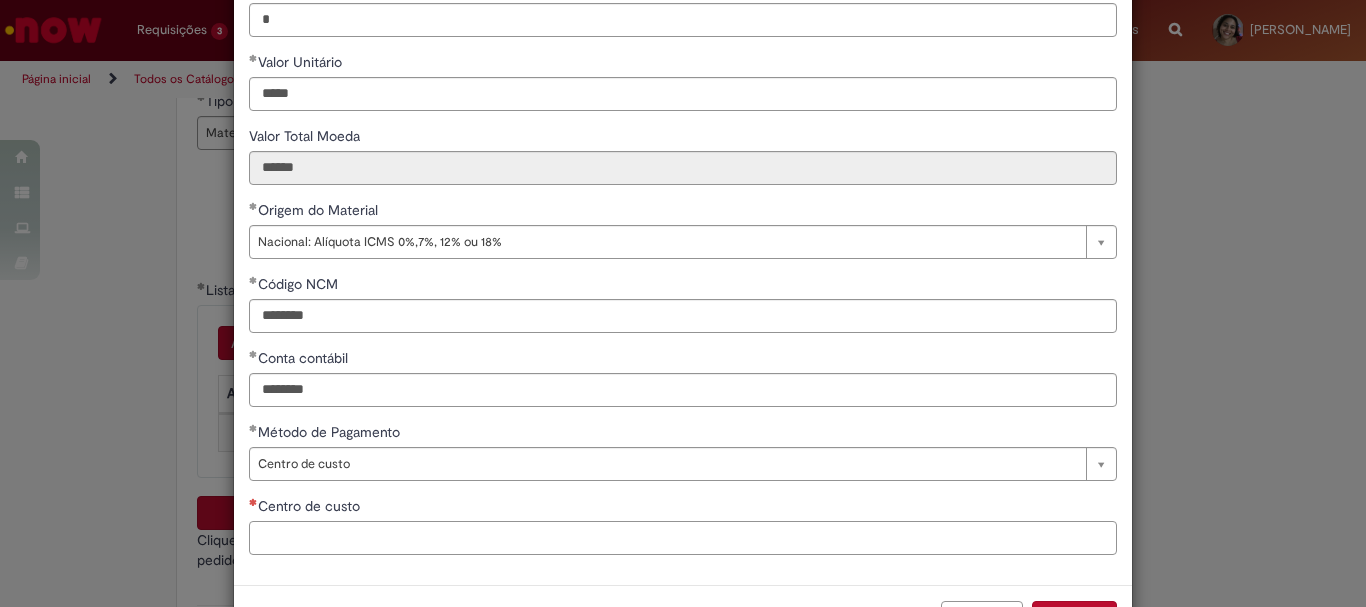 paste on "**********" 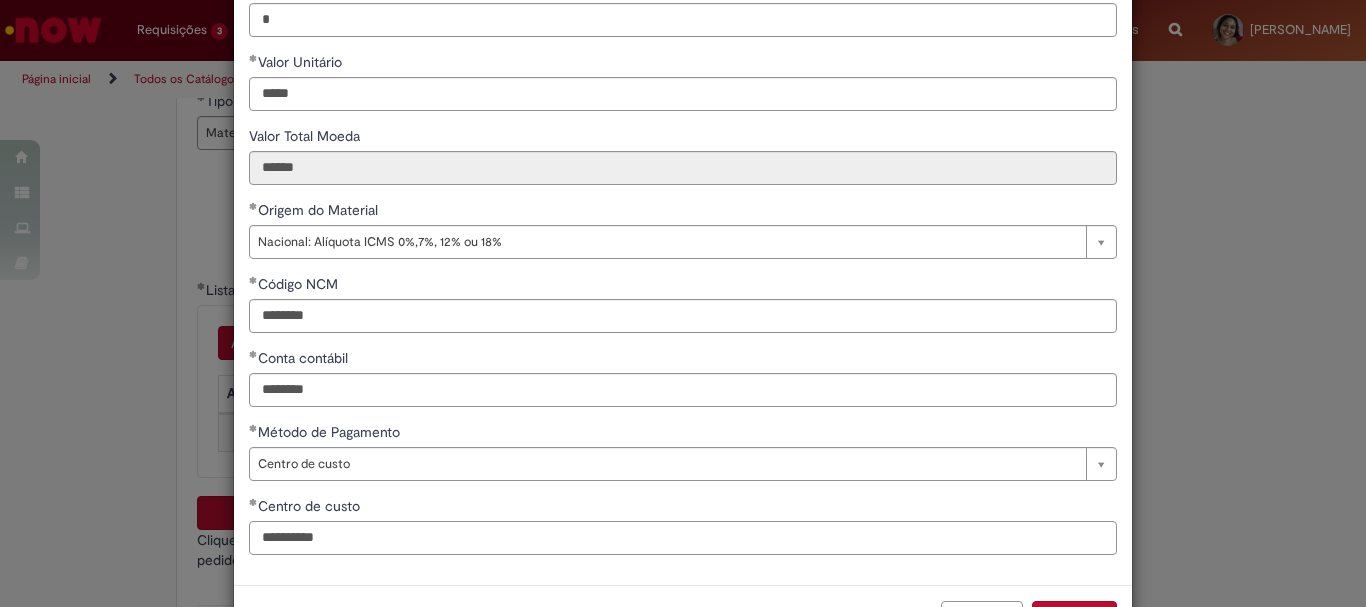 scroll, scrollTop: 347, scrollLeft: 0, axis: vertical 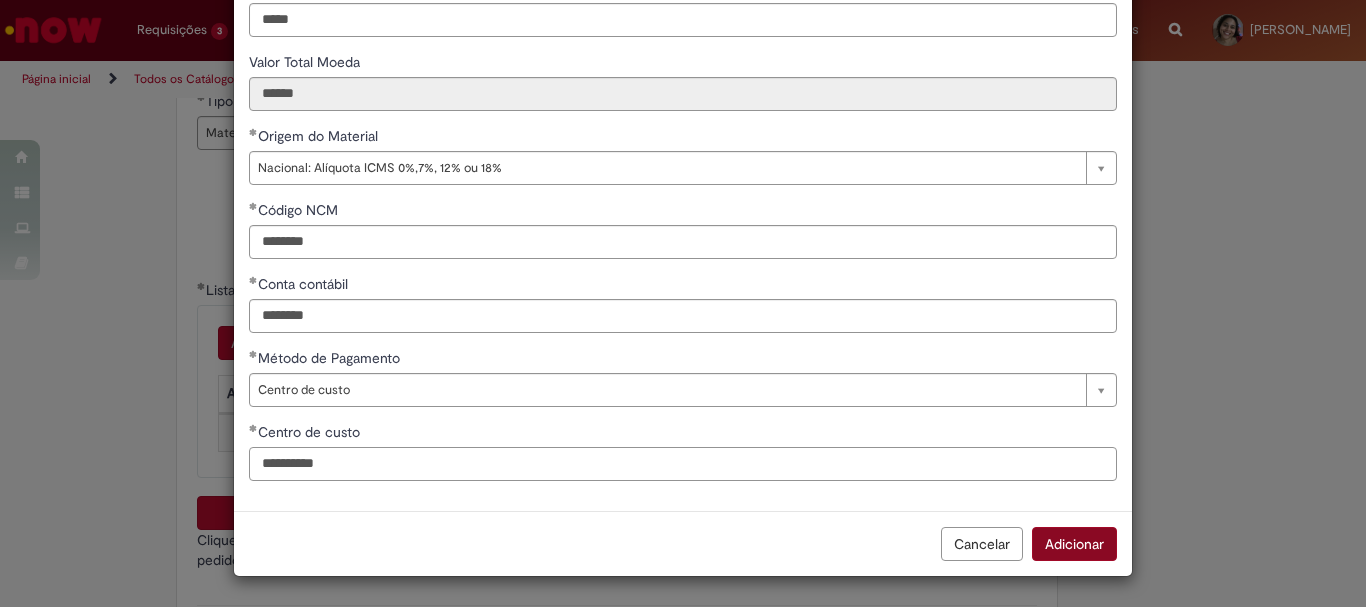 type on "**********" 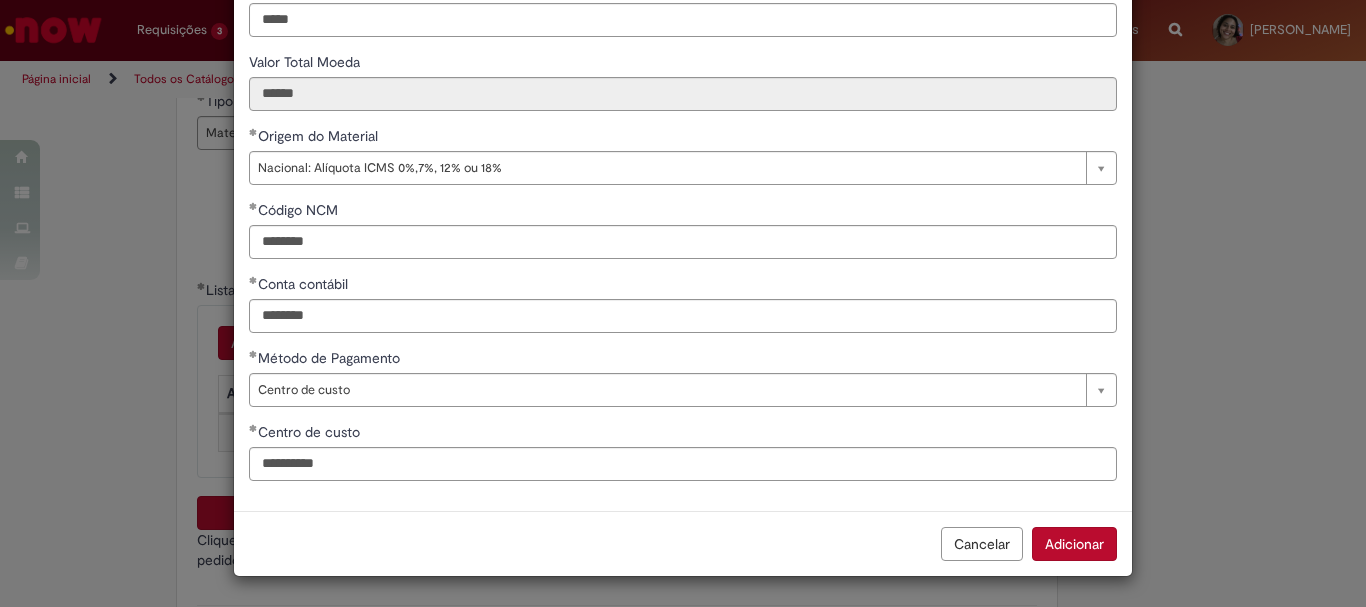 click on "Adicionar" at bounding box center [1074, 544] 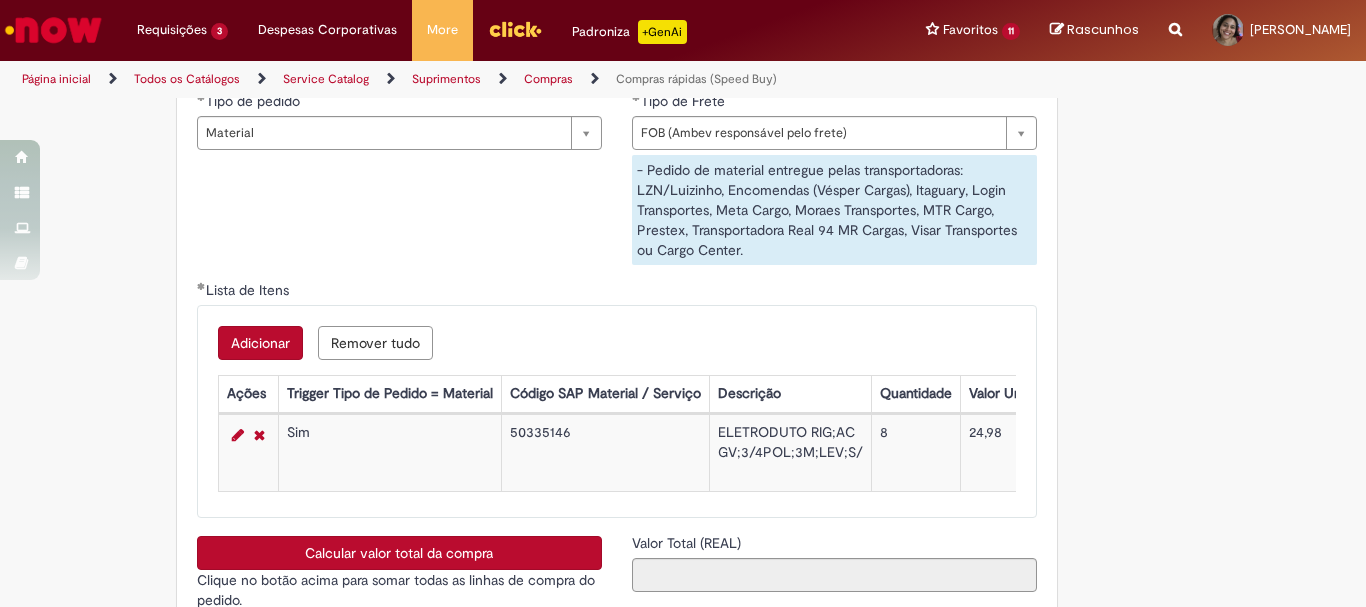 click on "Adicionar" at bounding box center [260, 343] 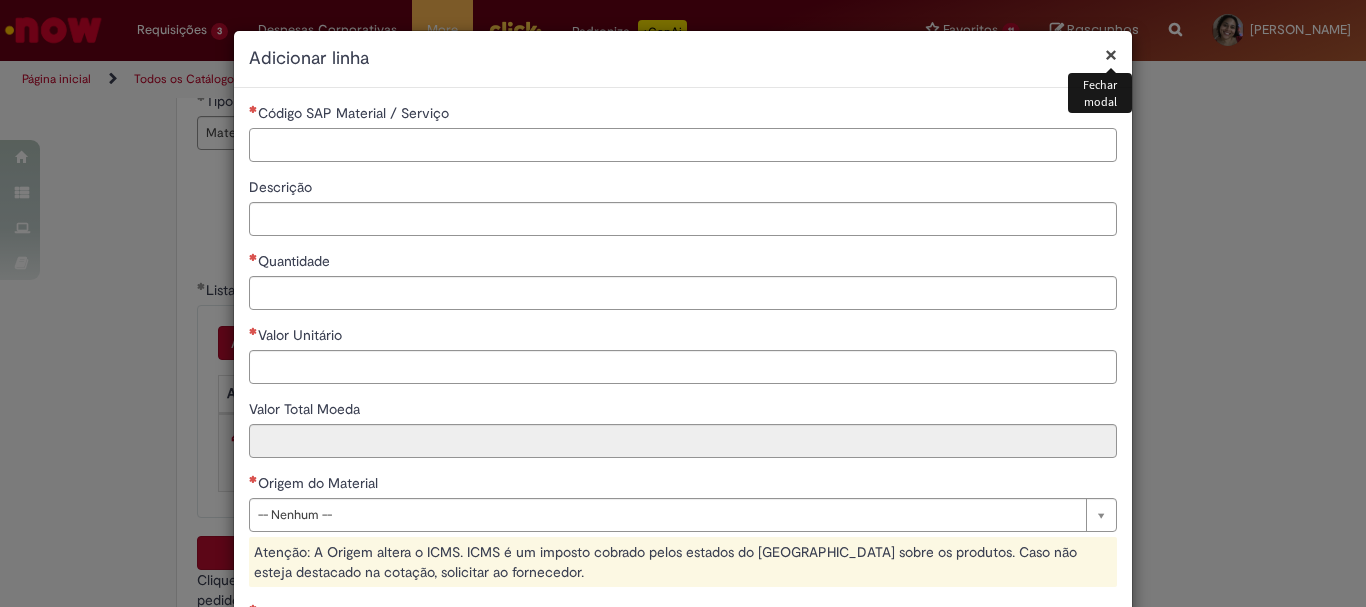 click on "Código SAP Material / Serviço" at bounding box center [683, 145] 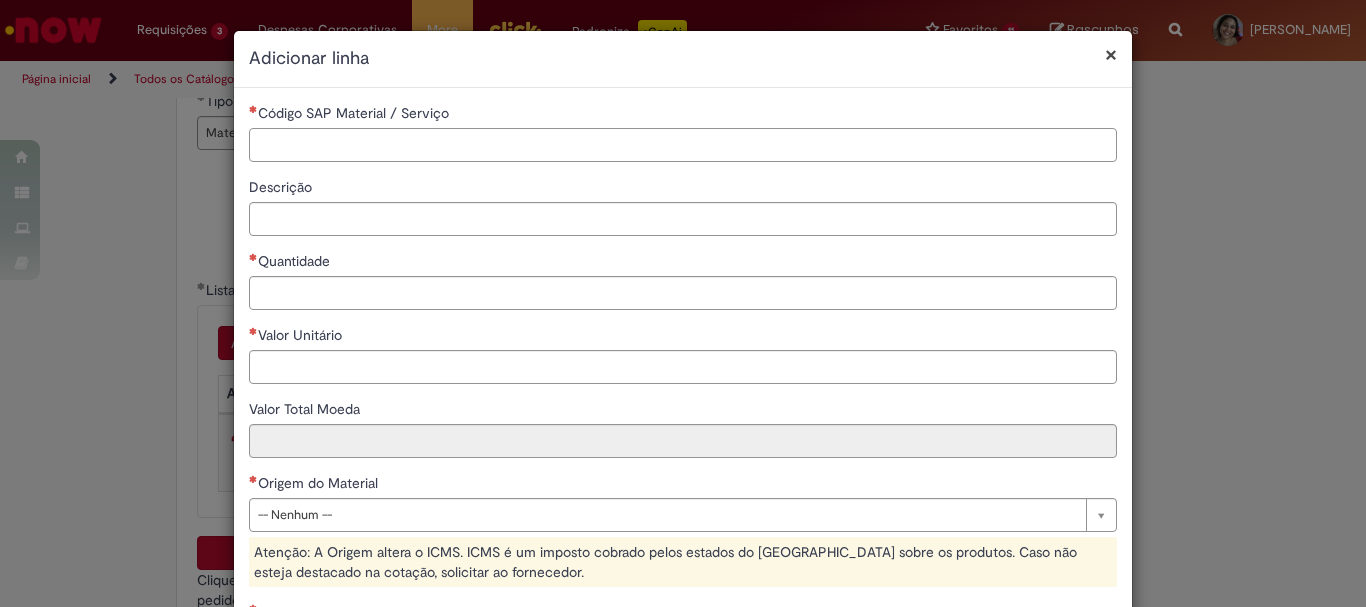 paste on "********" 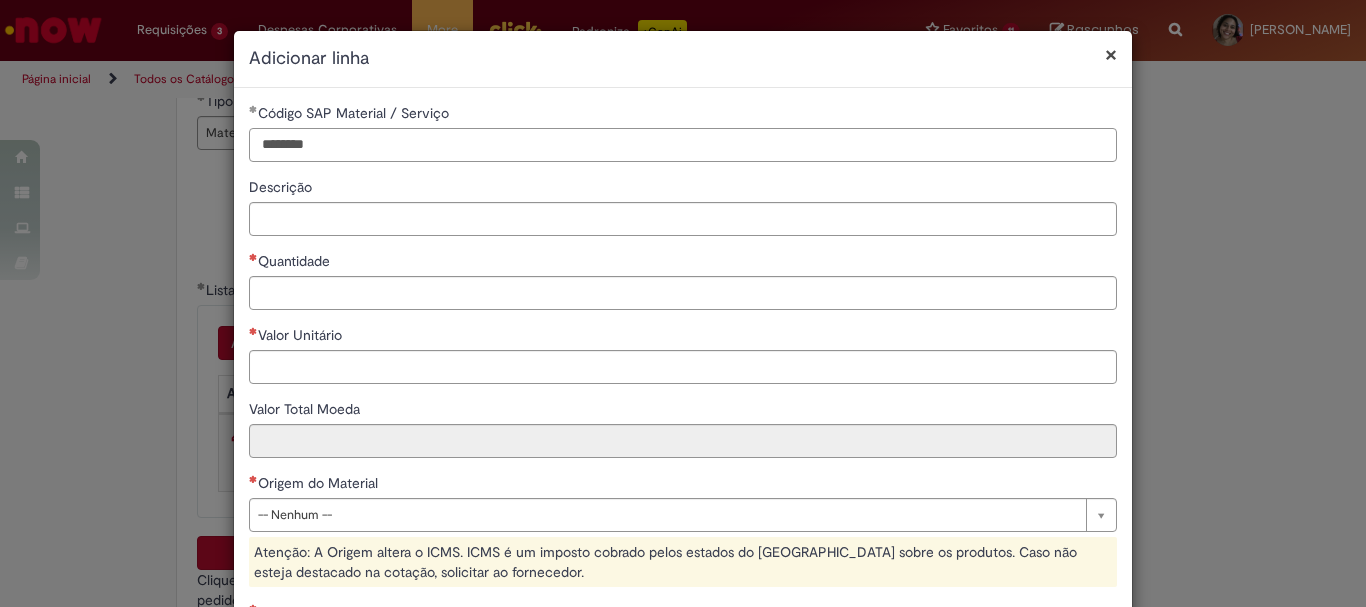 type on "********" 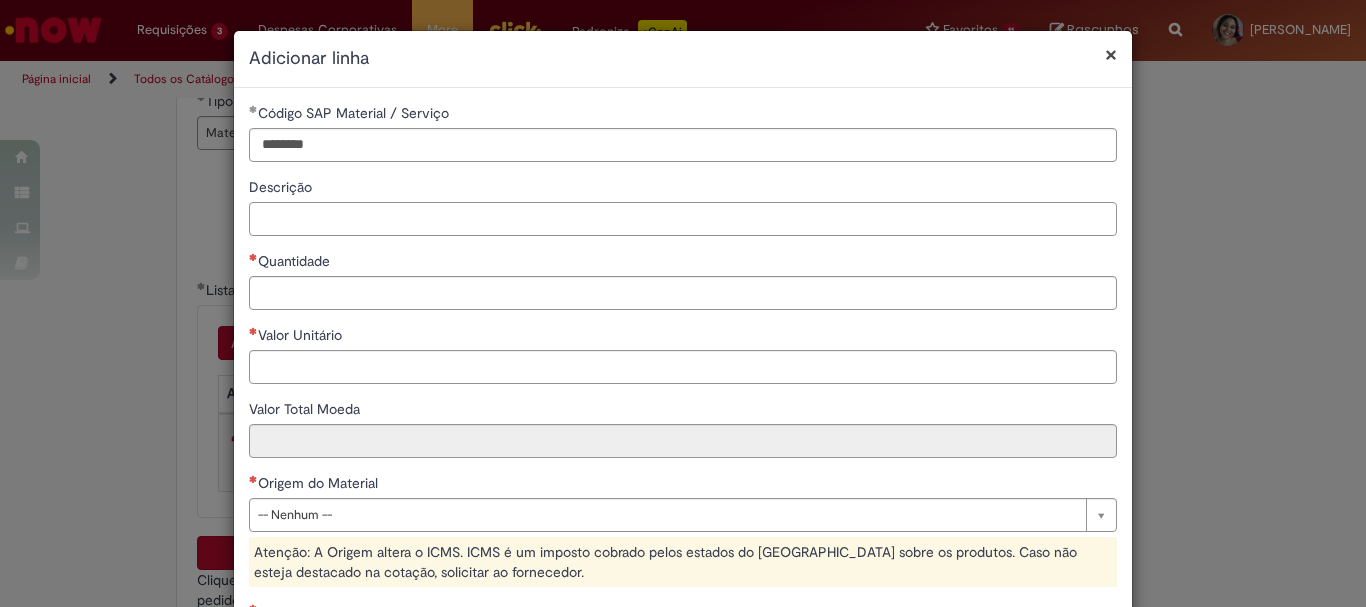 paste on "**********" 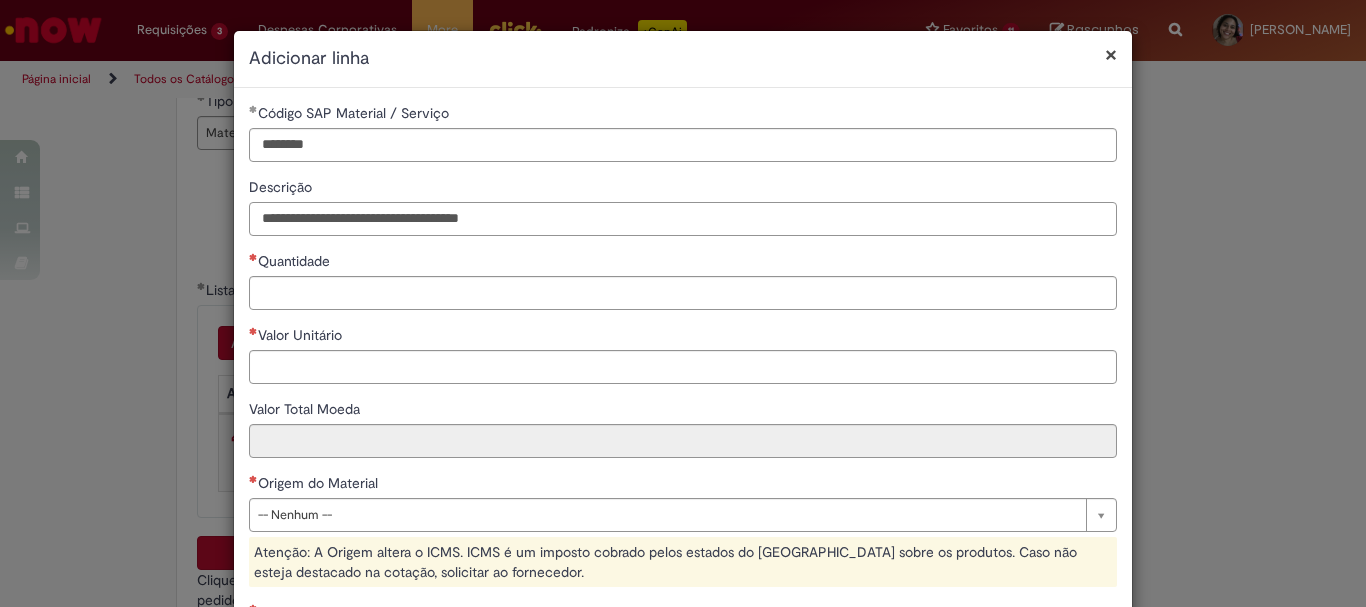 type on "**********" 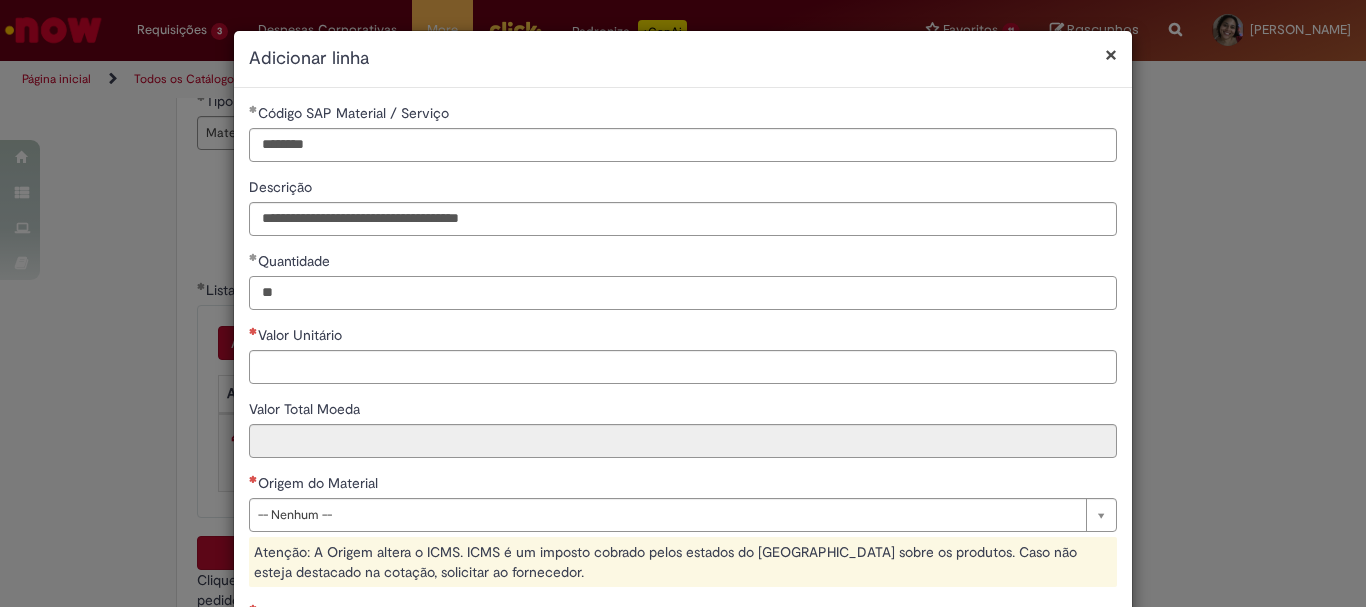 type on "**" 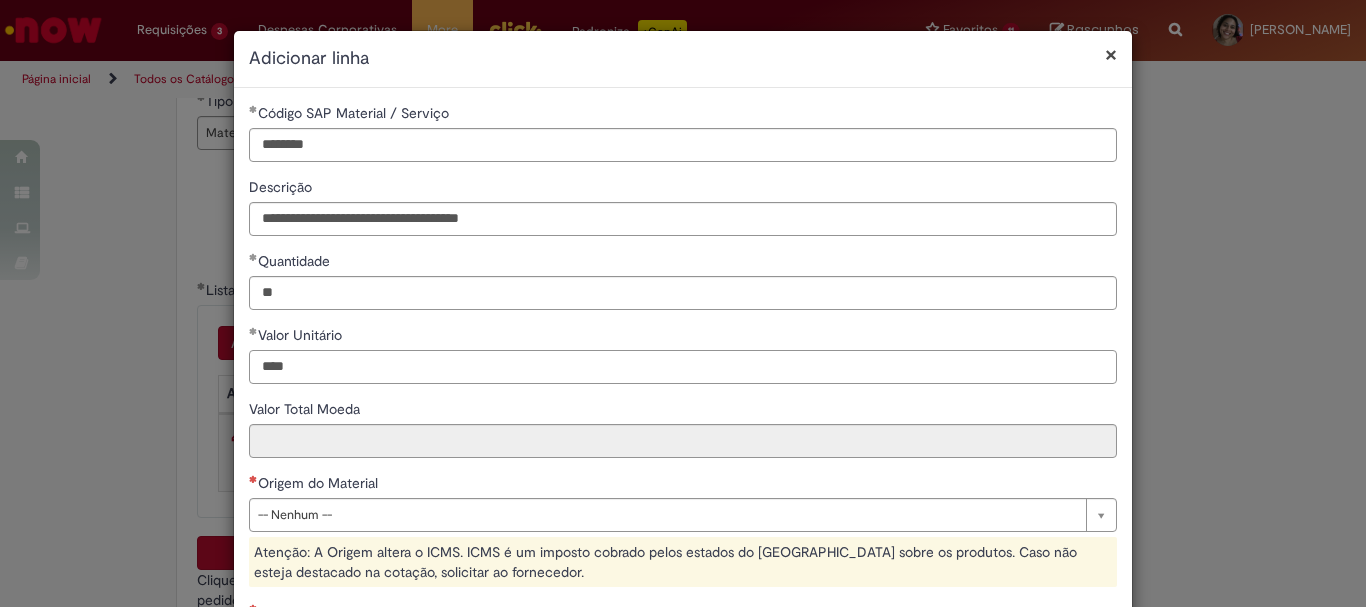 type on "****" 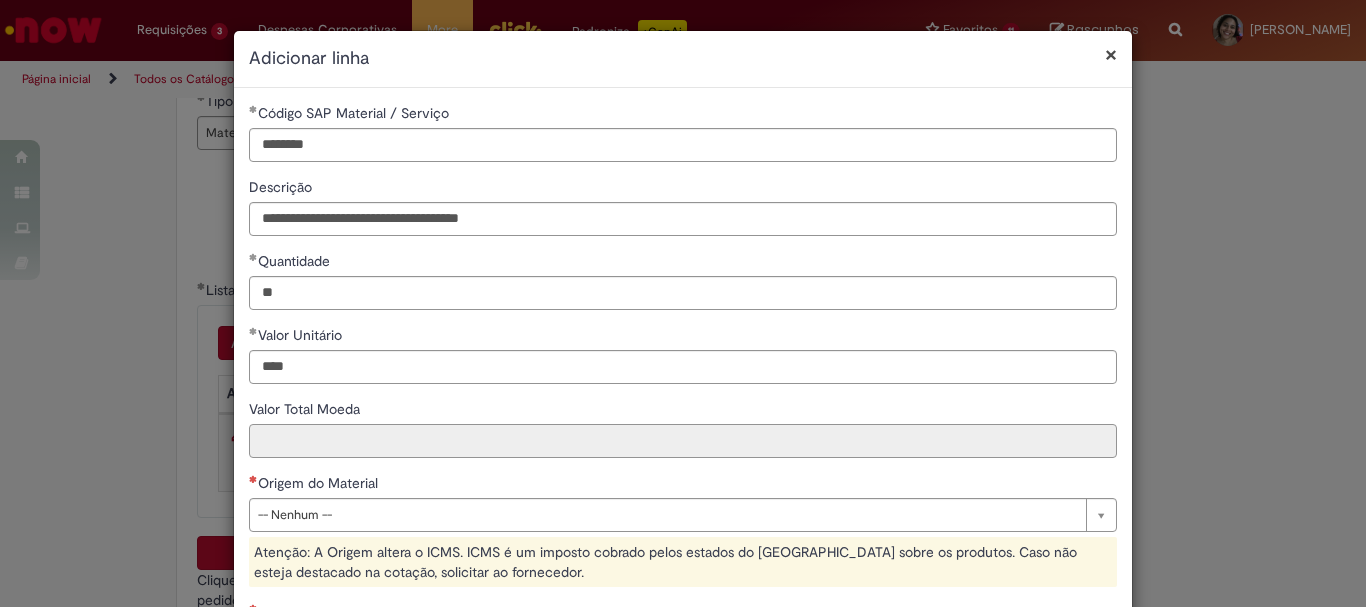 type on "*****" 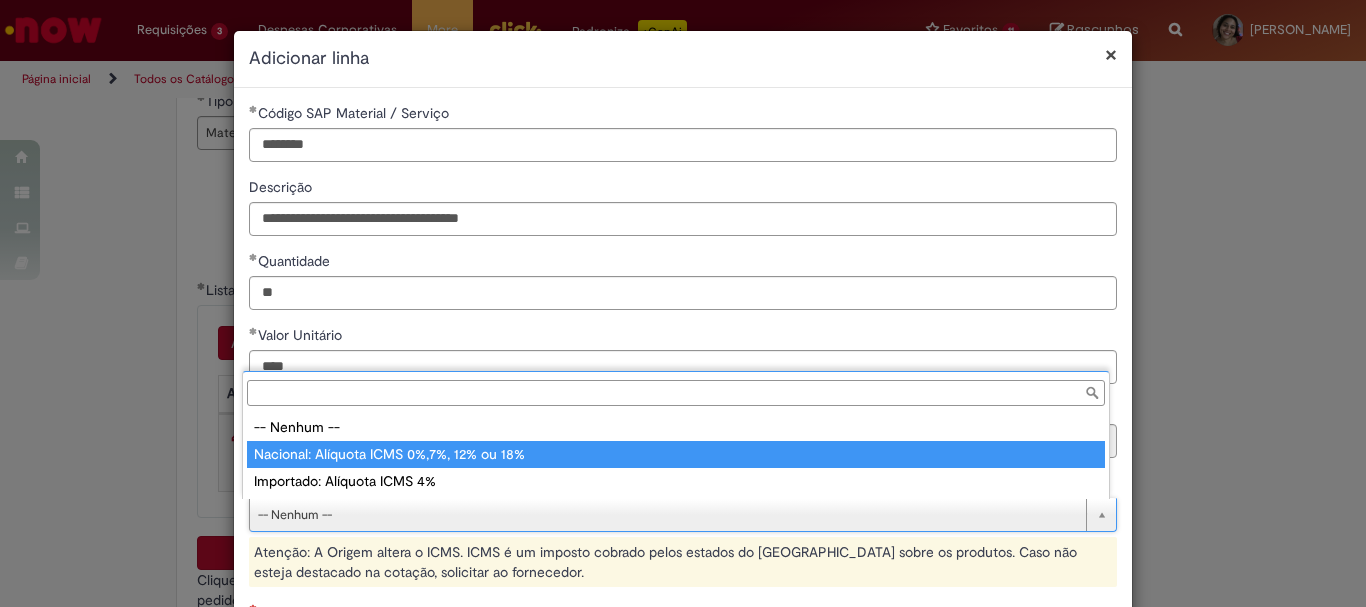 type on "**********" 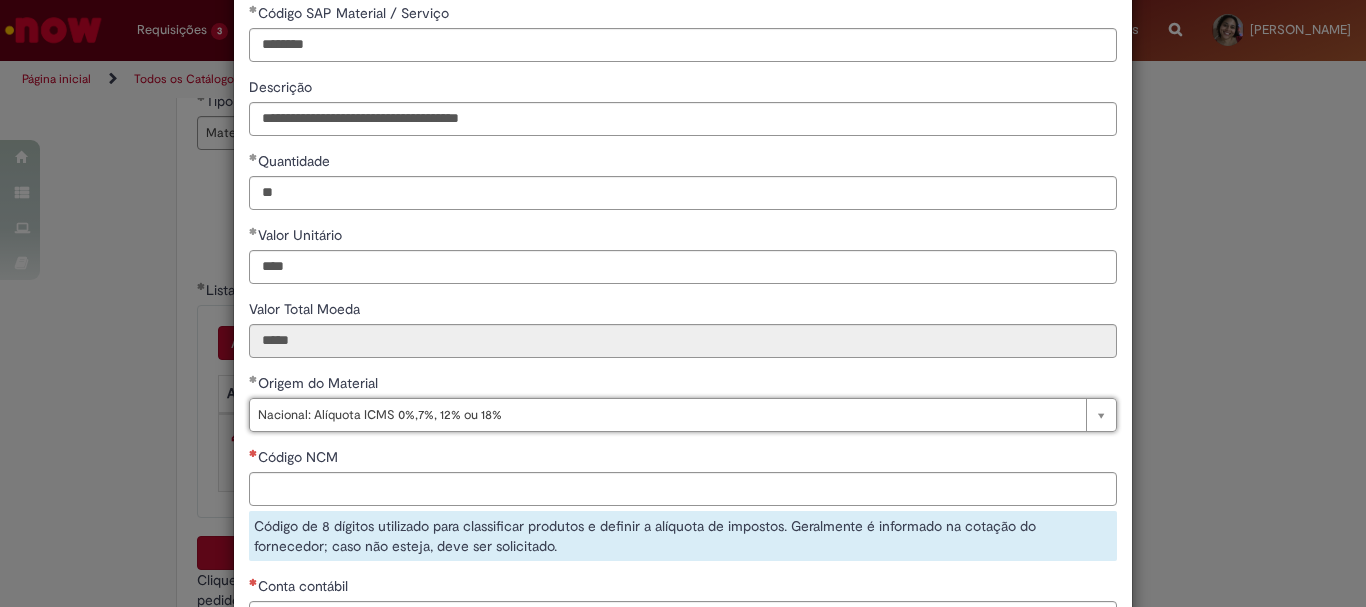 drag, startPoint x: 363, startPoint y: 449, endPoint x: 357, endPoint y: 505, distance: 56.32051 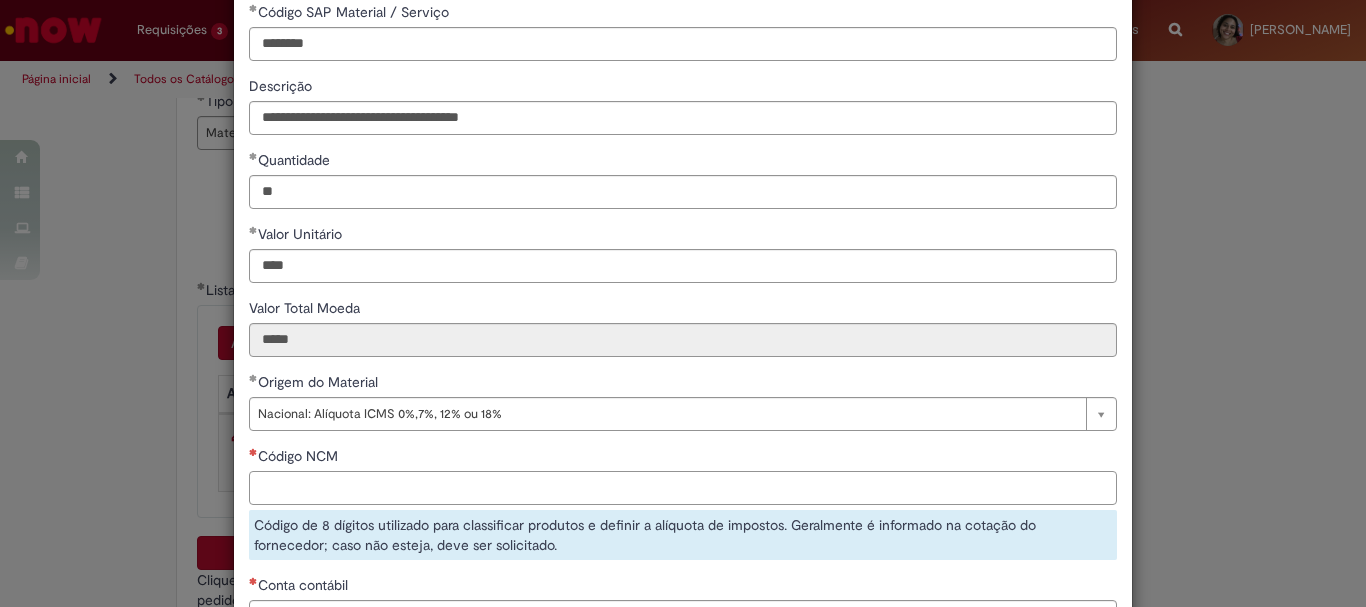 click on "Código NCM" at bounding box center [683, 488] 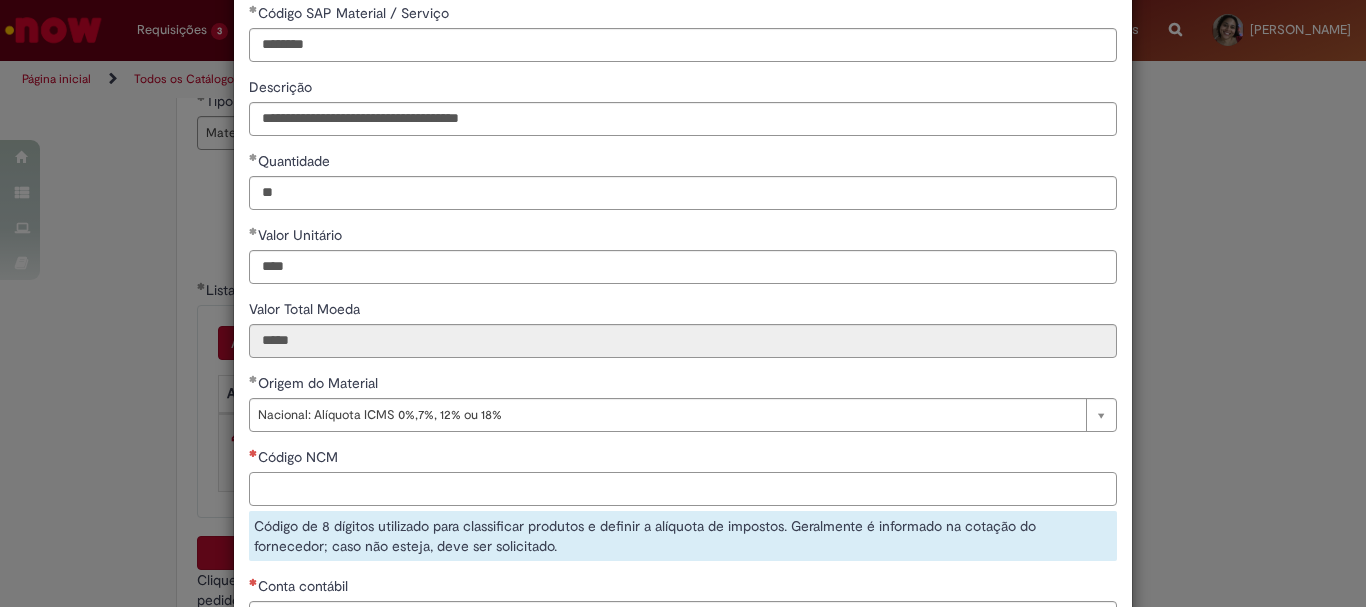 paste on "********" 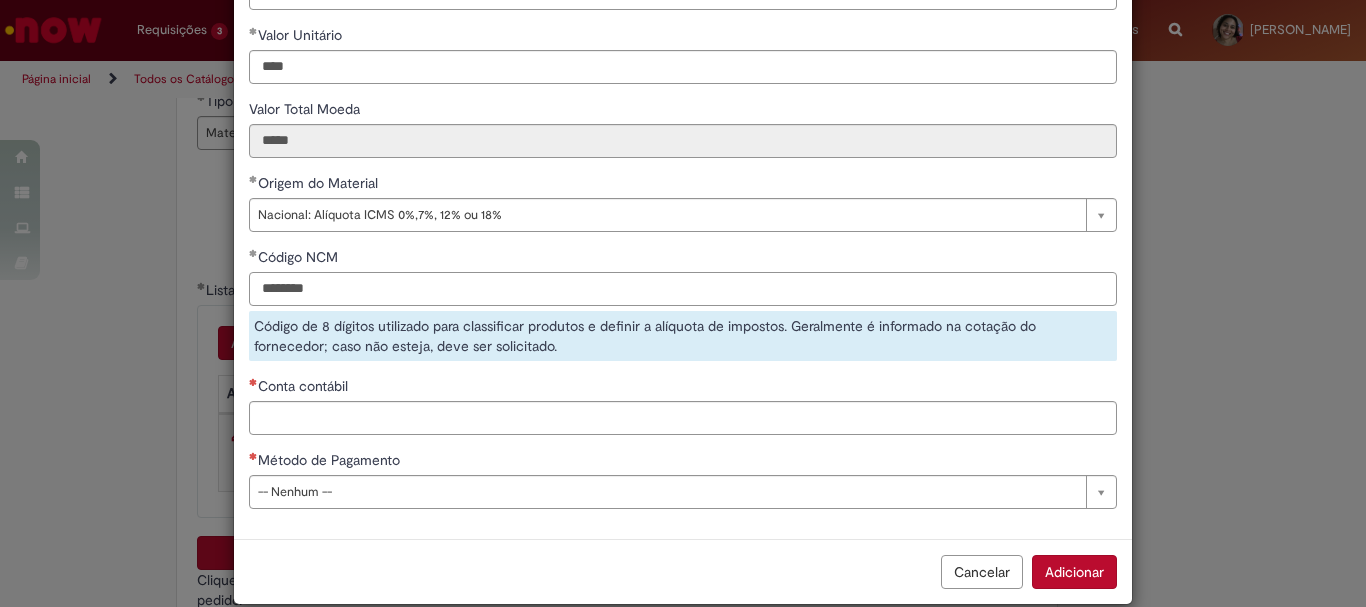type on "********" 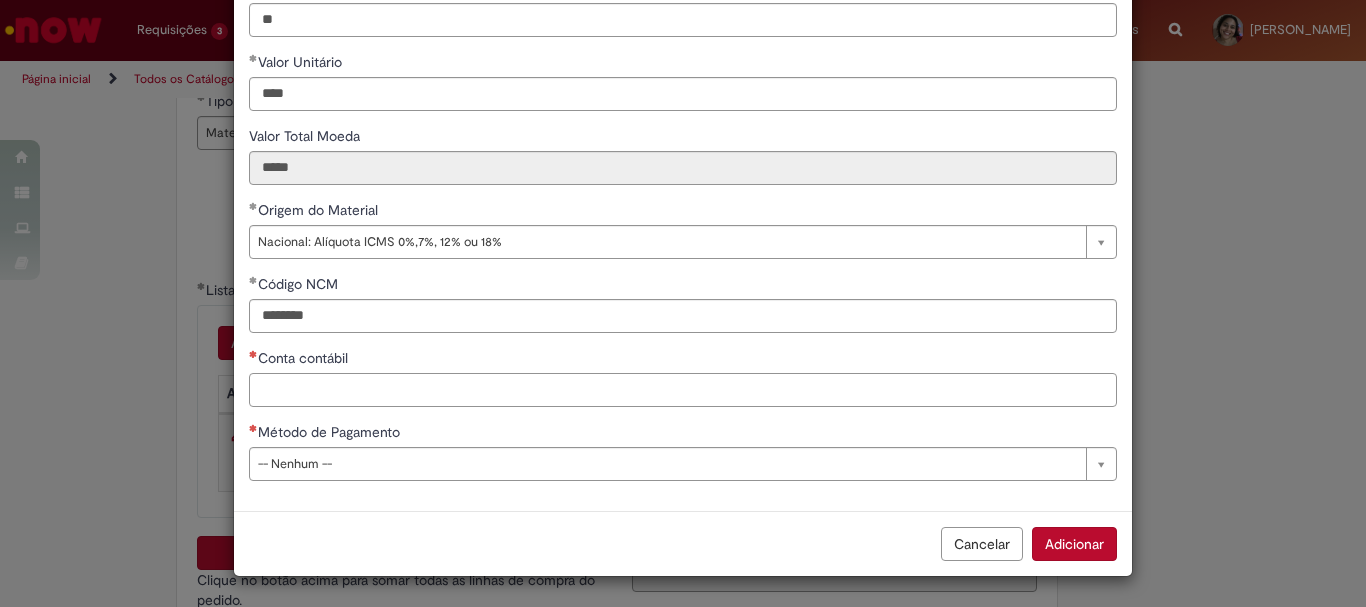 click on "Conta contábil" at bounding box center (683, 390) 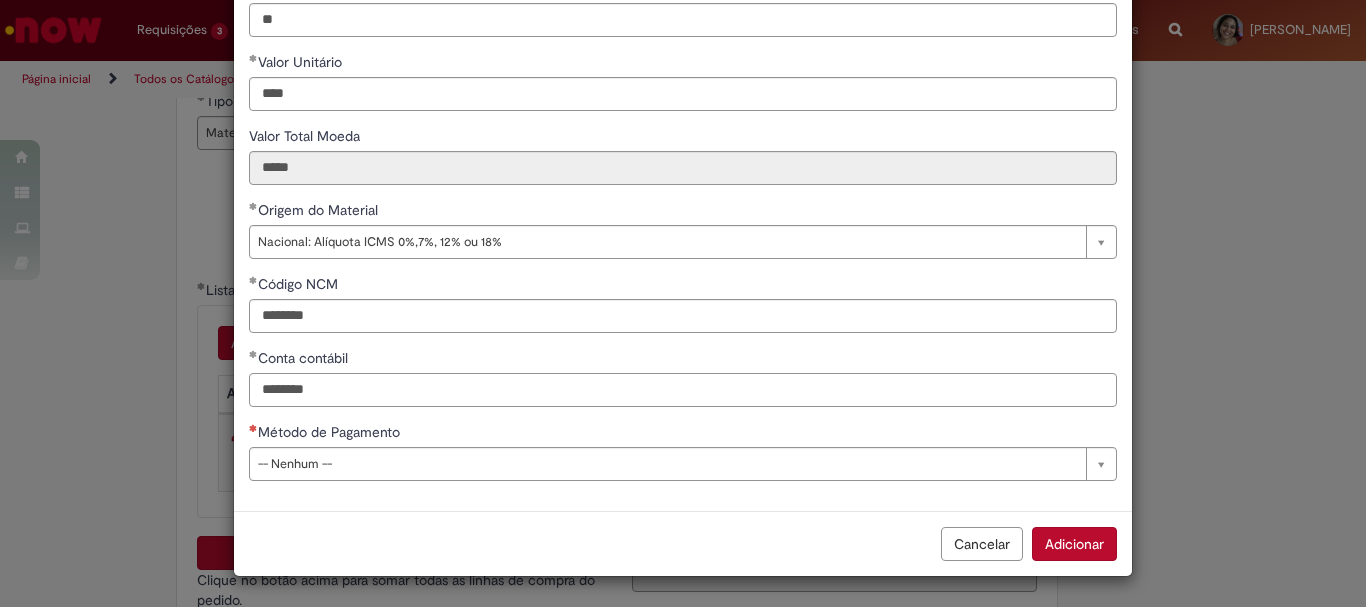 type on "********" 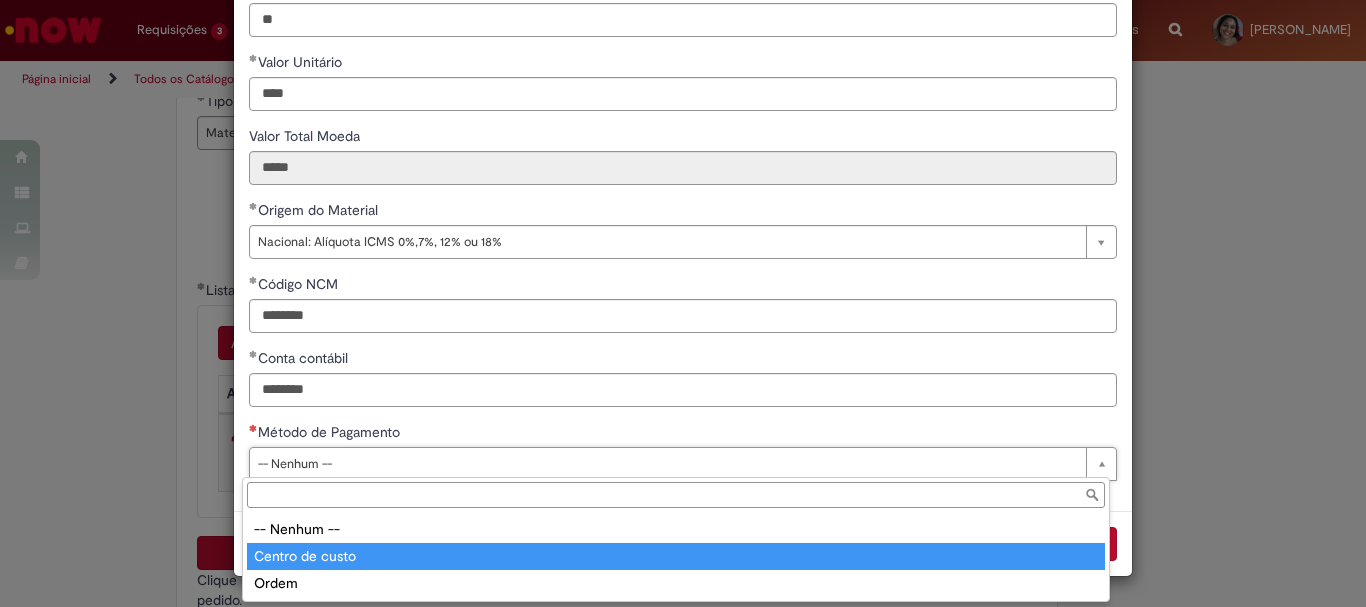 type on "**********" 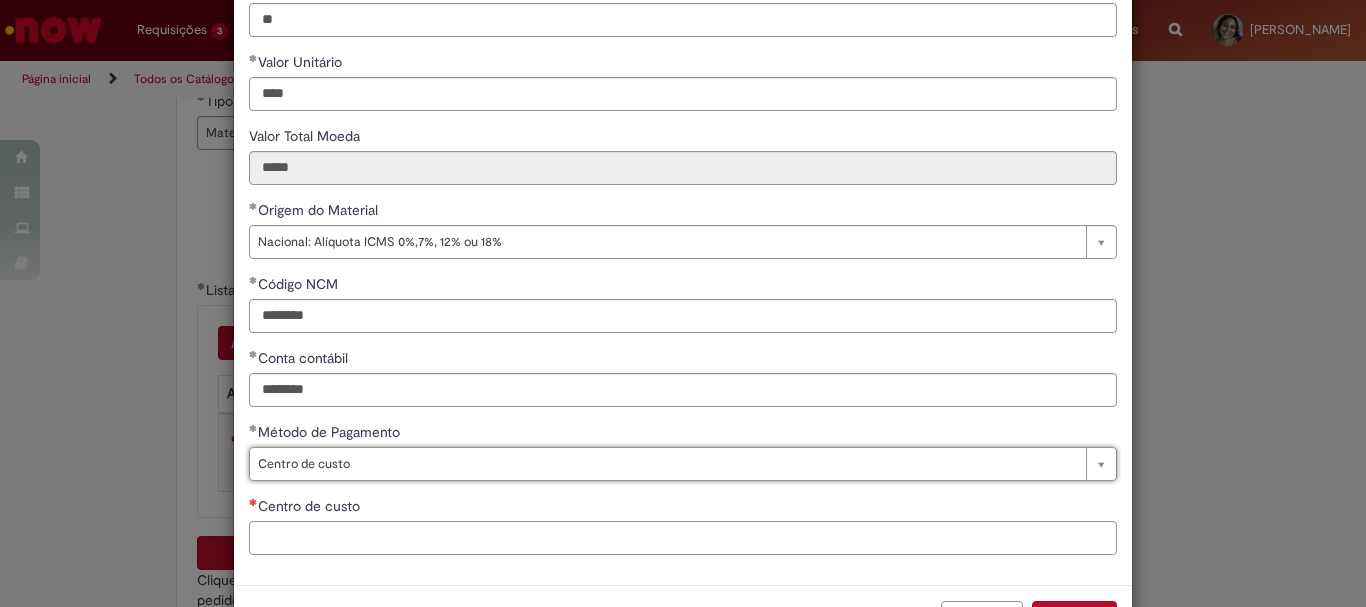 click on "Centro de custo" at bounding box center (683, 538) 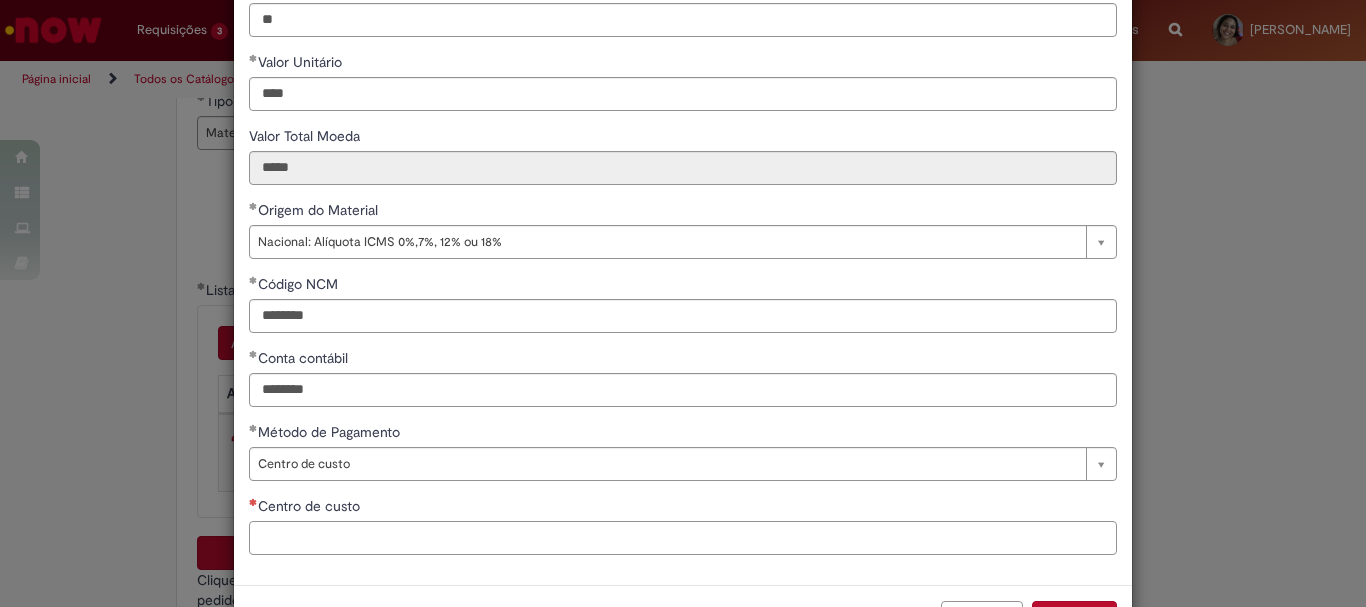 paste on "**********" 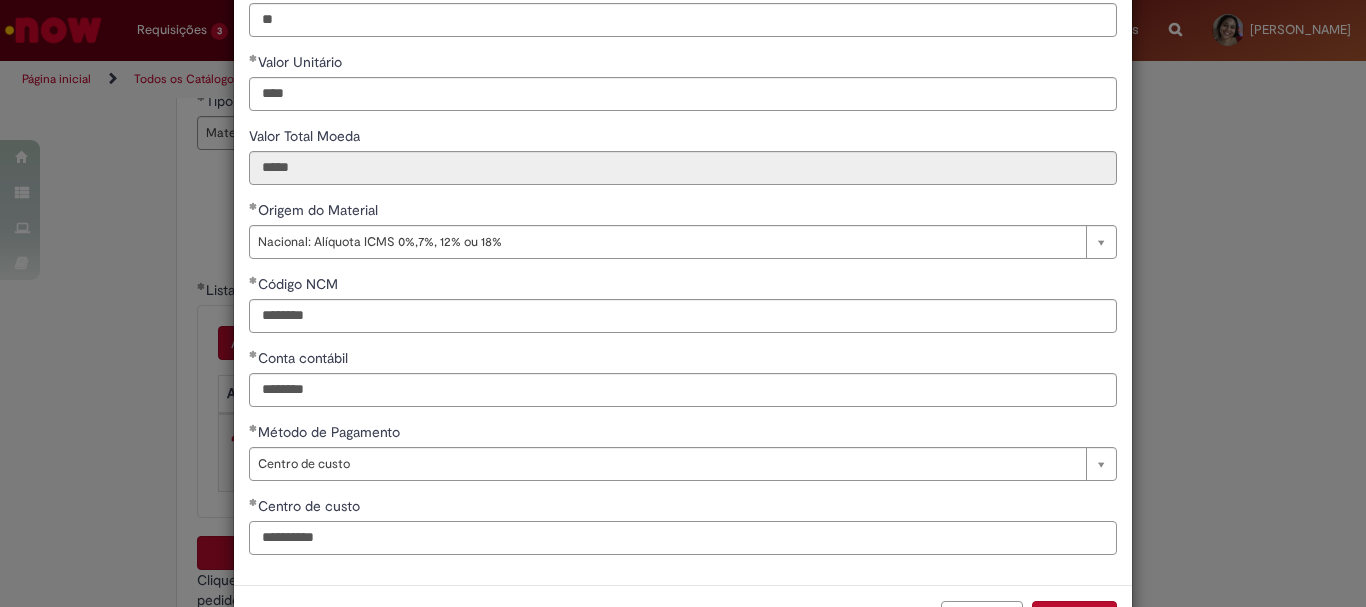 type on "**********" 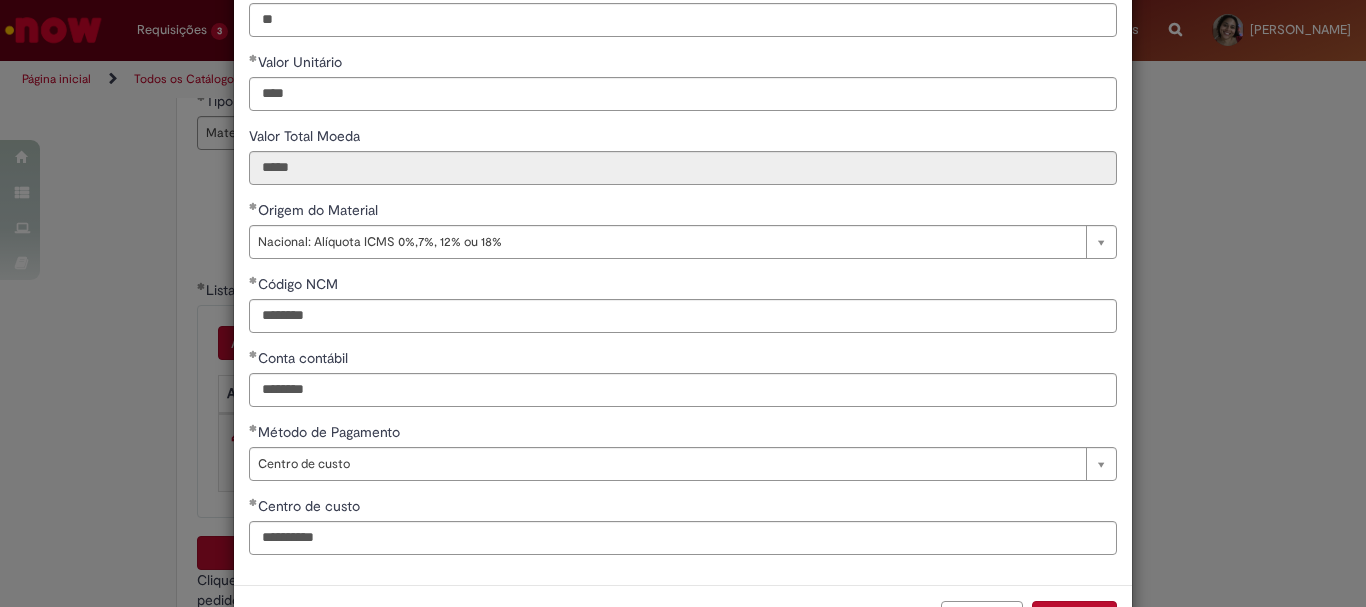click on "Cancelar   Adicionar" at bounding box center [683, 617] 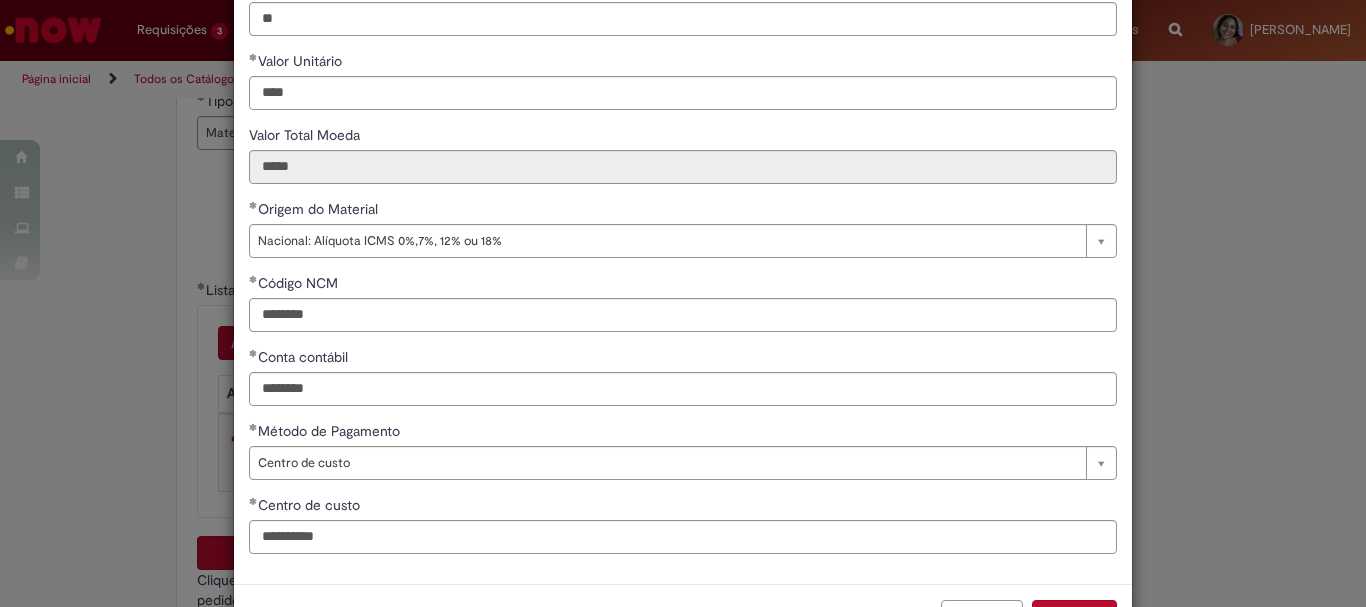 click on "Adicionar" at bounding box center [1074, 617] 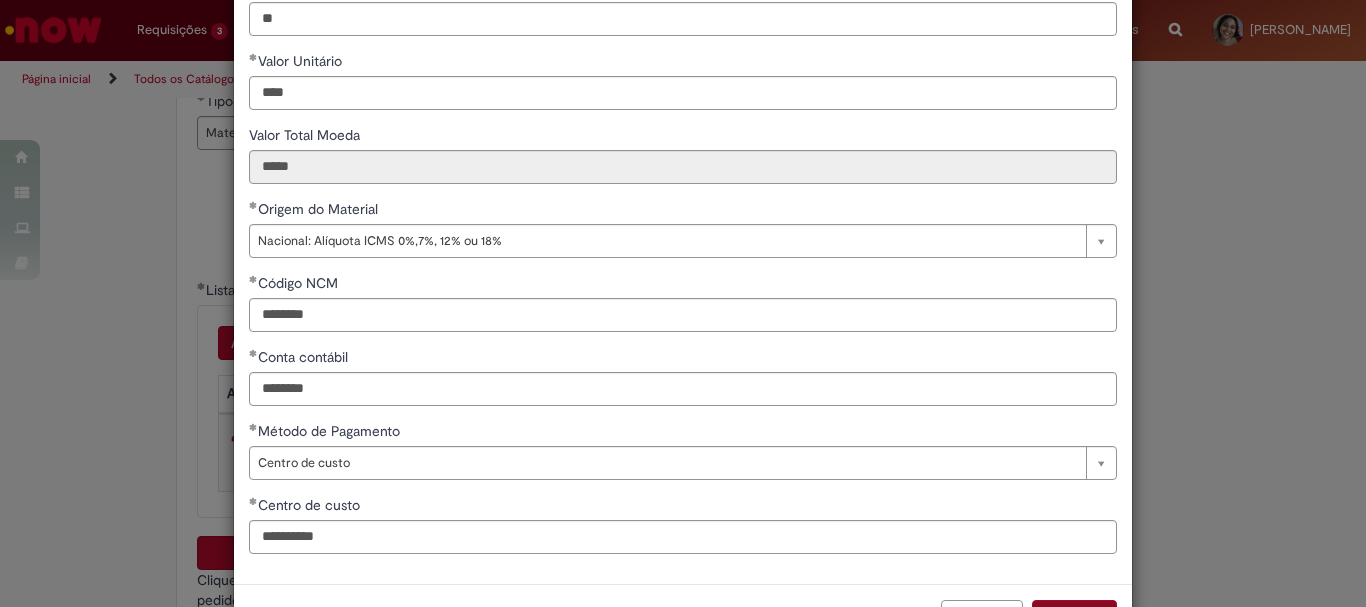 scroll, scrollTop: 301, scrollLeft: 0, axis: vertical 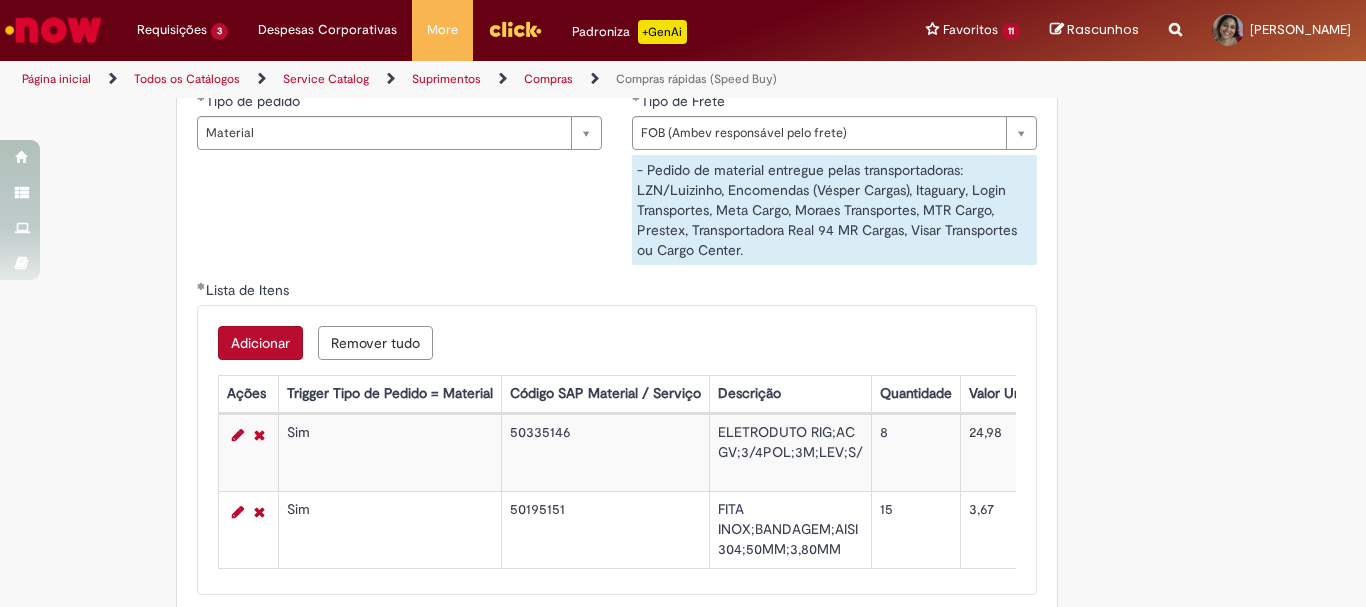 click on "Adicionar" at bounding box center (260, 343) 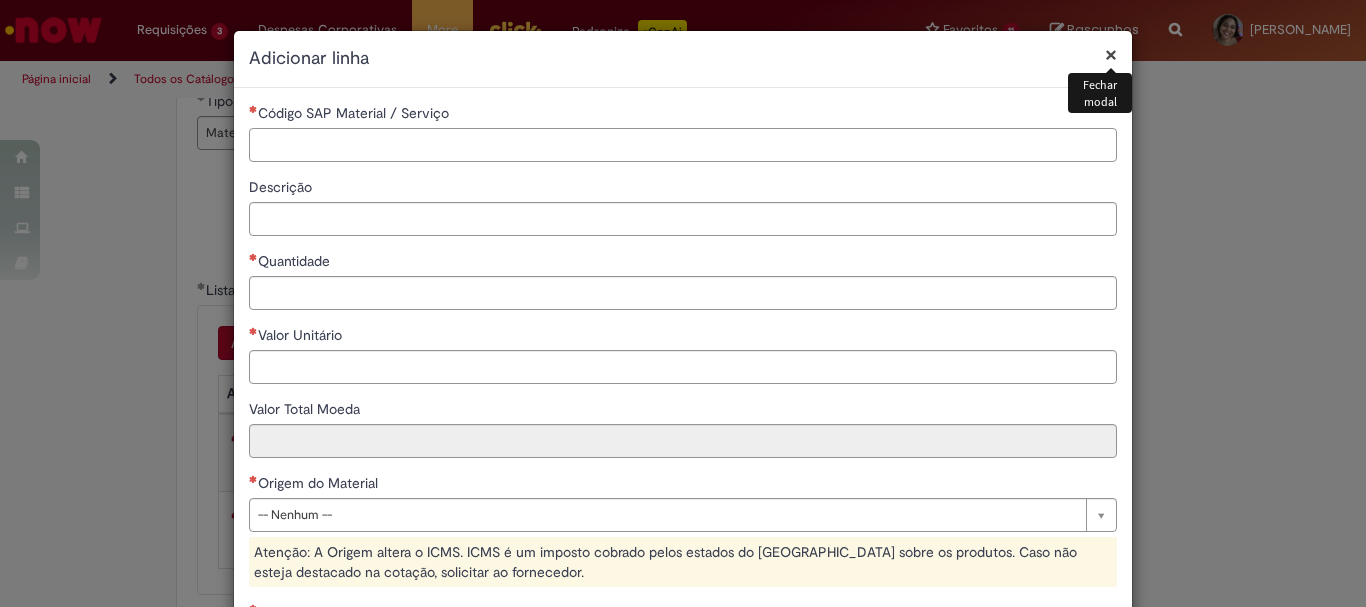 click on "Código SAP Material / Serviço" at bounding box center (683, 145) 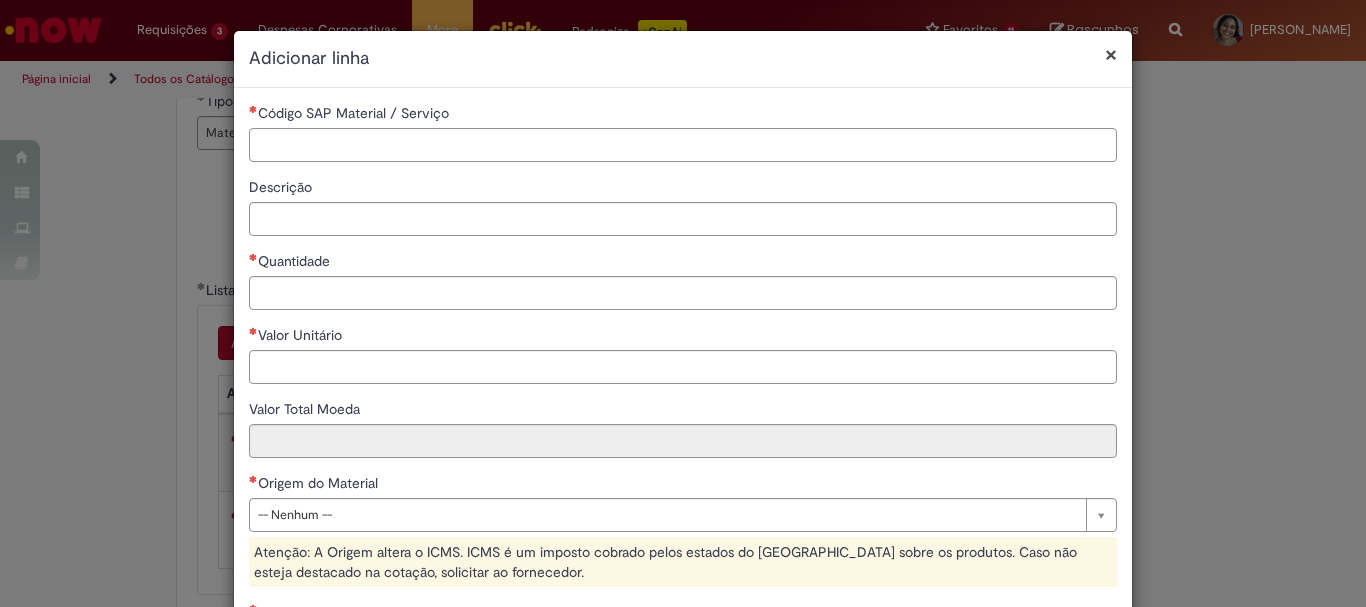 paste on "********" 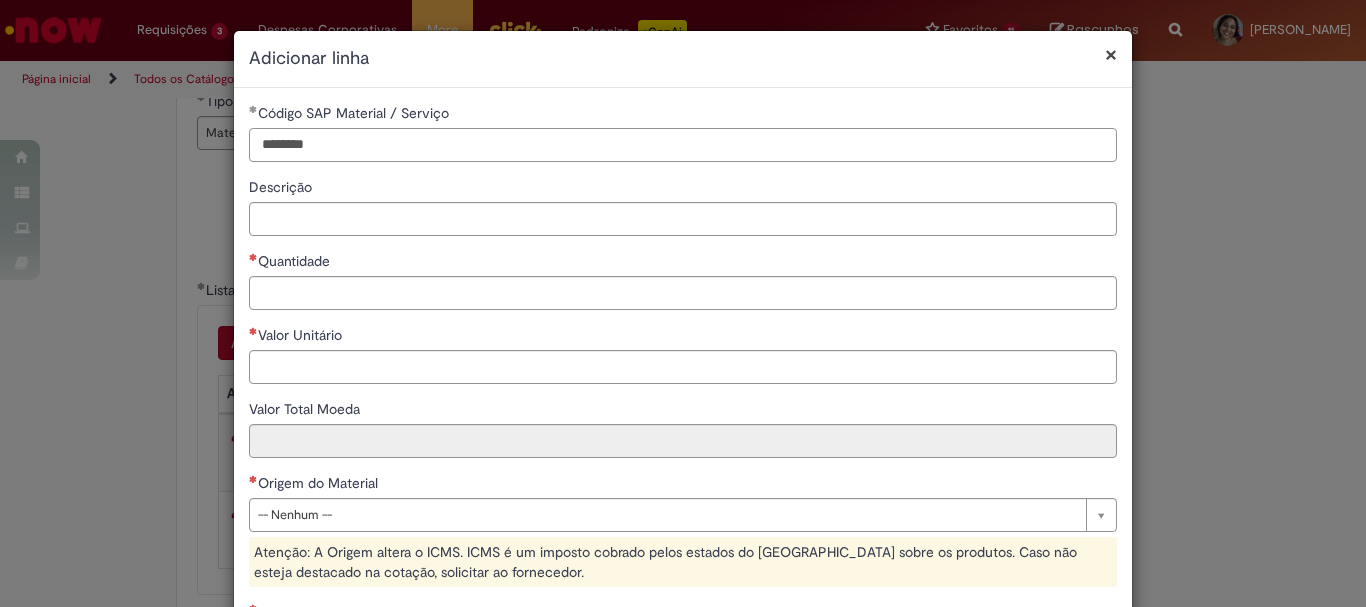 type on "********" 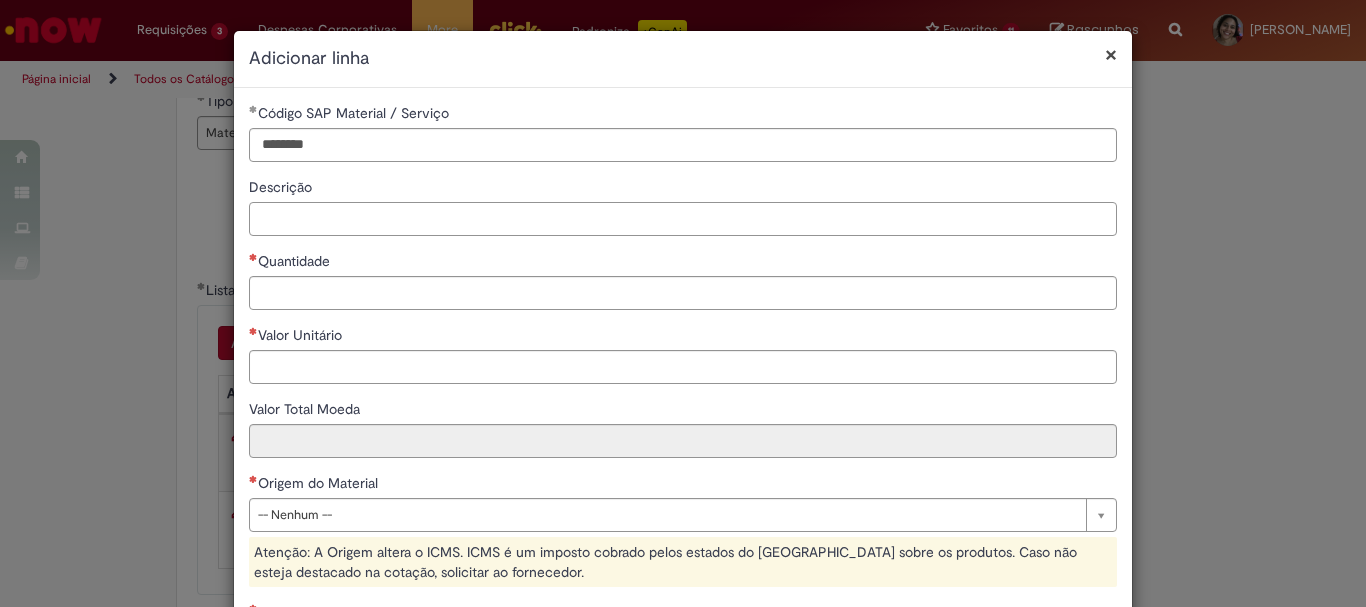 paste on "**********" 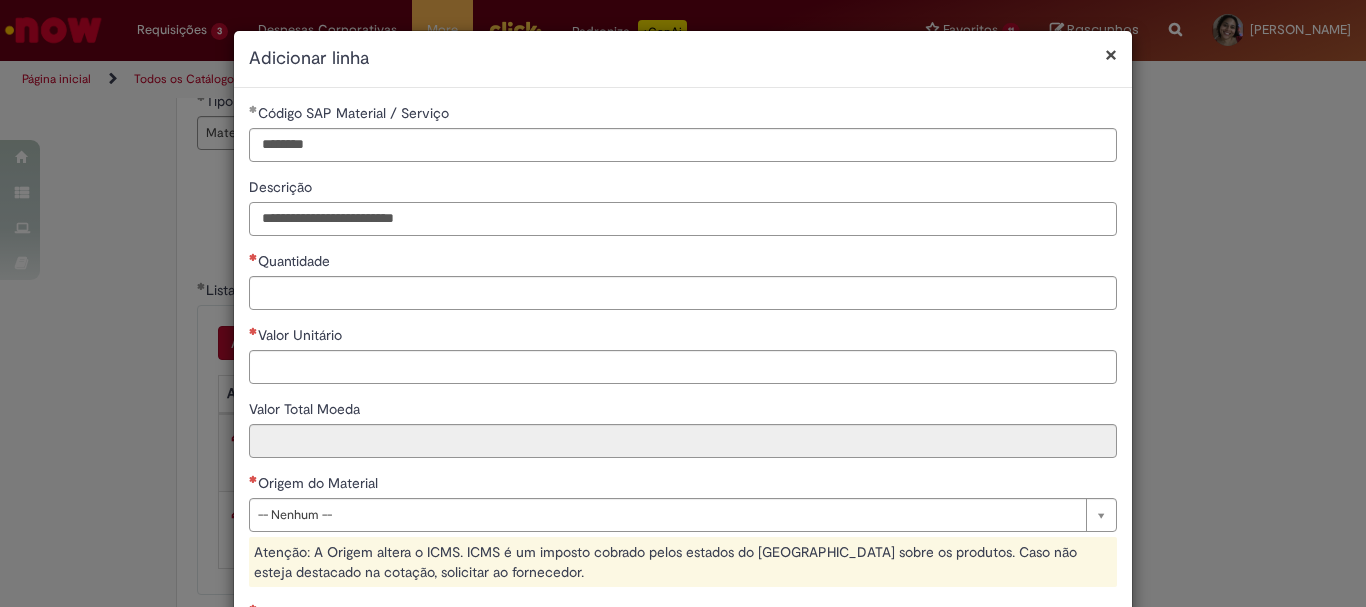 type on "**********" 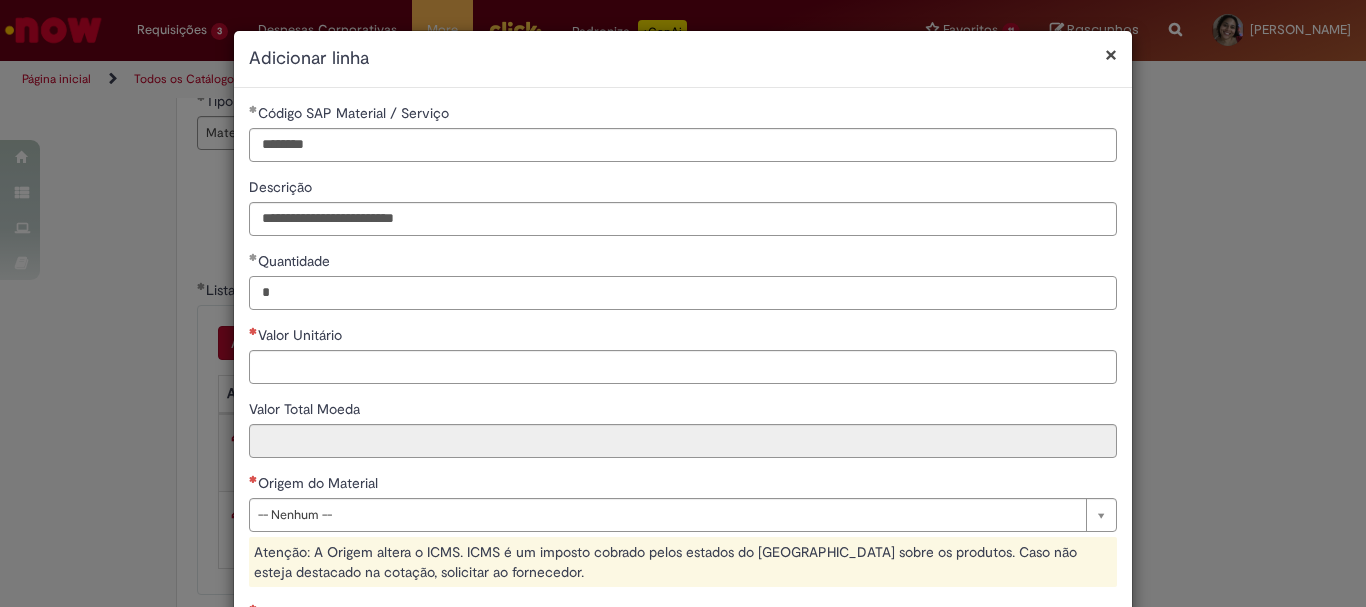 type on "*" 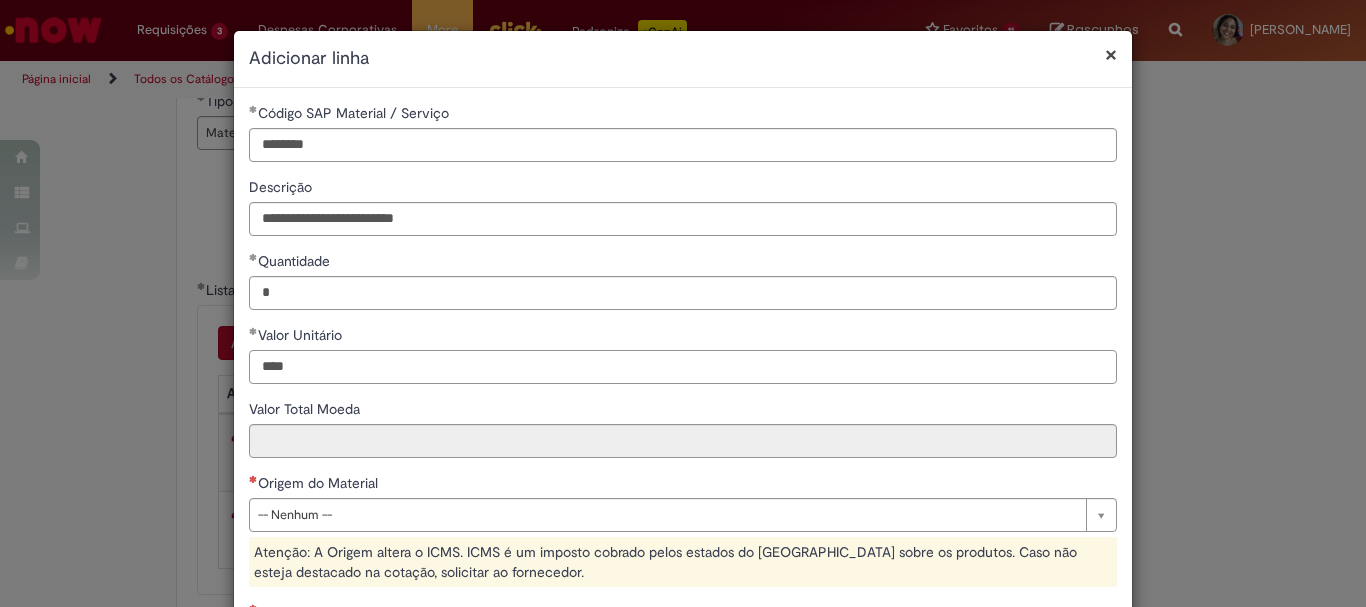 type on "****" 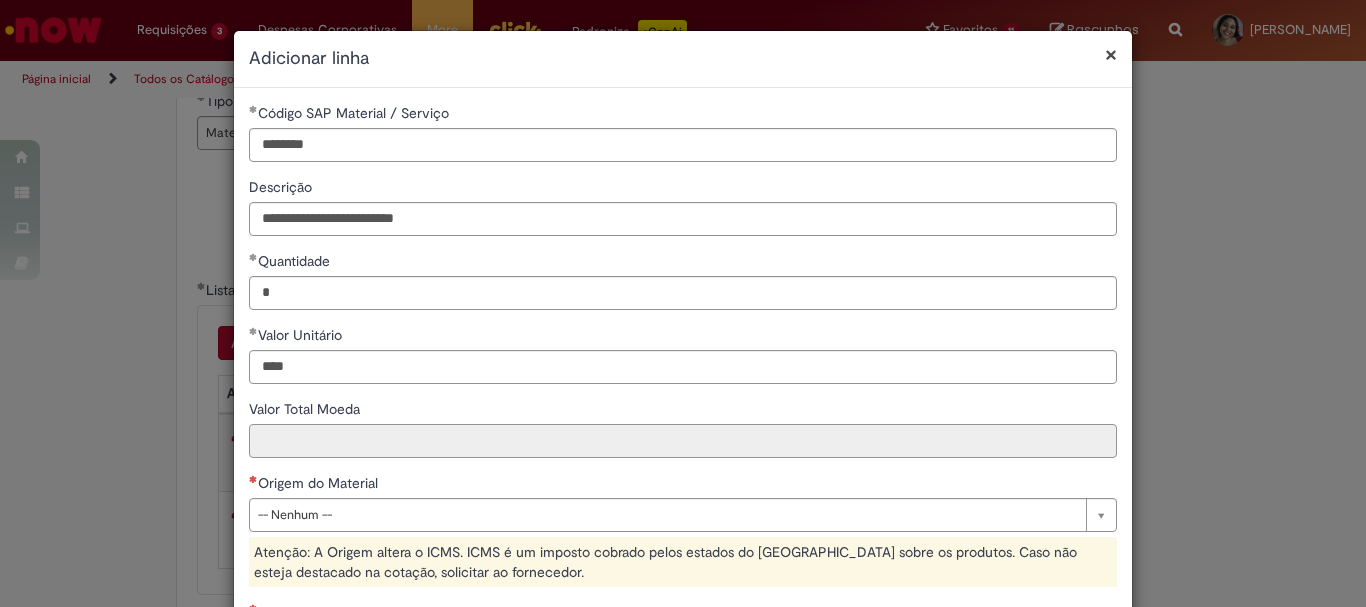 type on "****" 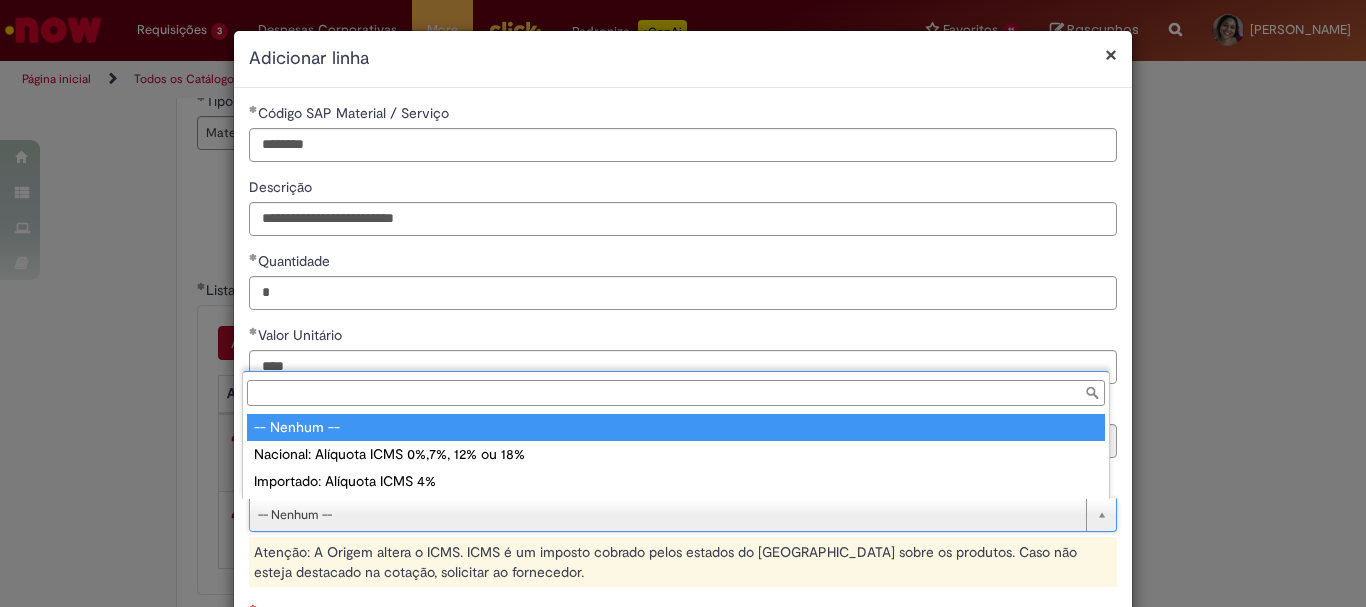 drag, startPoint x: 500, startPoint y: 508, endPoint x: 482, endPoint y: 490, distance: 25.455845 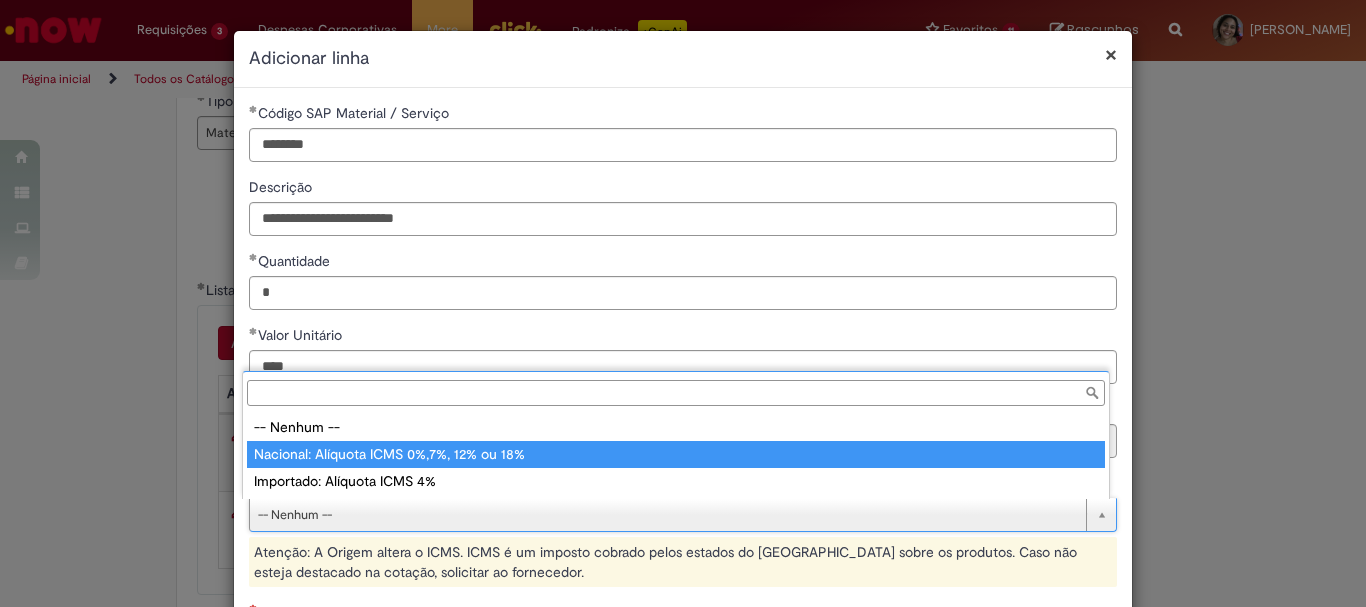 type on "**********" 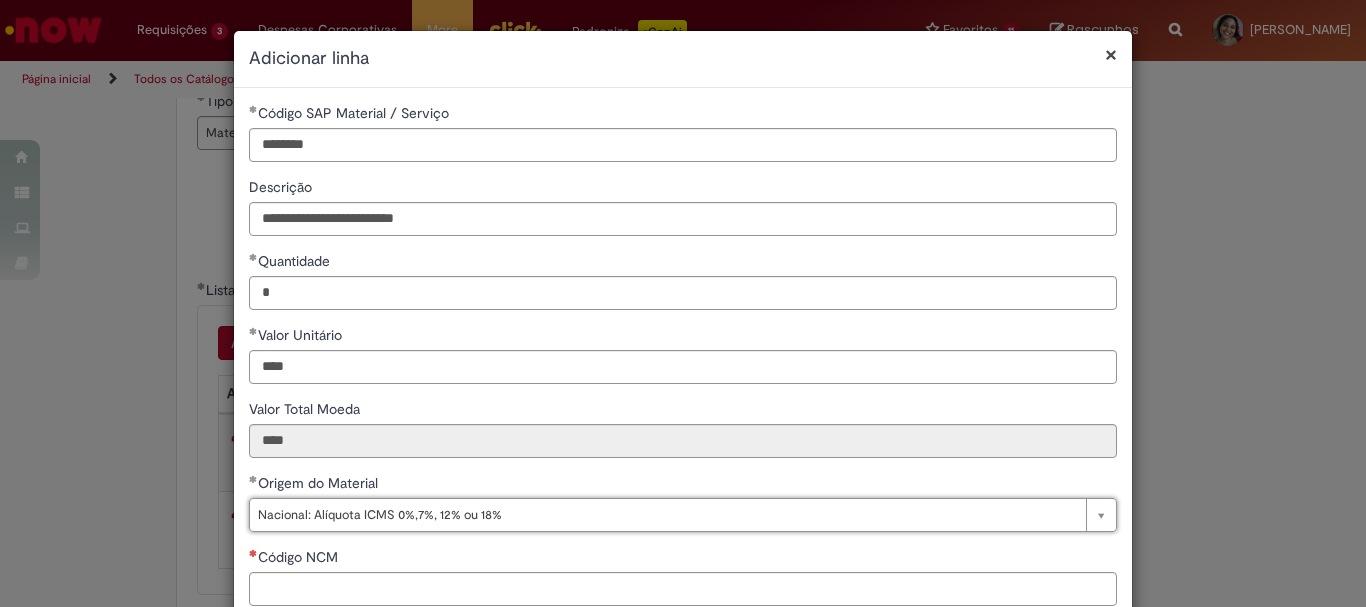 scroll, scrollTop: 200, scrollLeft: 0, axis: vertical 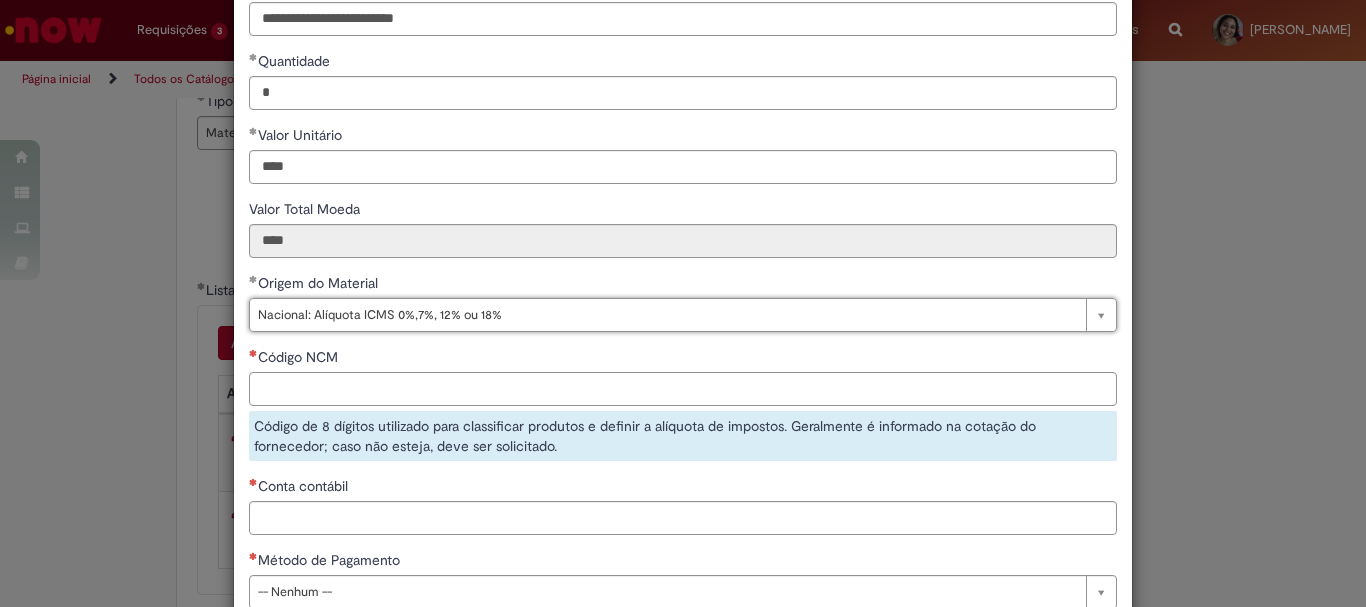 click on "Código NCM" at bounding box center [683, 389] 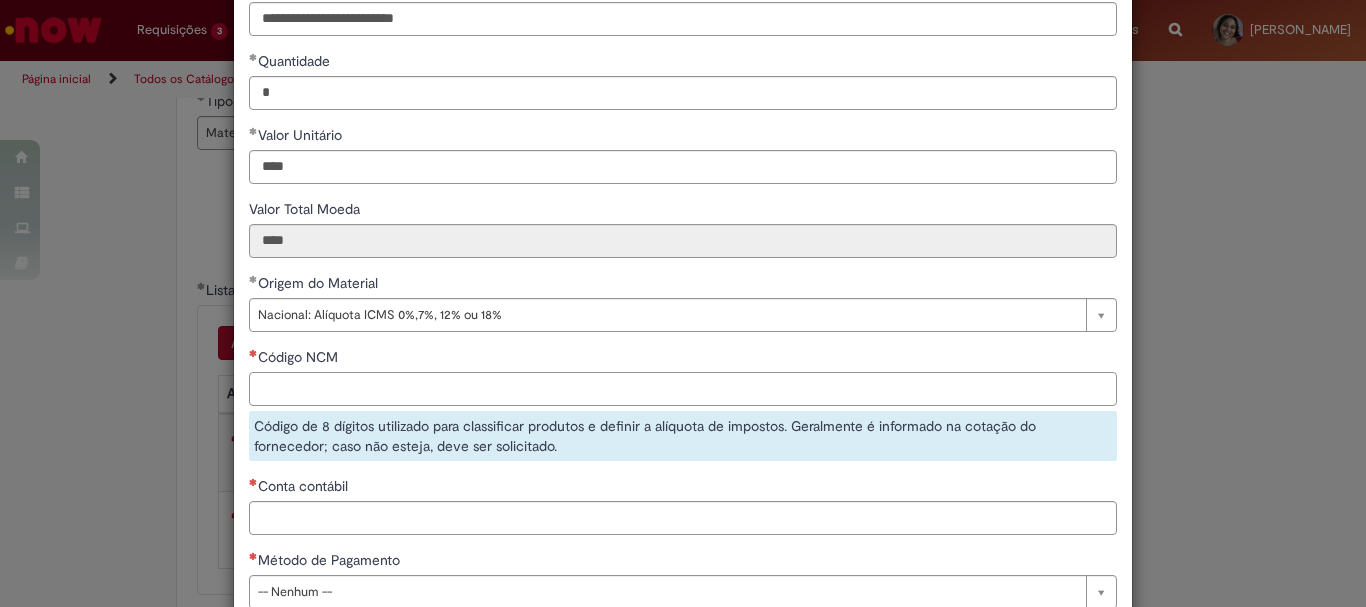 paste on "********" 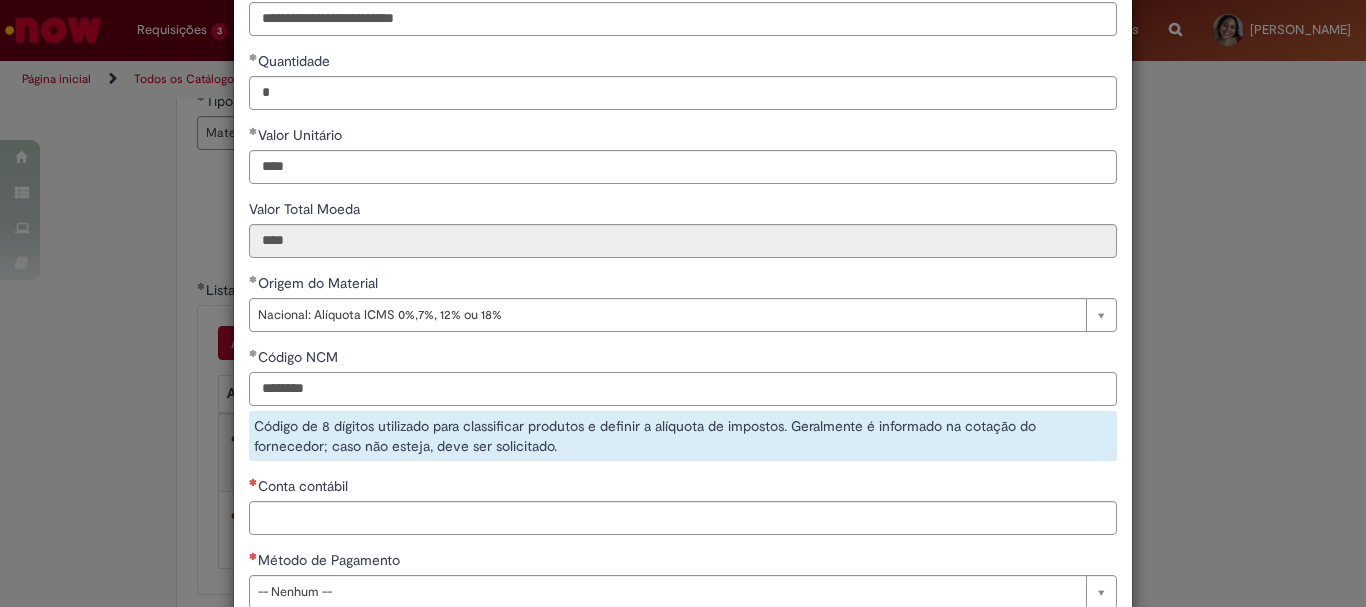 type on "********" 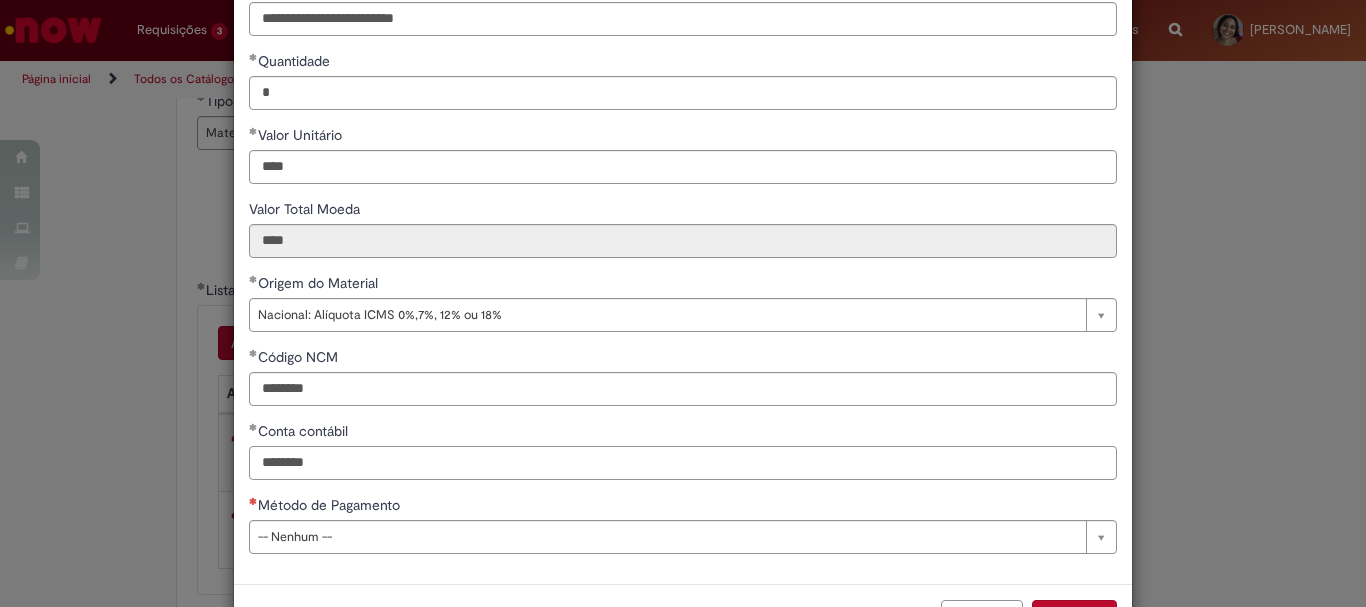 type on "********" 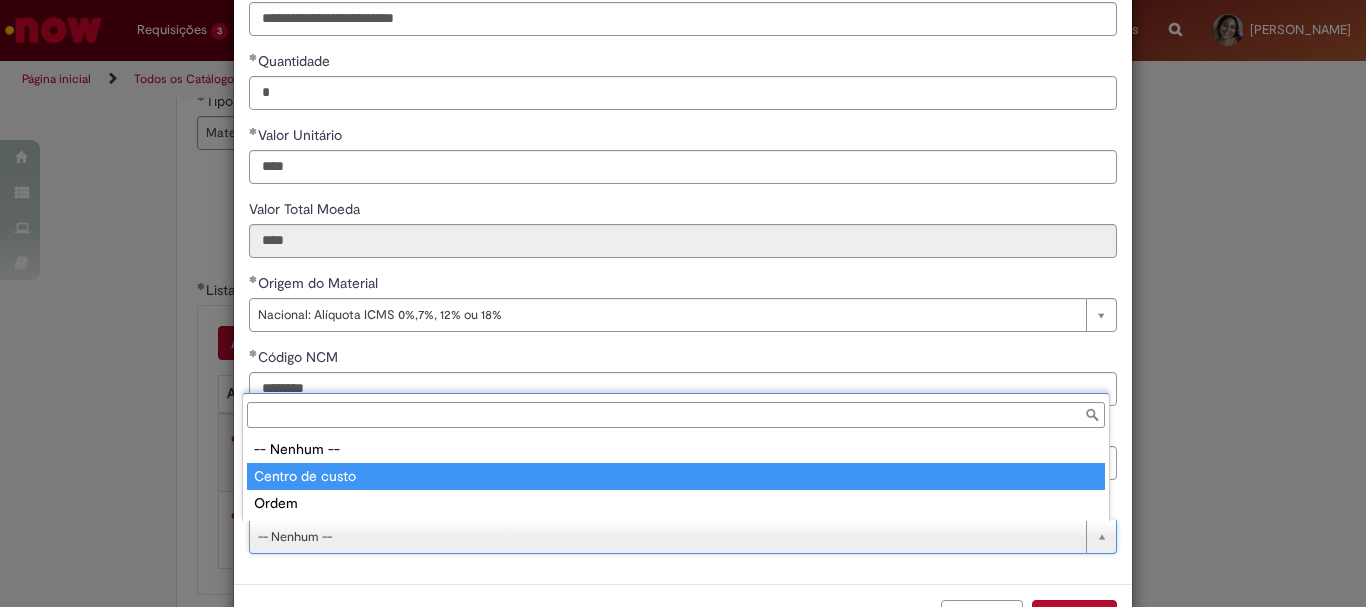 type on "**********" 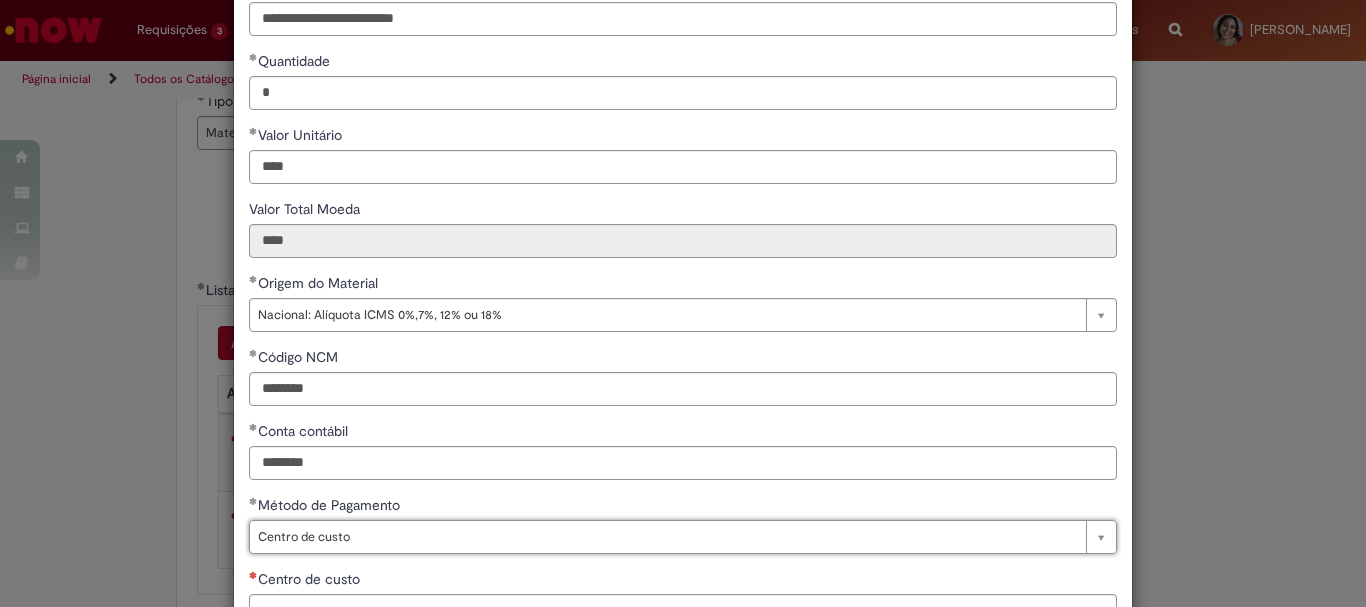 scroll, scrollTop: 347, scrollLeft: 0, axis: vertical 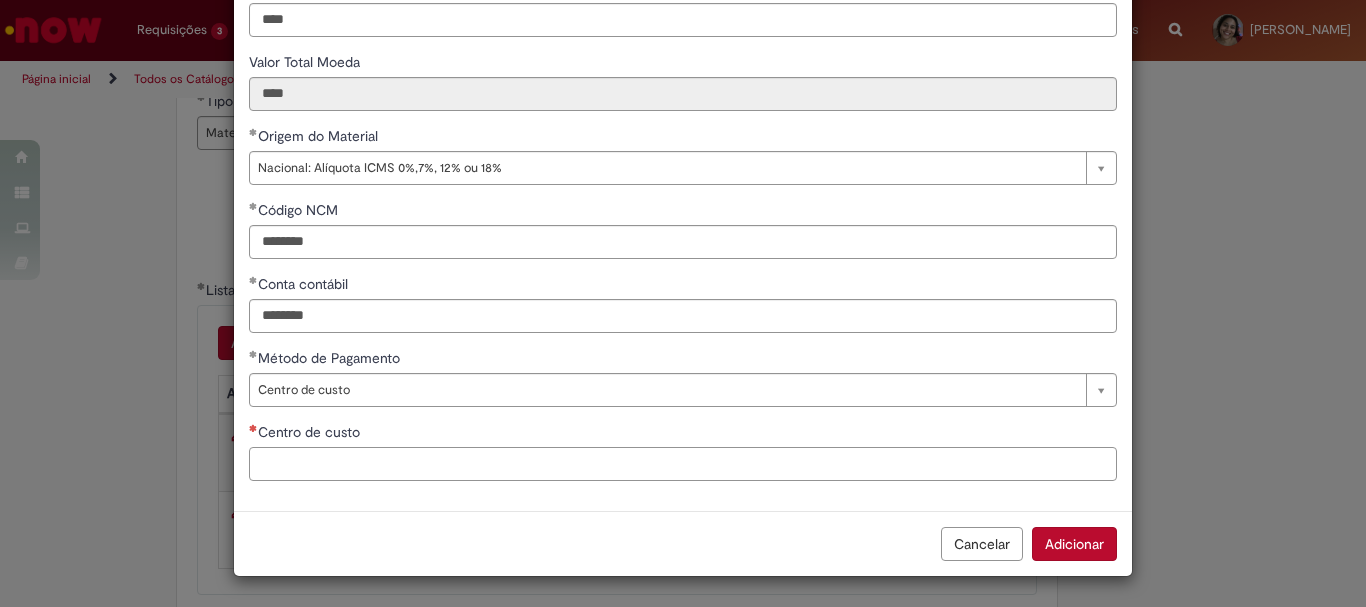 click on "Centro de custo" at bounding box center (683, 464) 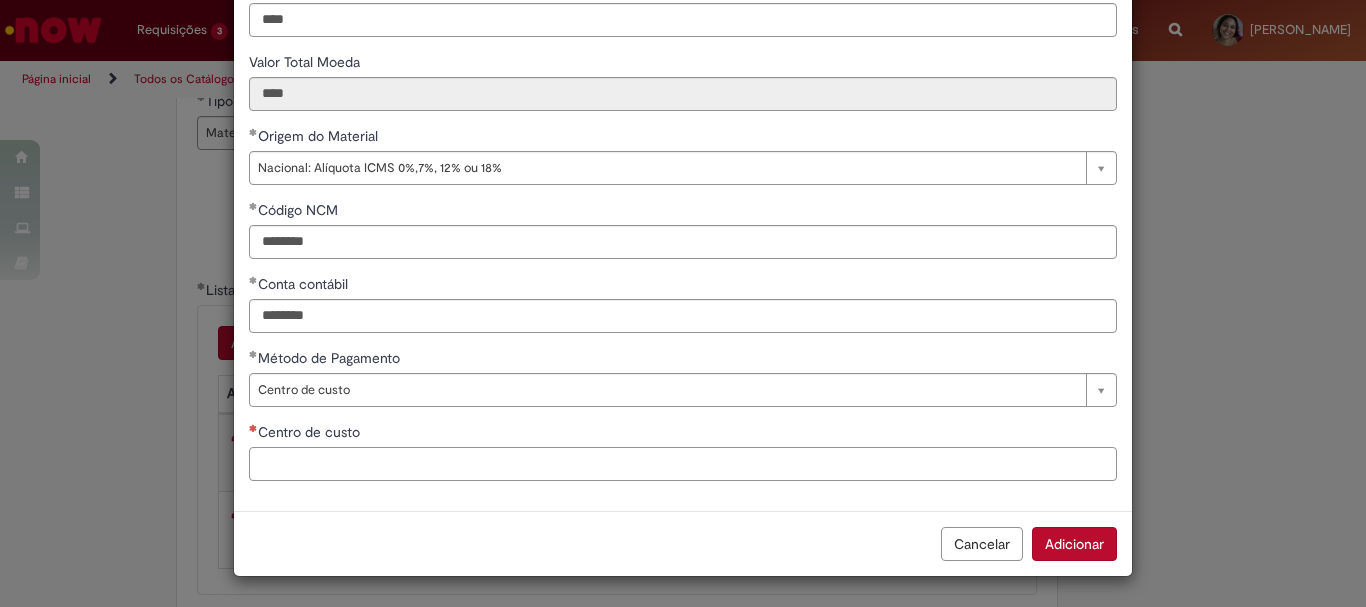 paste on "**********" 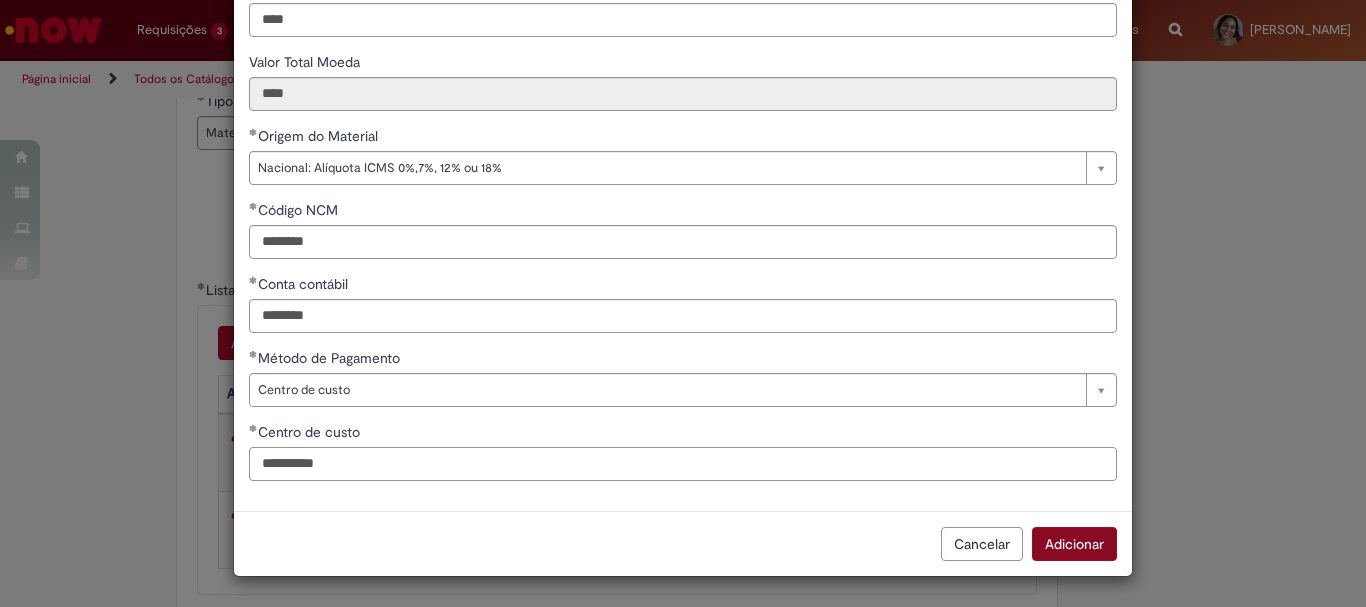 type on "**********" 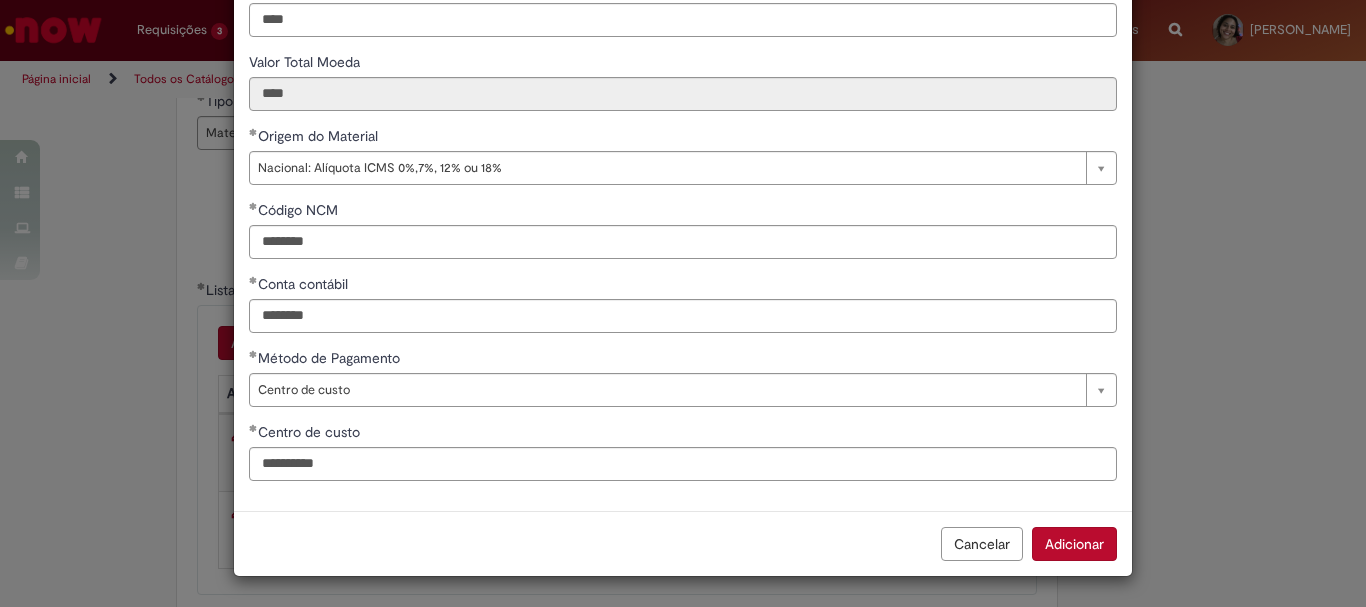 drag, startPoint x: 1064, startPoint y: 529, endPoint x: 1027, endPoint y: 536, distance: 37.65634 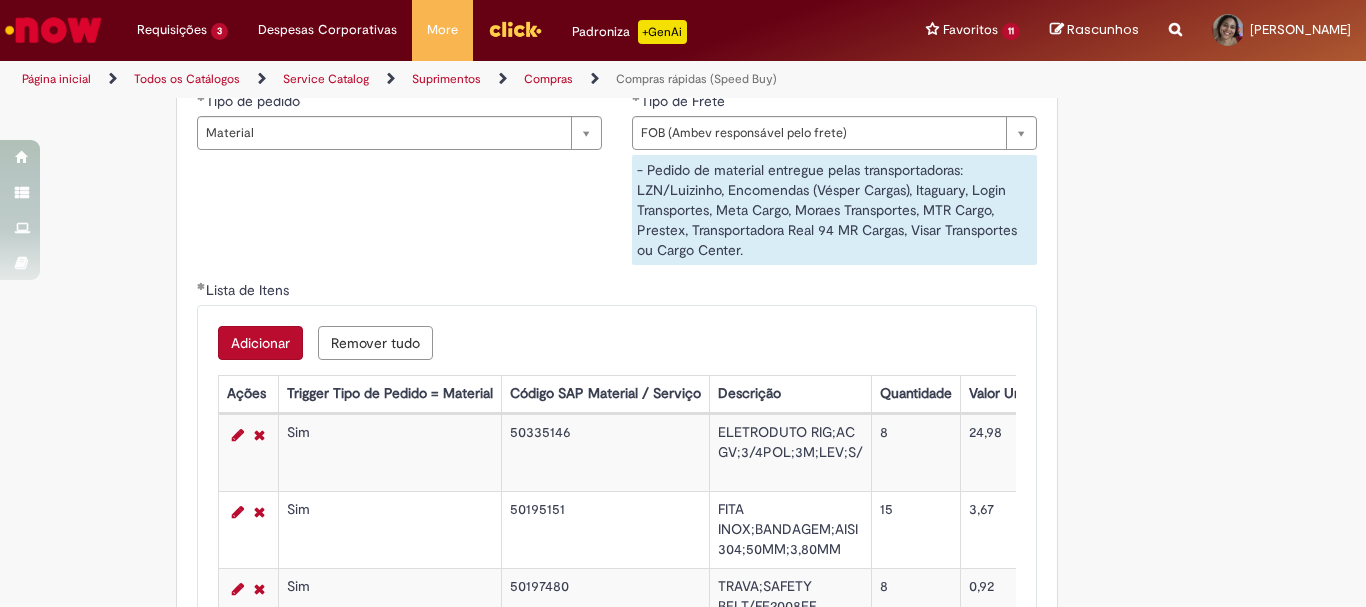click on "Adicionar" at bounding box center (260, 343) 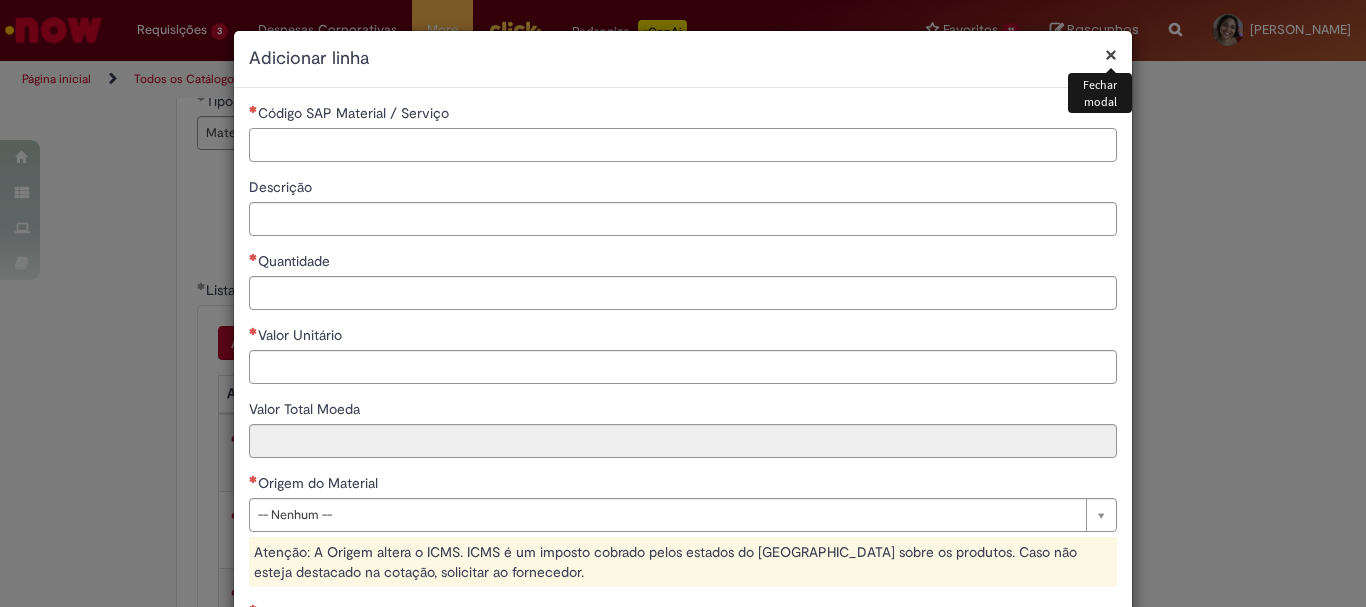 click on "Código SAP Material / Serviço" at bounding box center [683, 145] 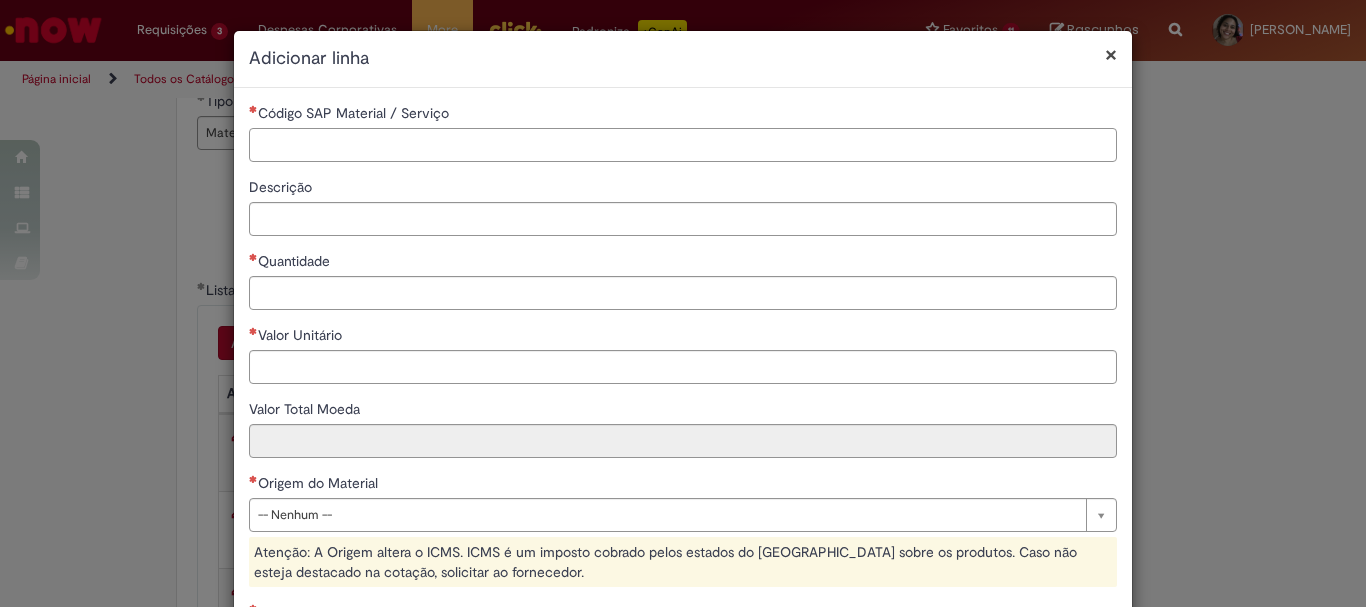 paste on "********" 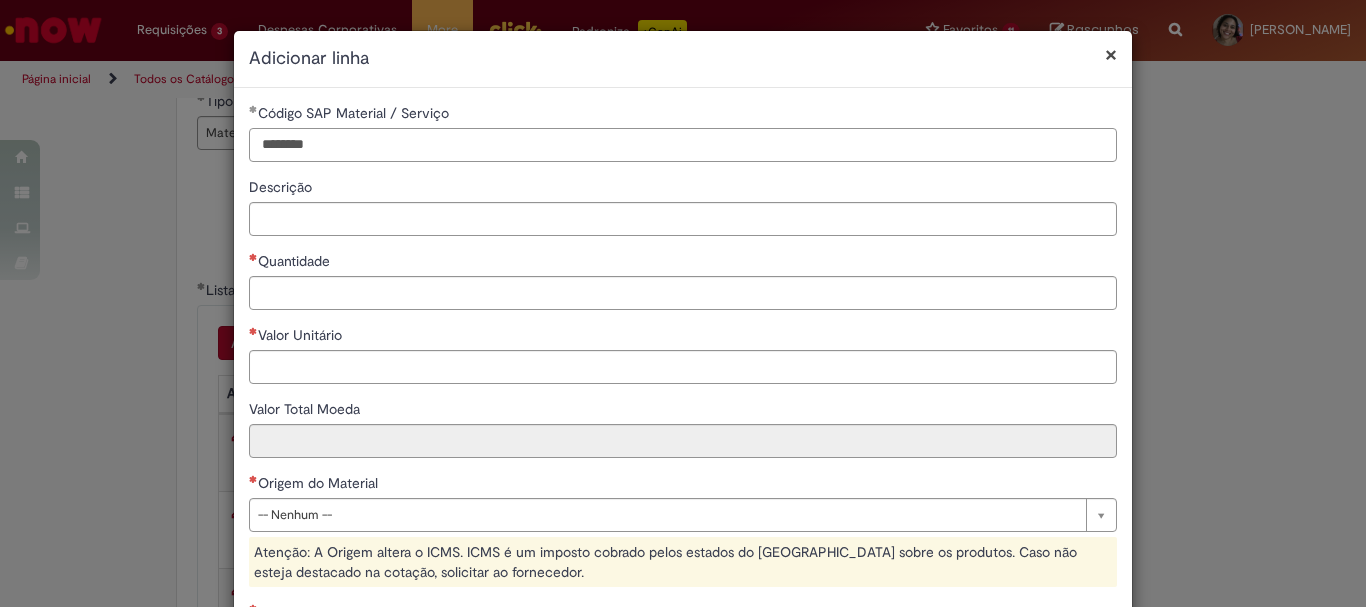 type on "********" 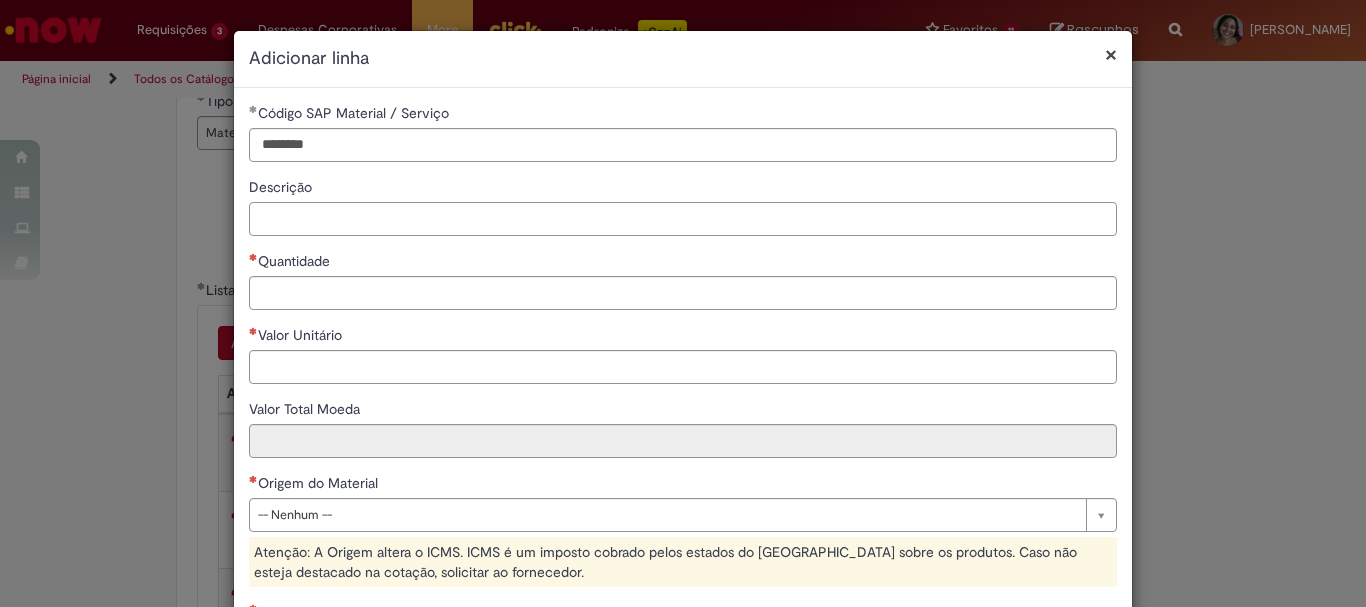 paste on "**********" 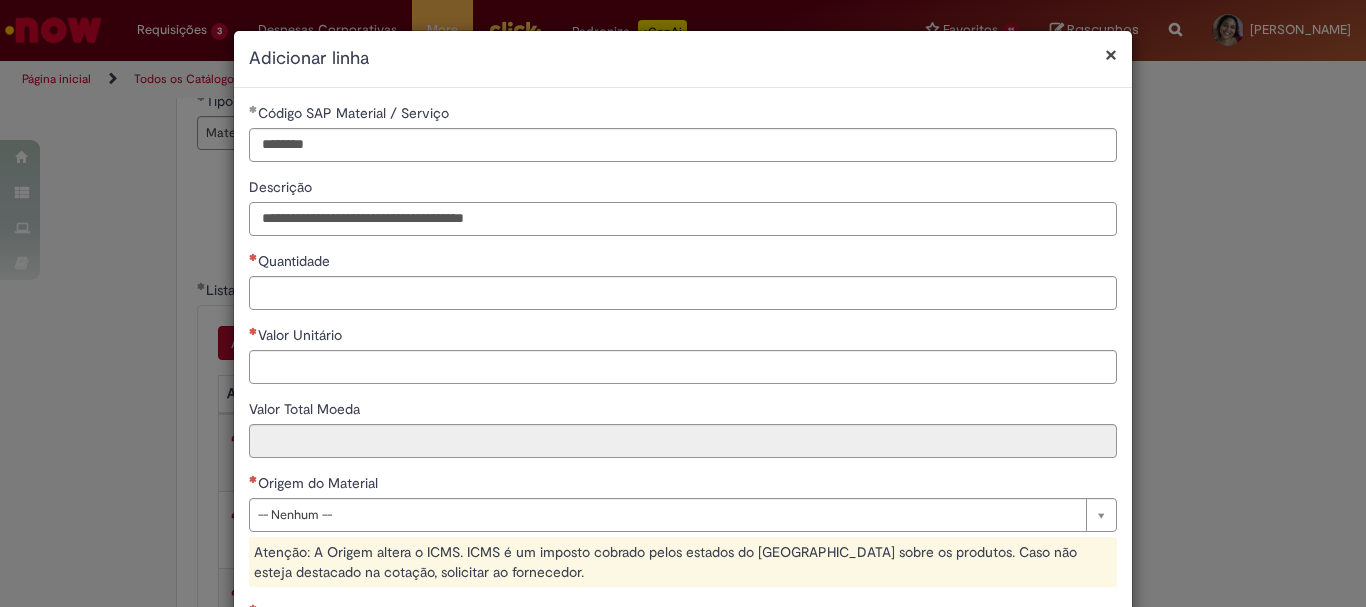 type on "**********" 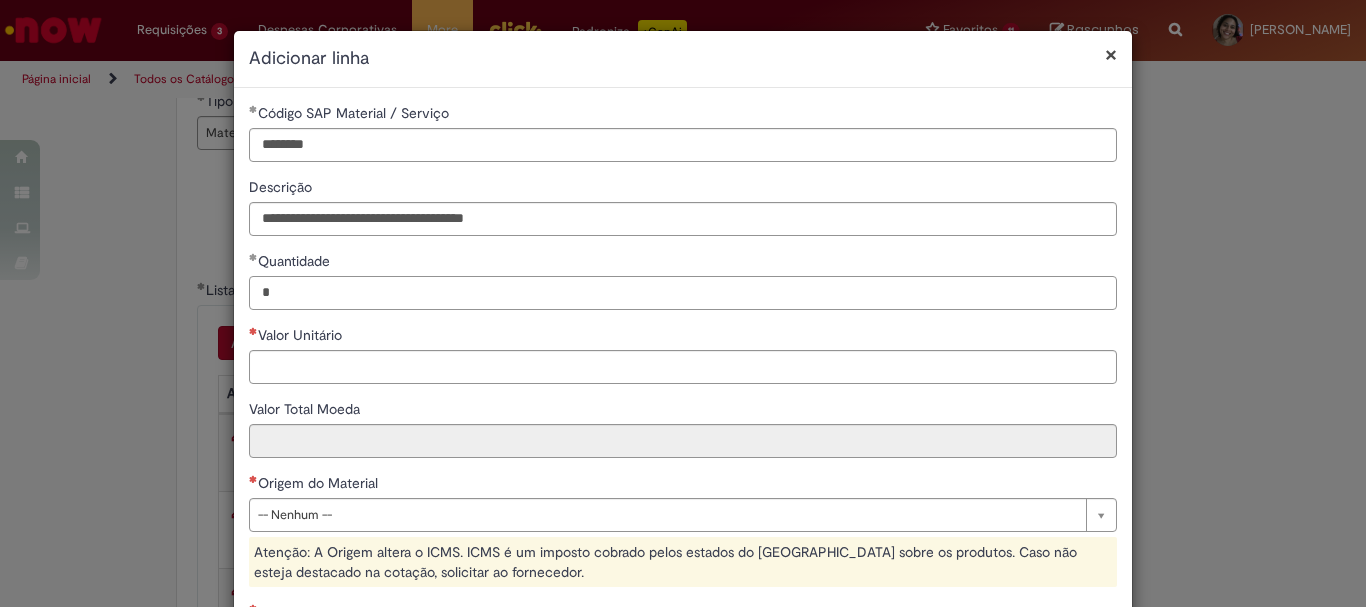 type on "*" 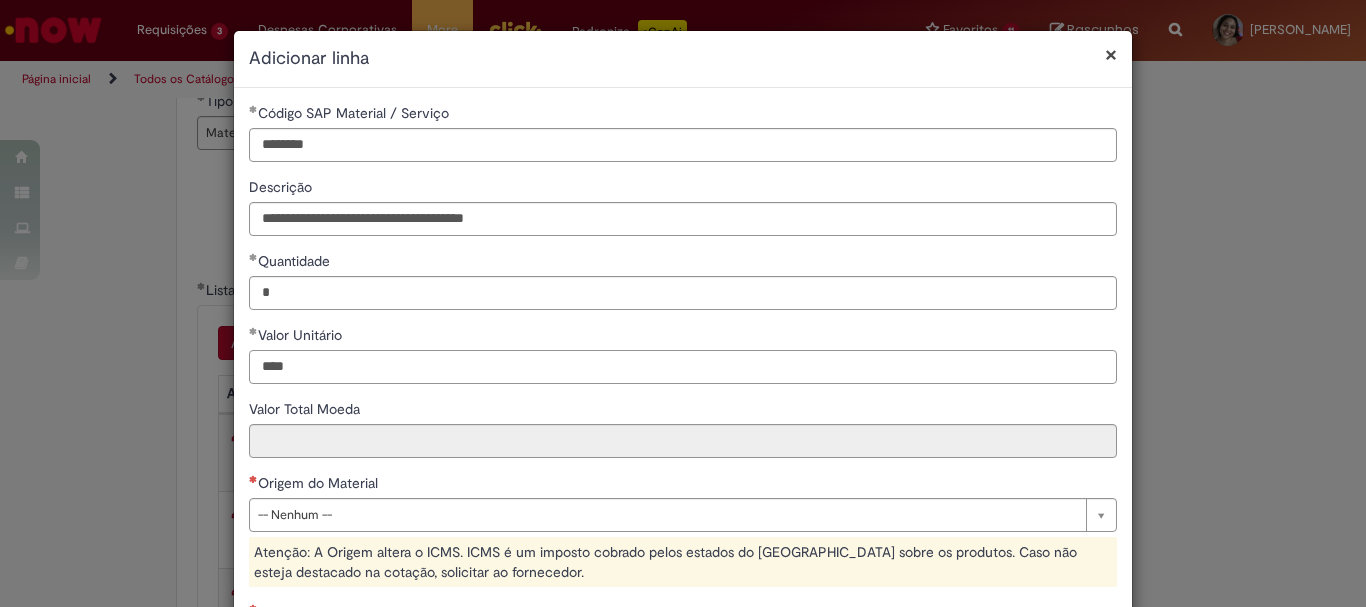 type on "****" 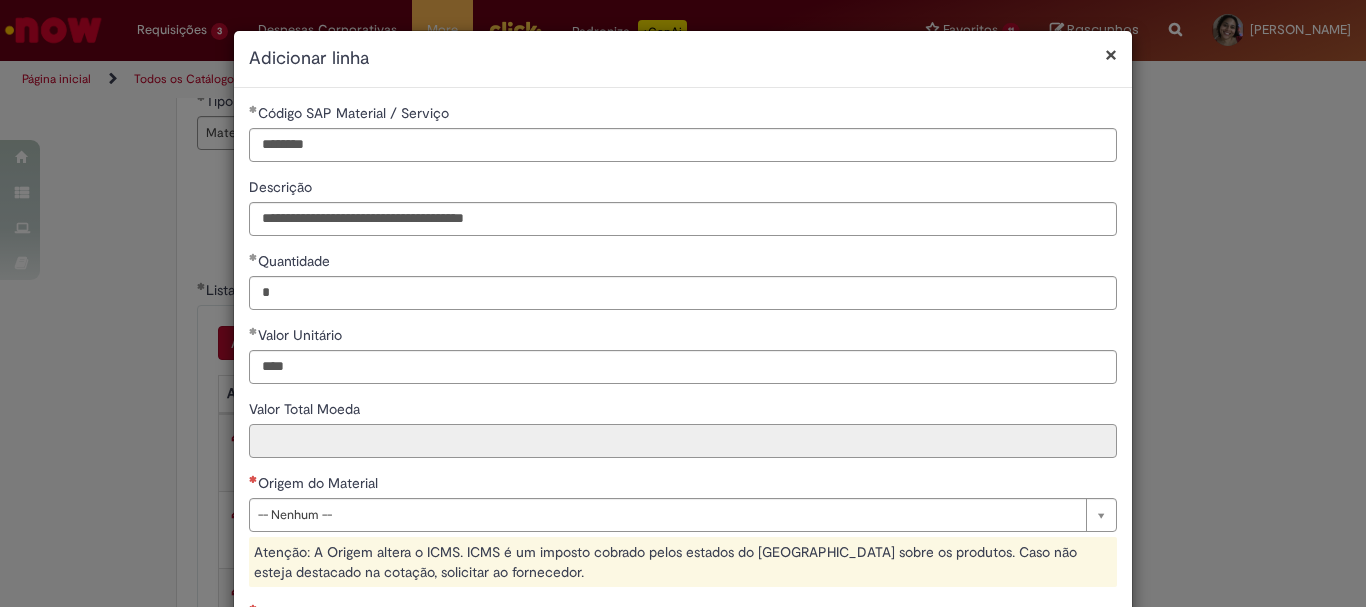 type on "*****" 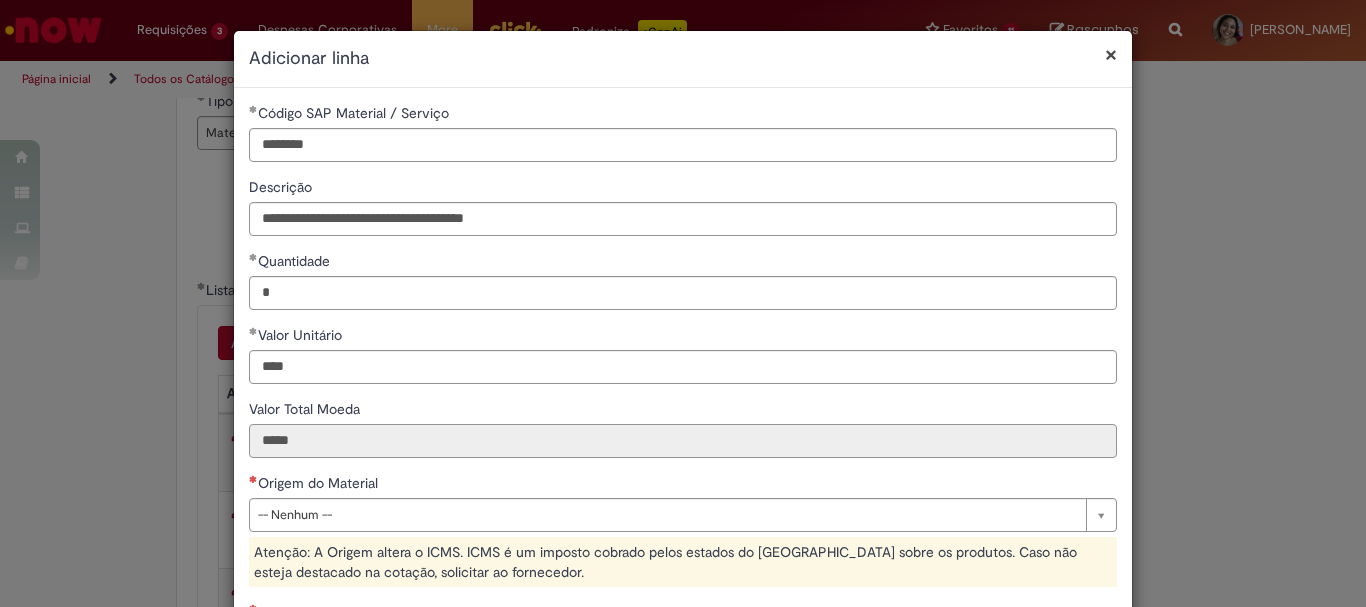 scroll, scrollTop: 200, scrollLeft: 0, axis: vertical 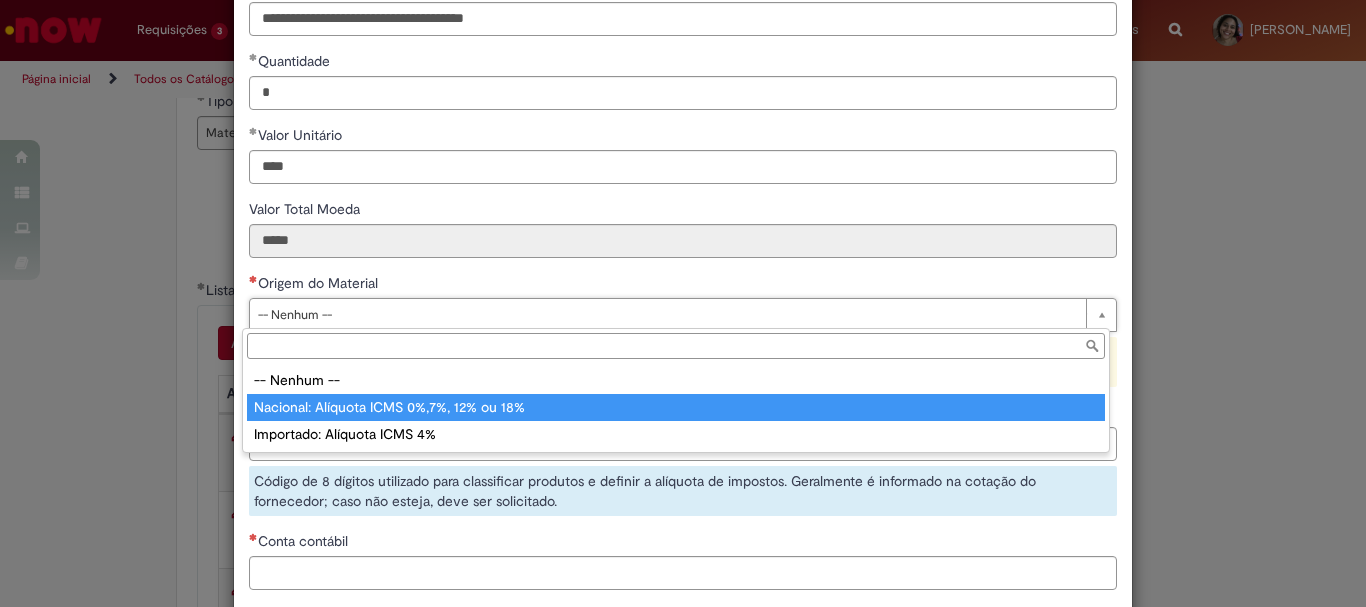 type on "**********" 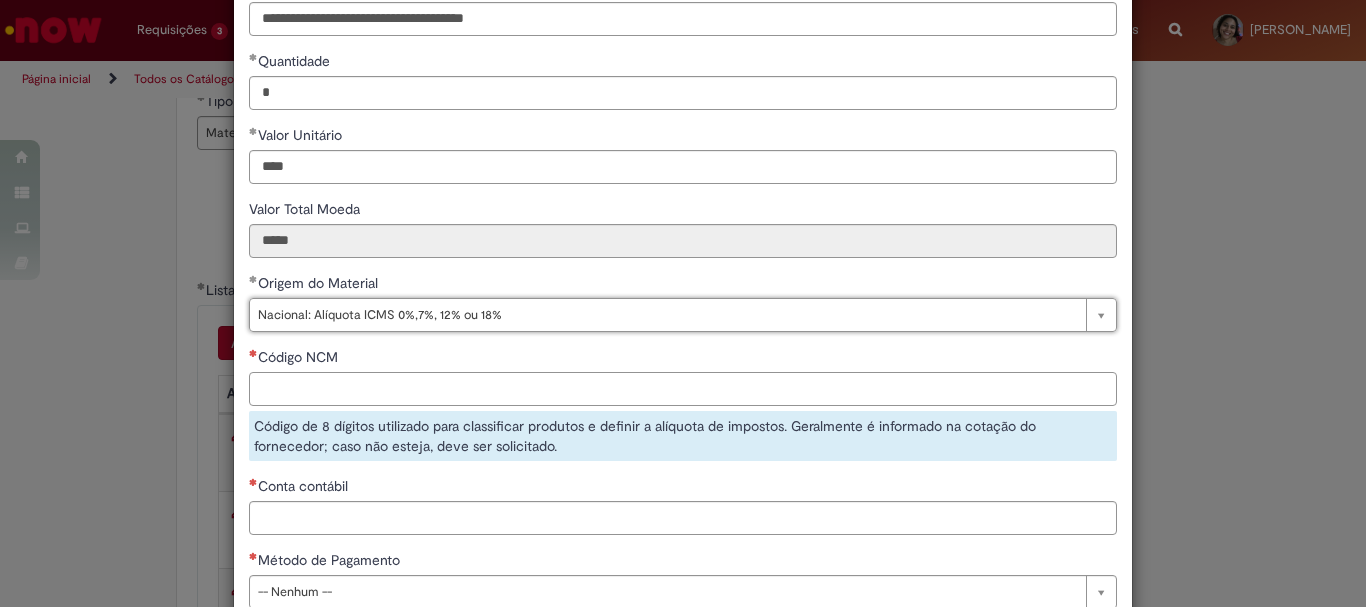 click on "Código NCM" at bounding box center (683, 389) 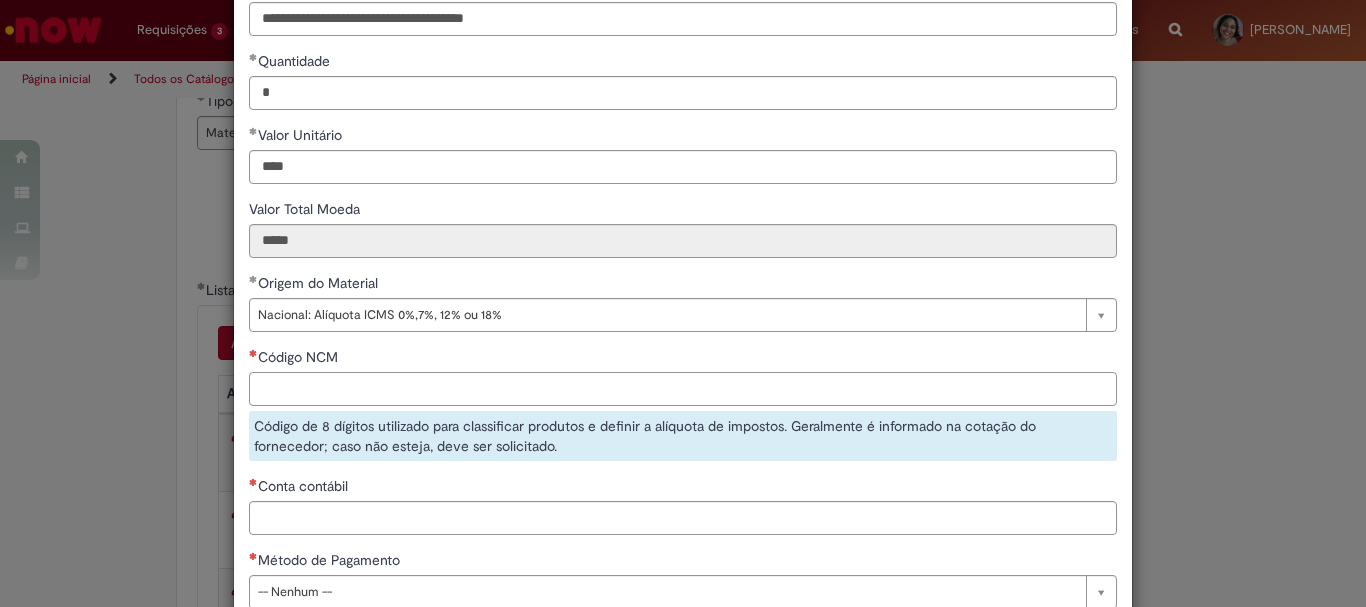 paste on "********" 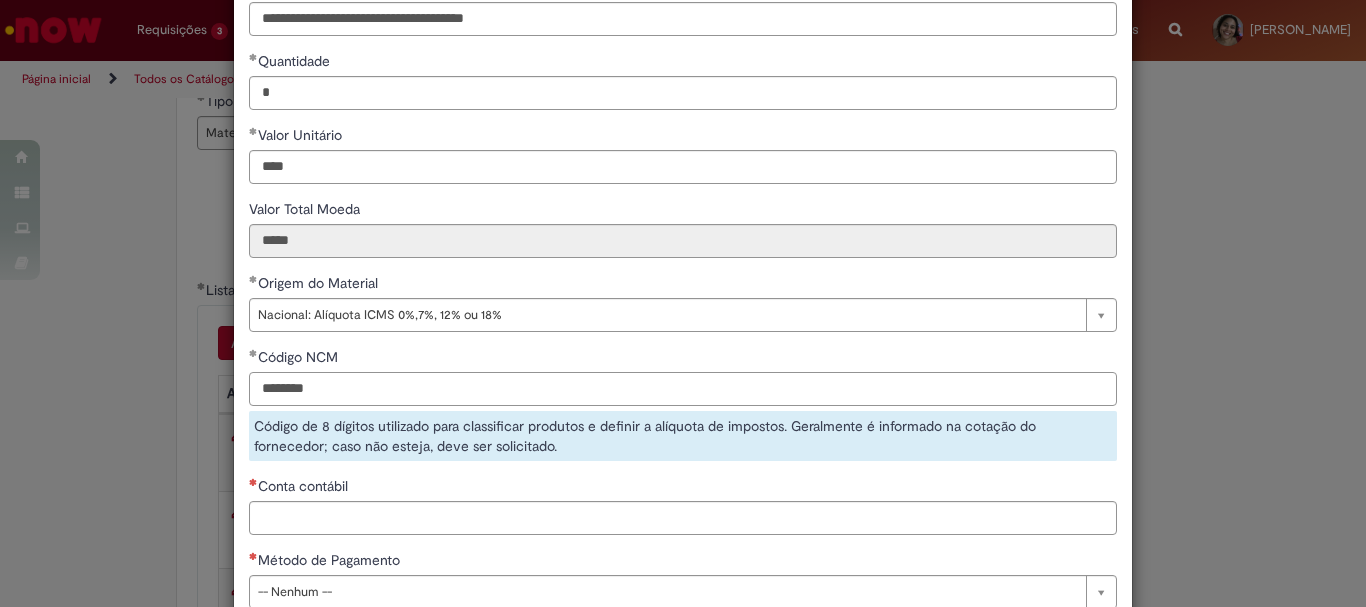 type on "********" 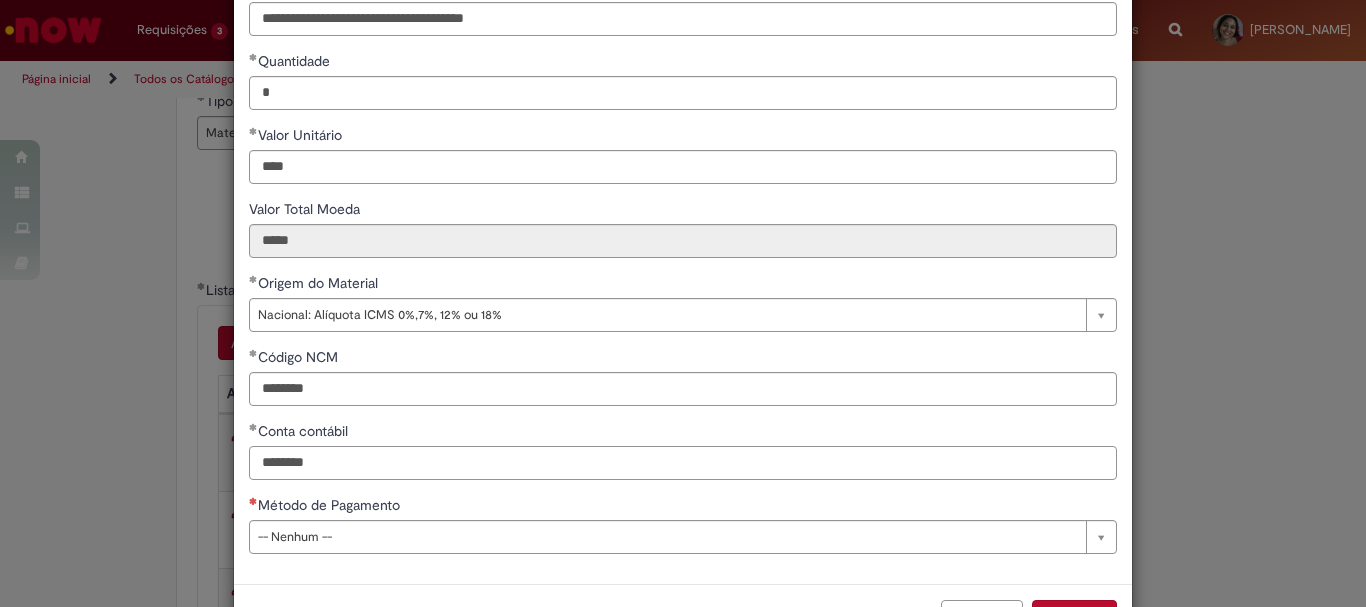 type on "********" 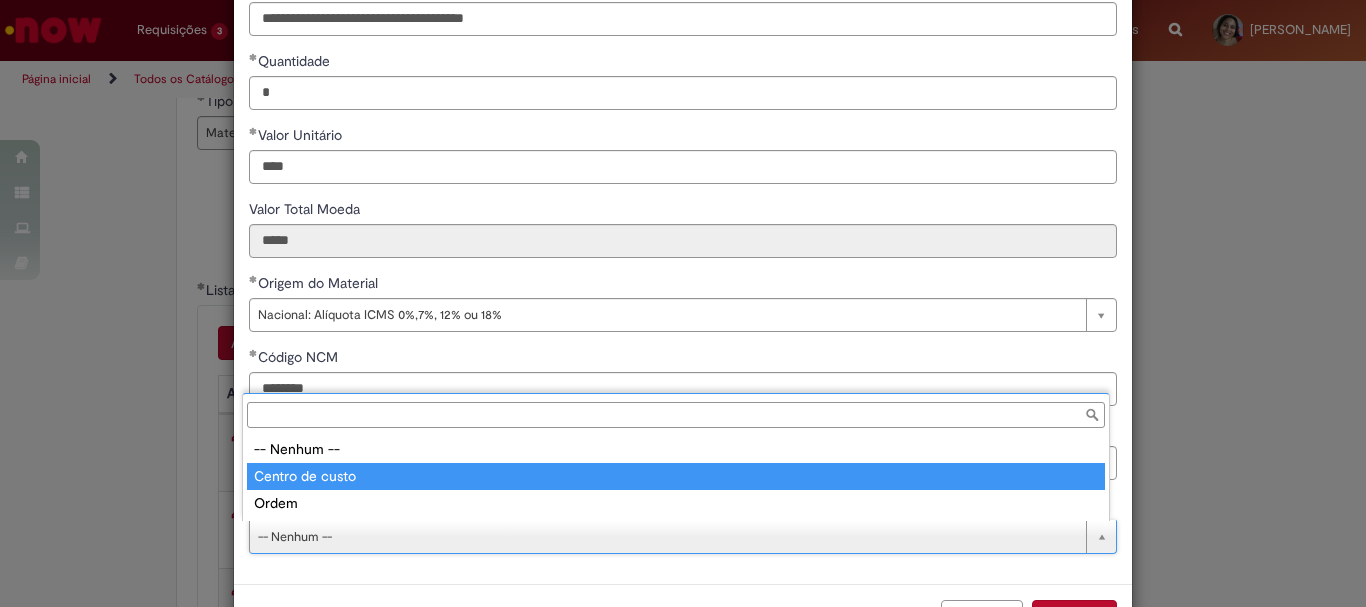 type on "**********" 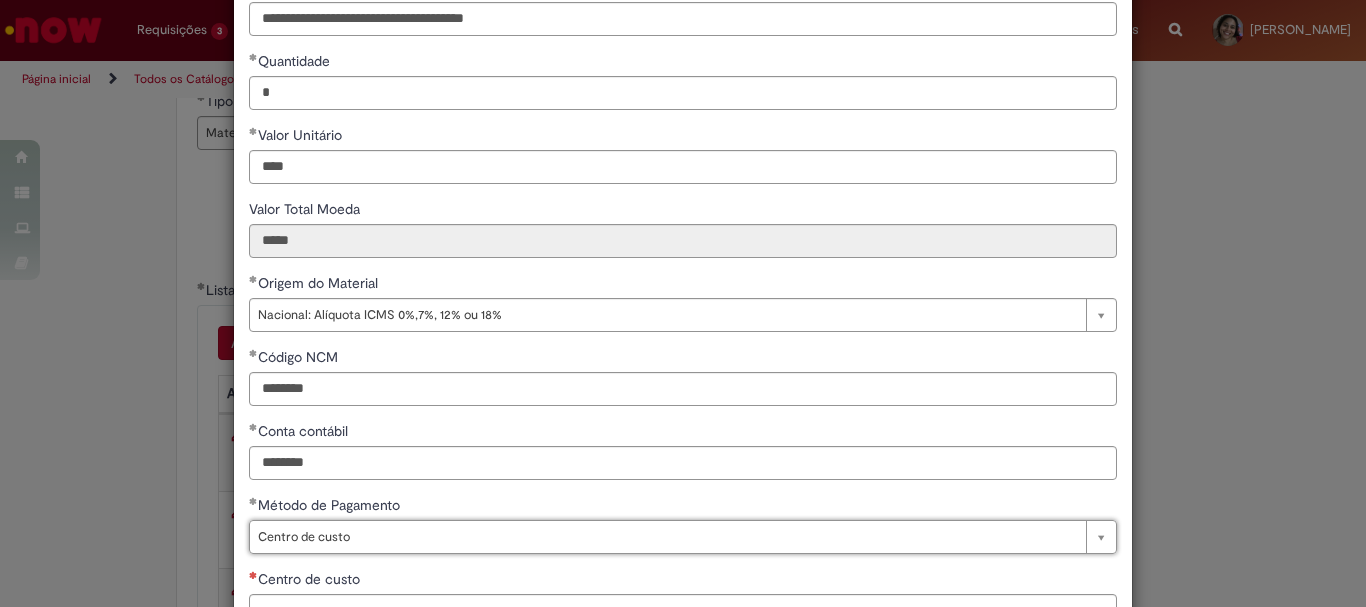 scroll, scrollTop: 300, scrollLeft: 0, axis: vertical 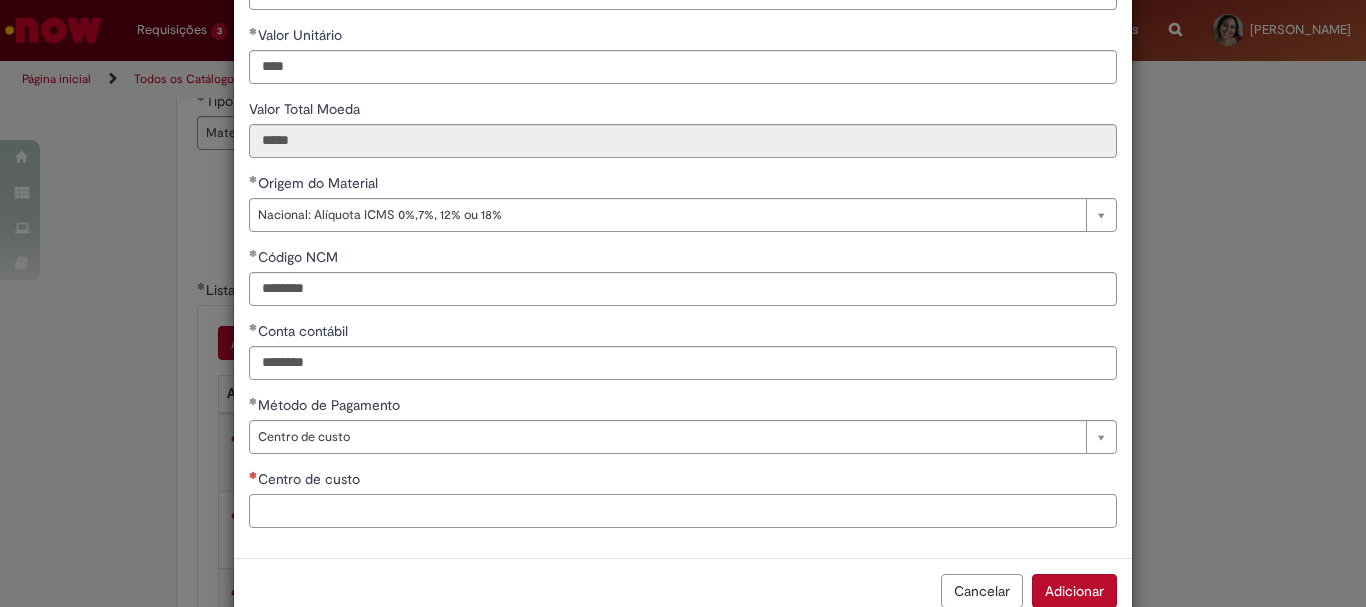 click on "Centro de custo" at bounding box center (683, 511) 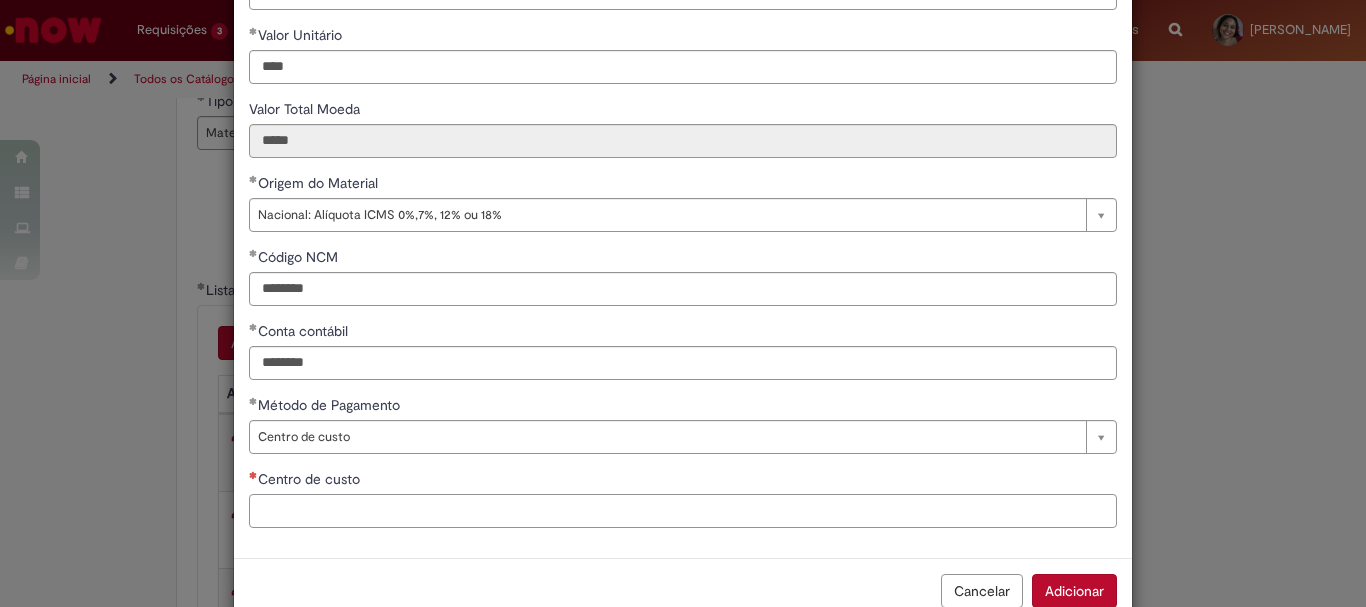 paste on "**********" 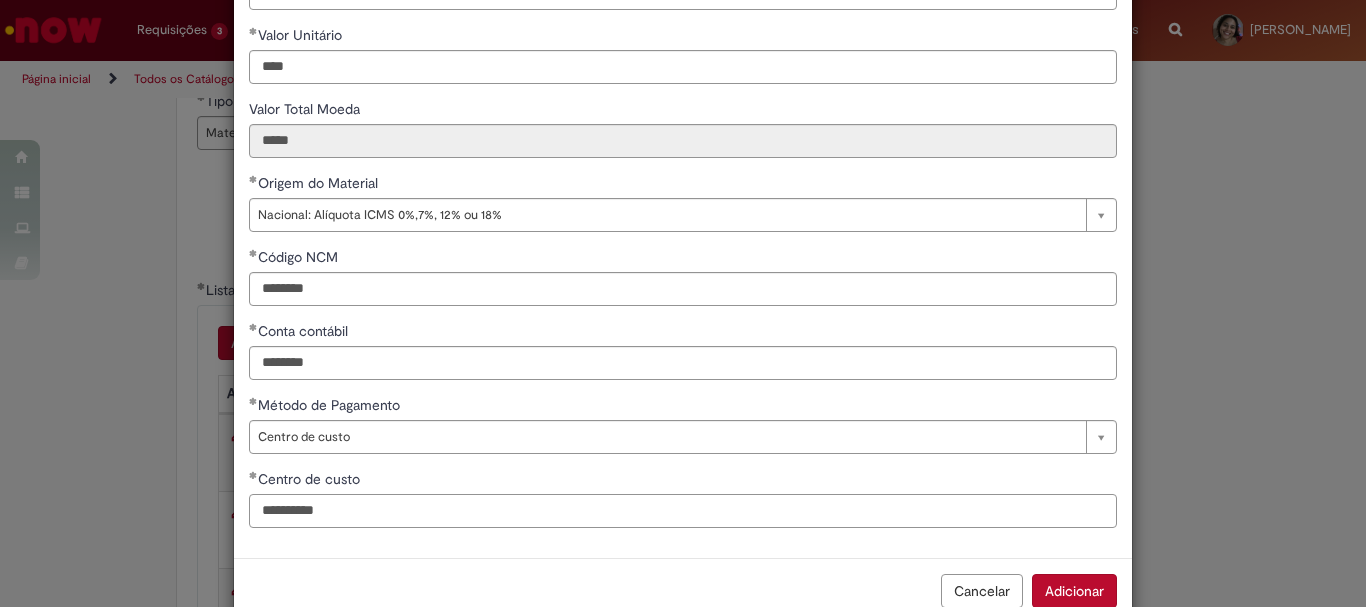 scroll, scrollTop: 347, scrollLeft: 0, axis: vertical 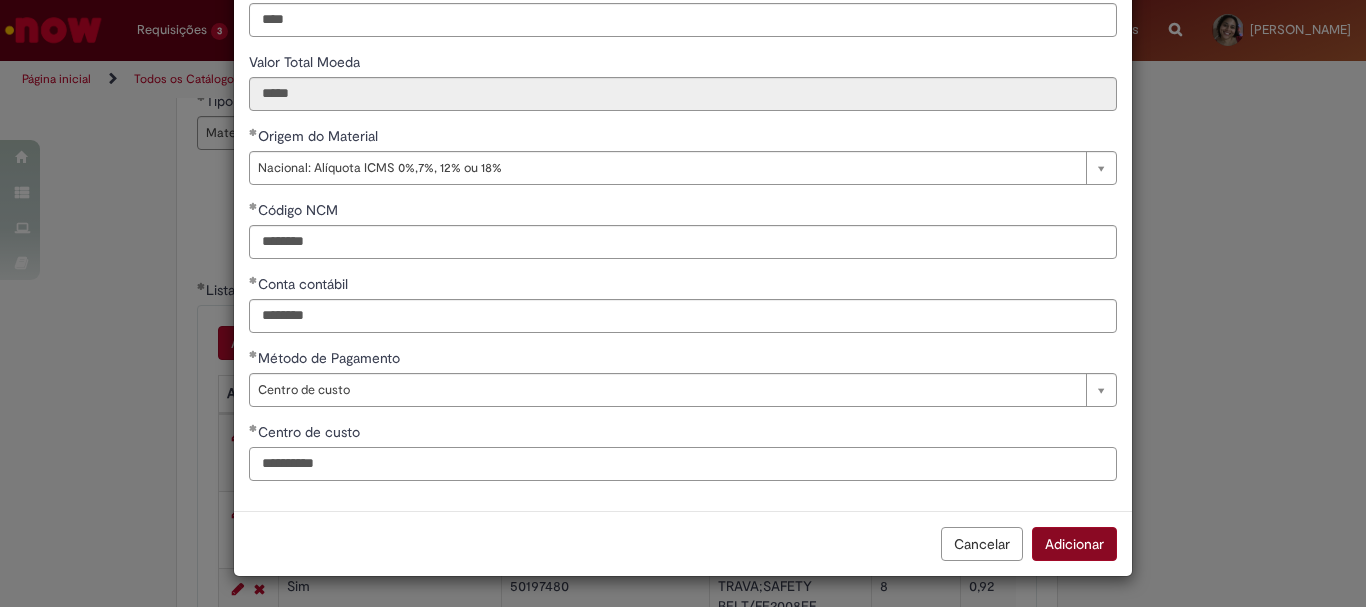 type on "**********" 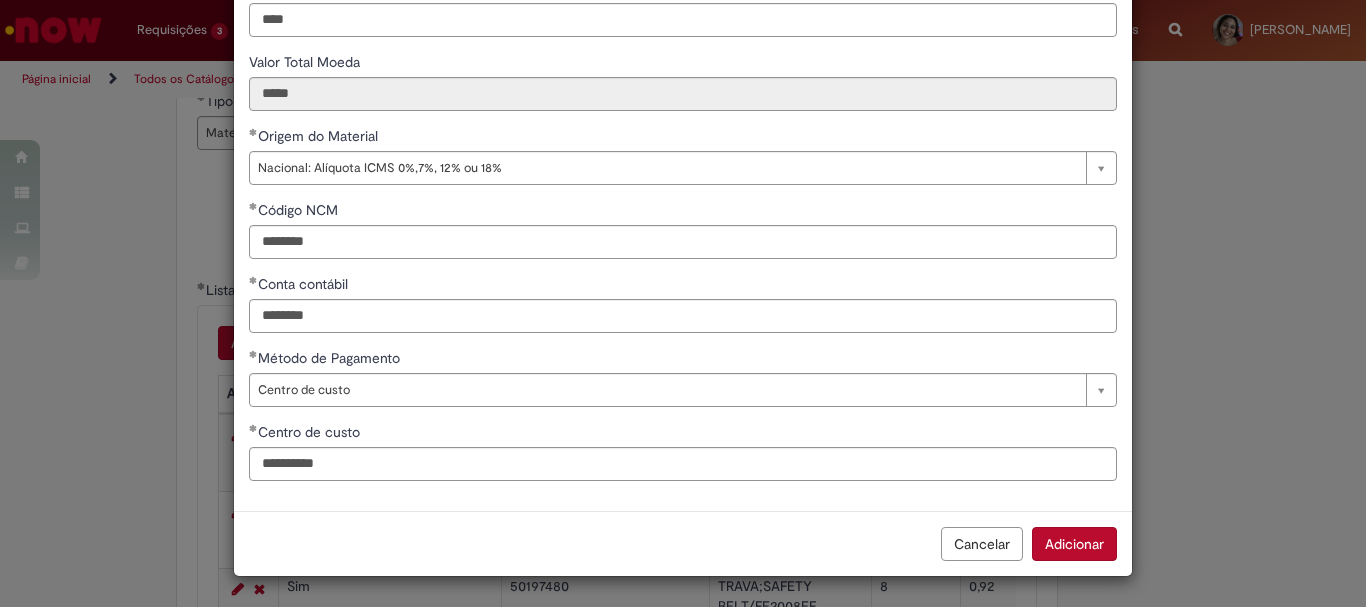 click on "Adicionar" at bounding box center (1074, 544) 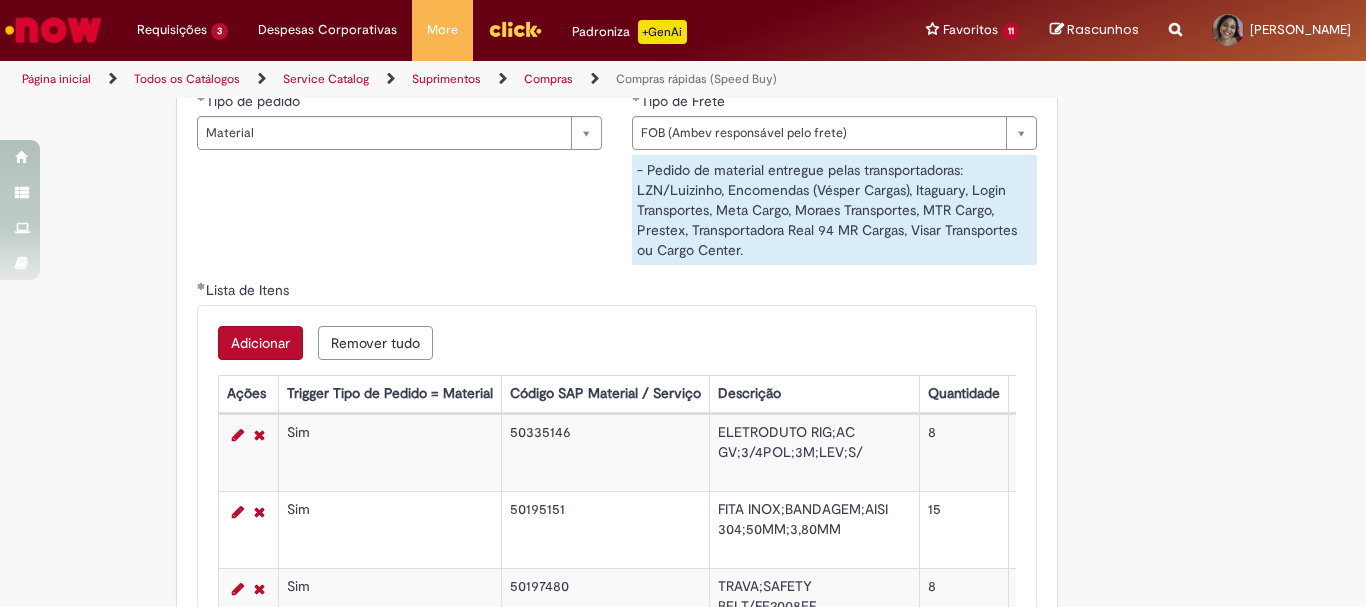 click on "Adicionar" at bounding box center (260, 343) 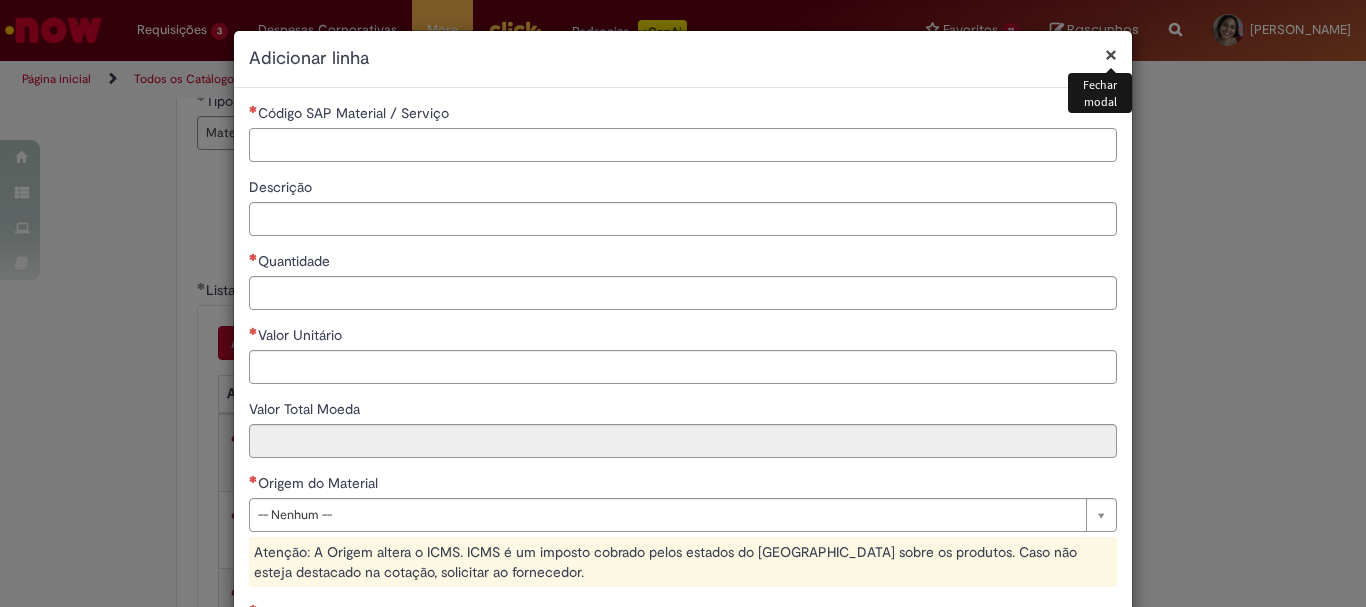 click on "Código SAP Material / Serviço" at bounding box center (683, 145) 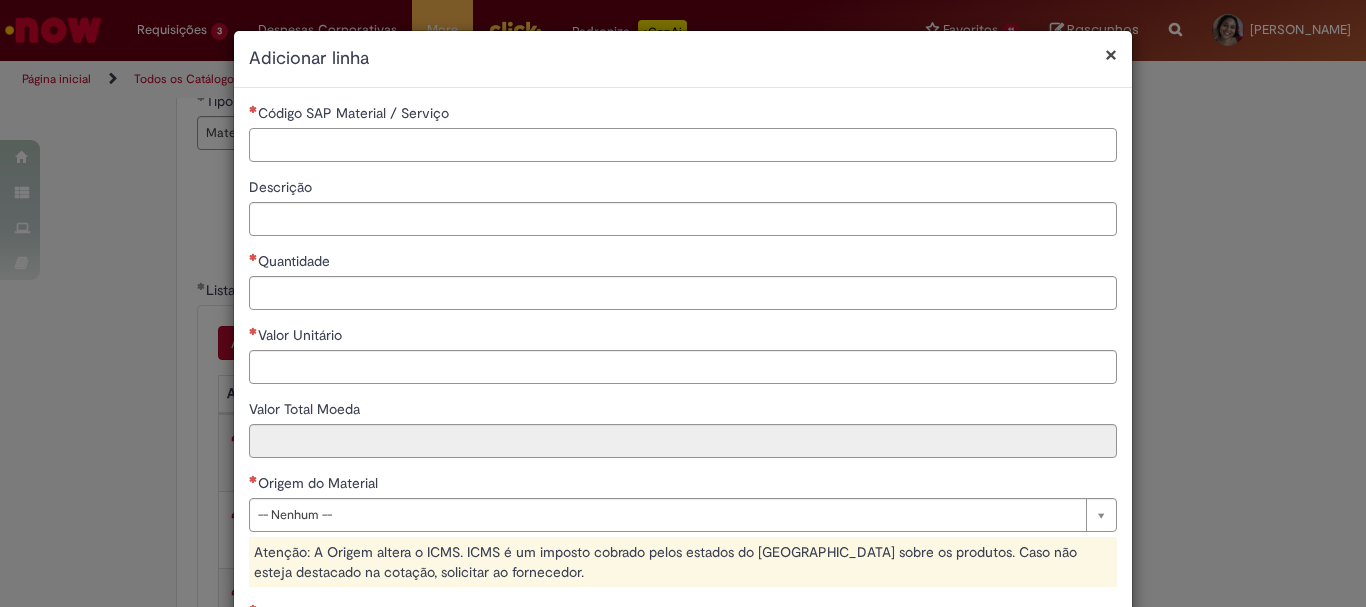 paste on "********" 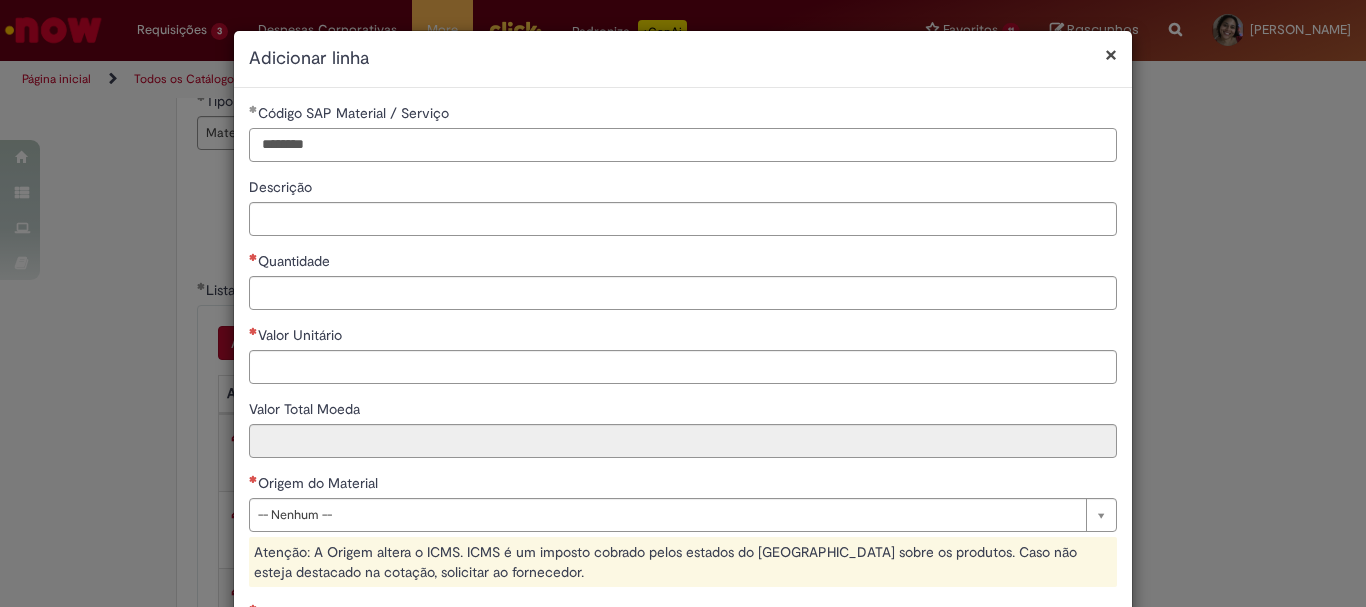 type on "********" 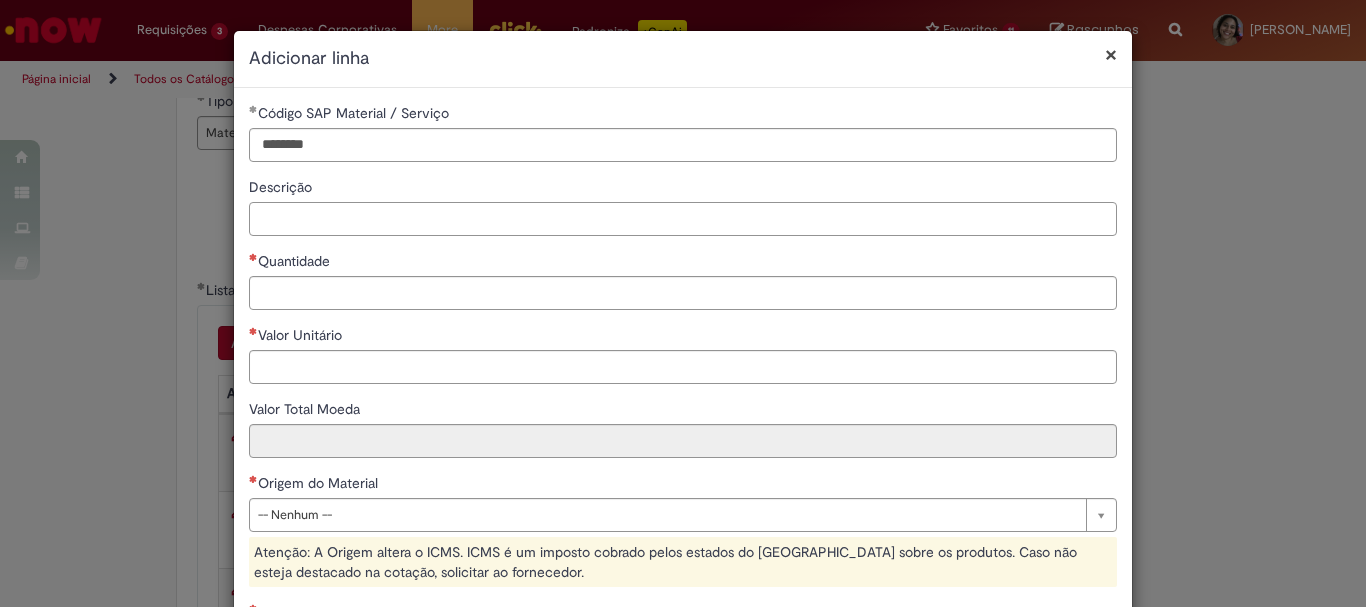 paste on "**********" 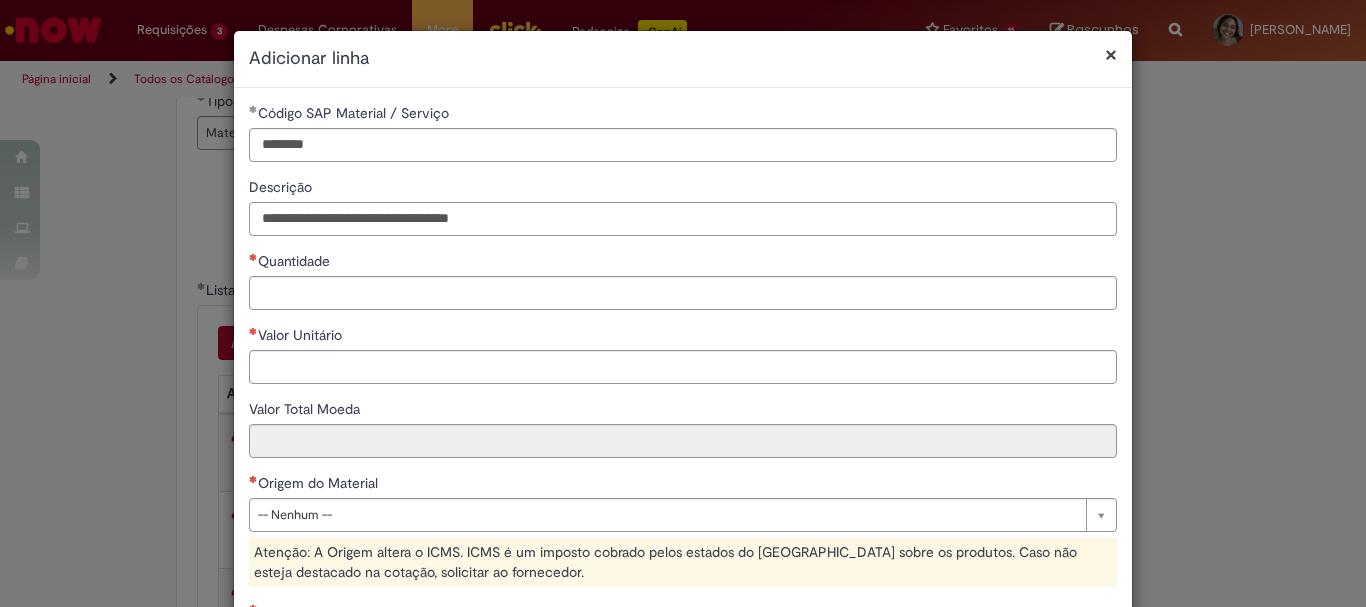 type on "**********" 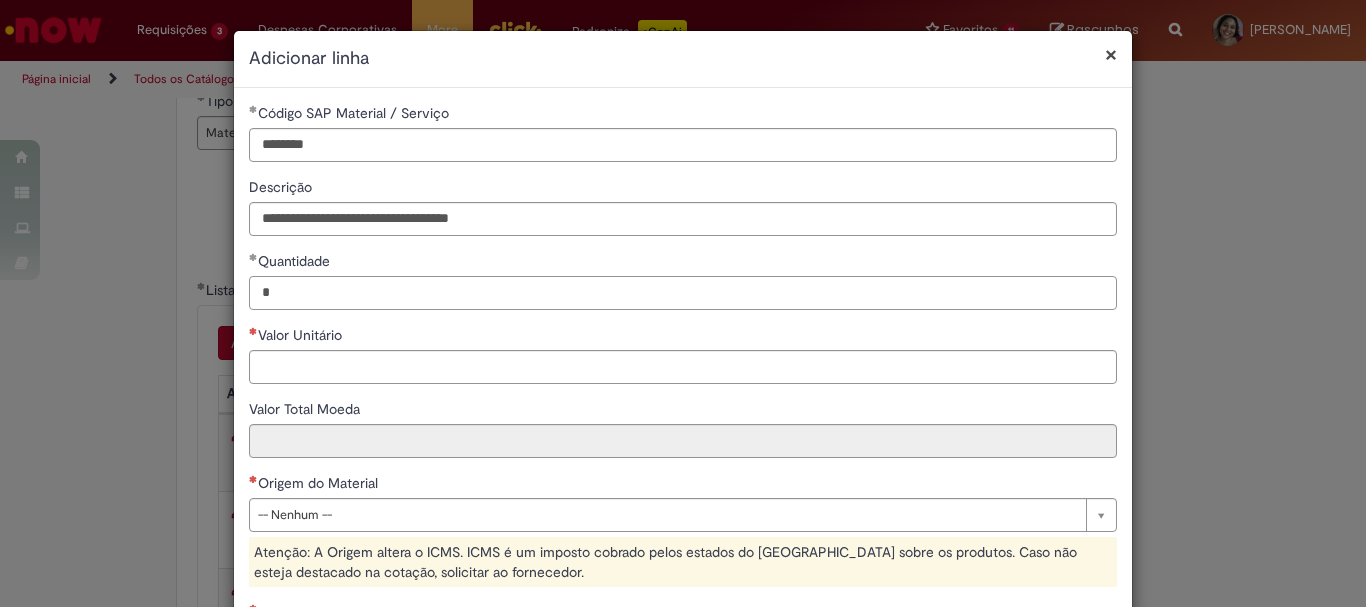 type on "*" 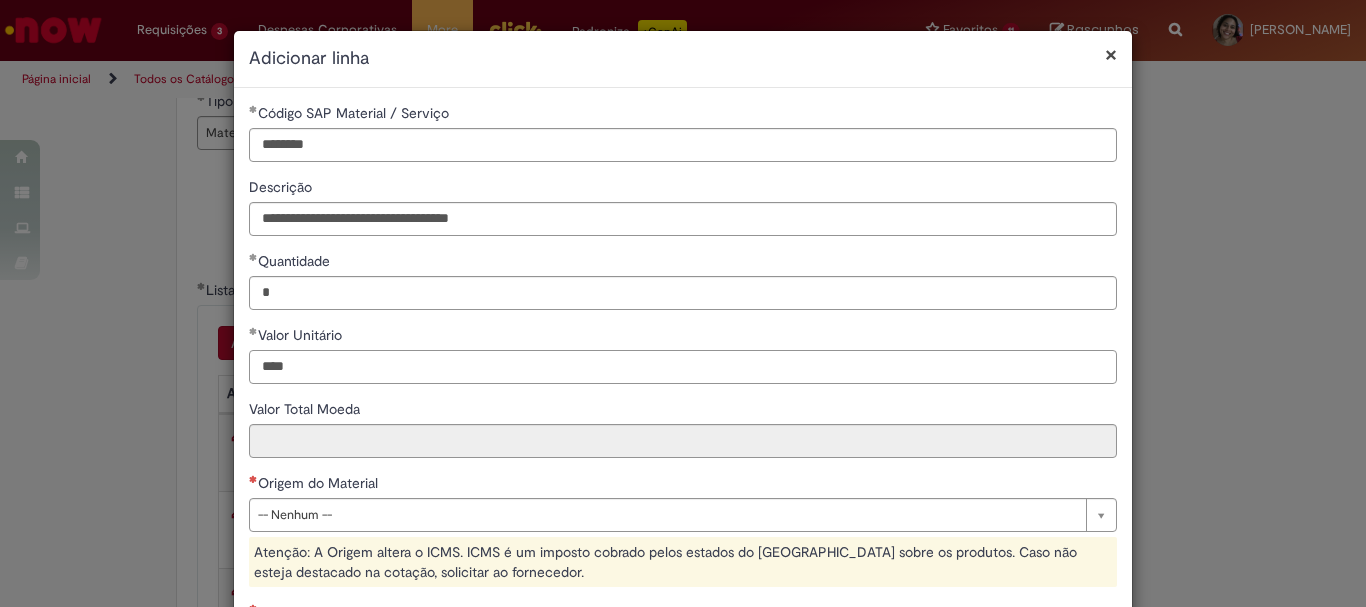 type on "****" 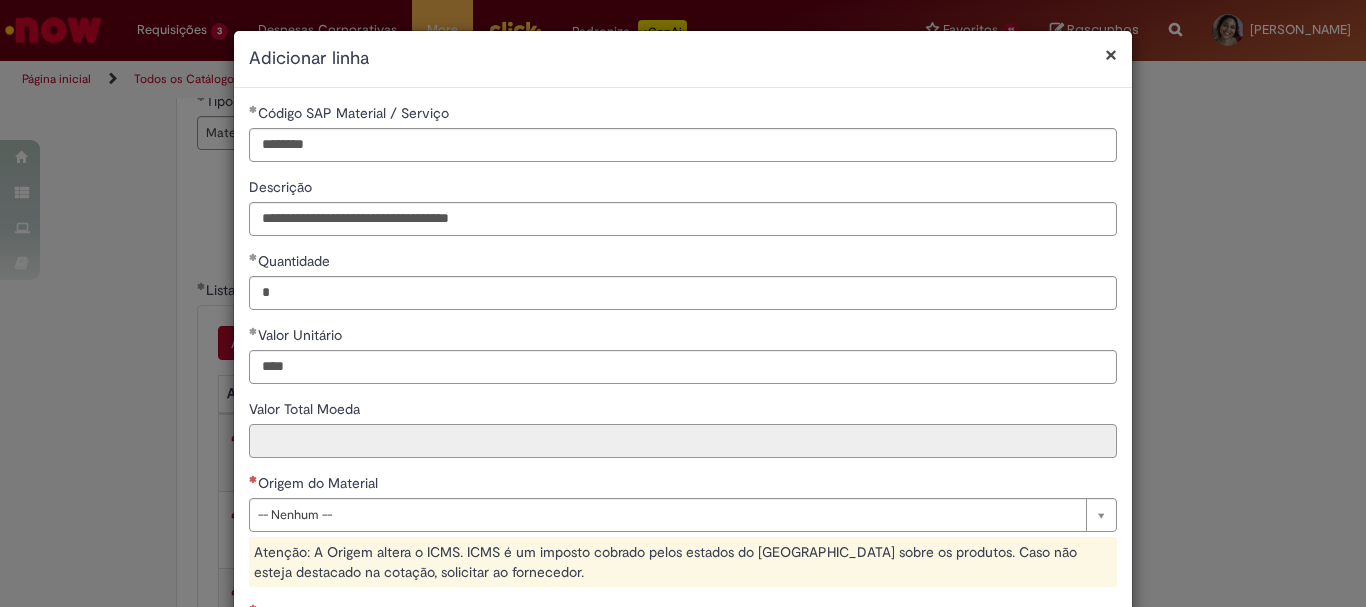 type on "*****" 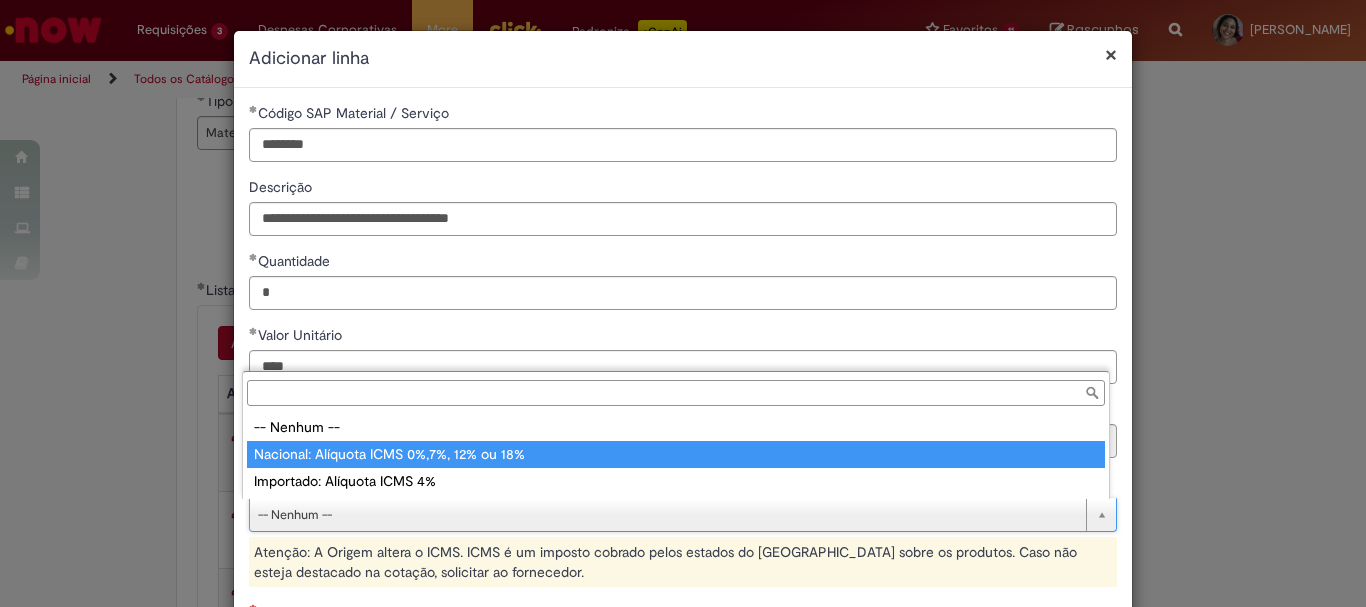 type on "**********" 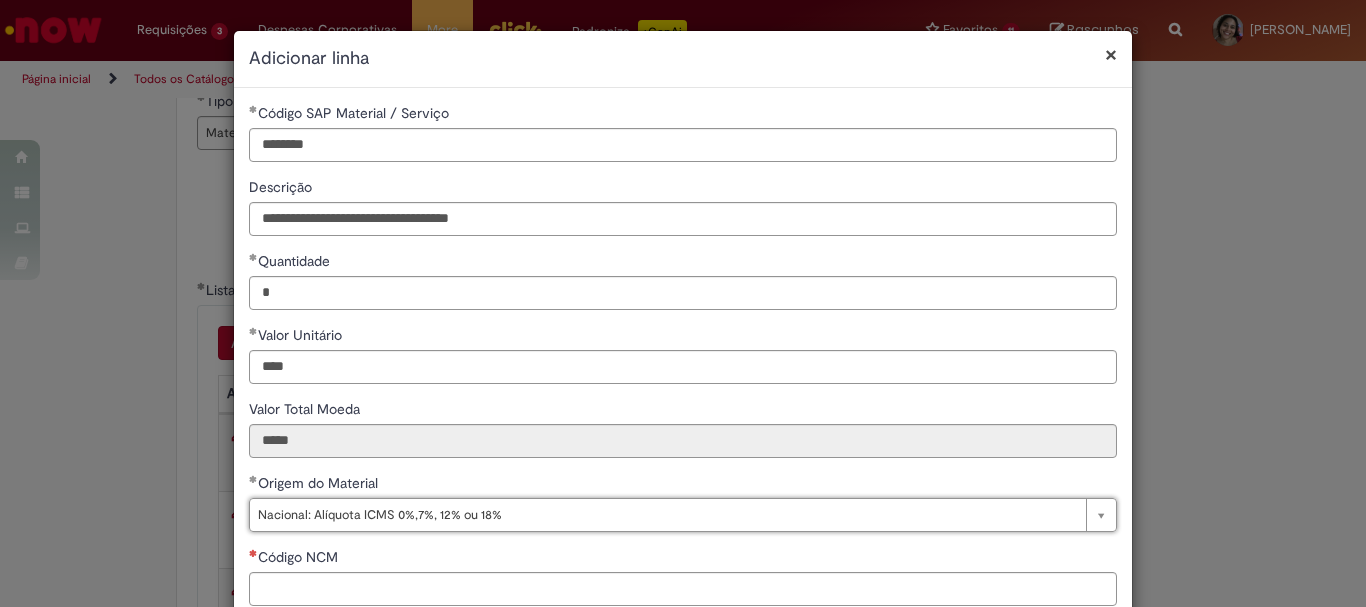 scroll, scrollTop: 200, scrollLeft: 0, axis: vertical 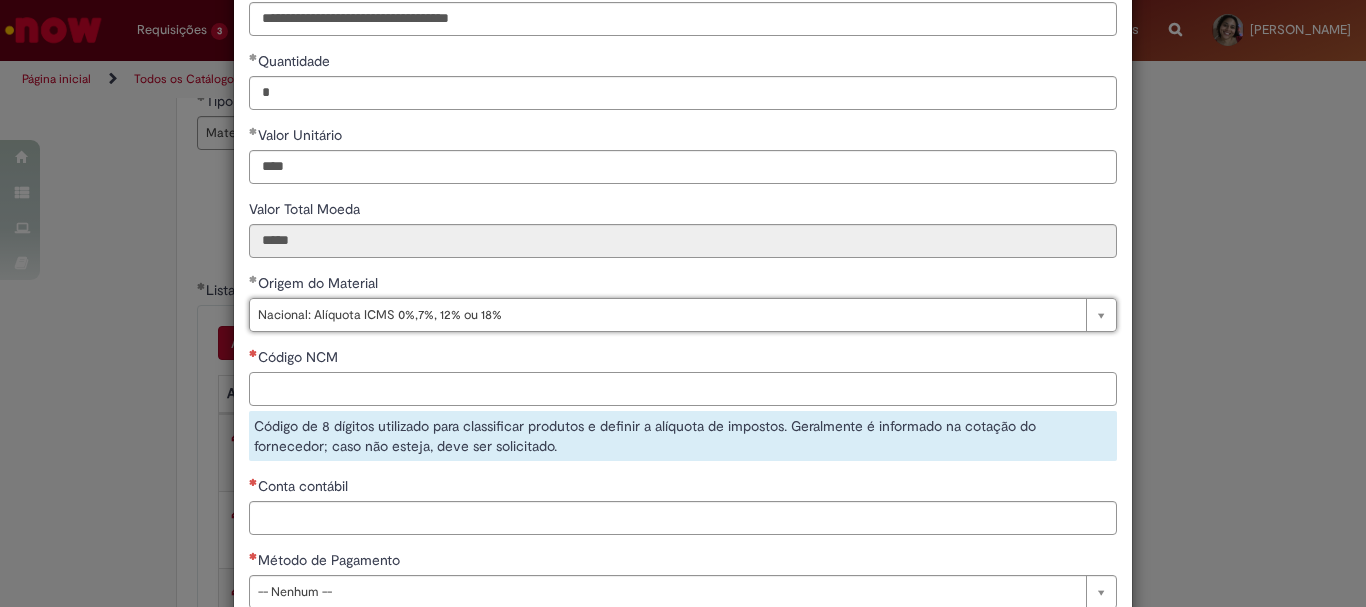 click on "Código NCM" at bounding box center (683, 389) 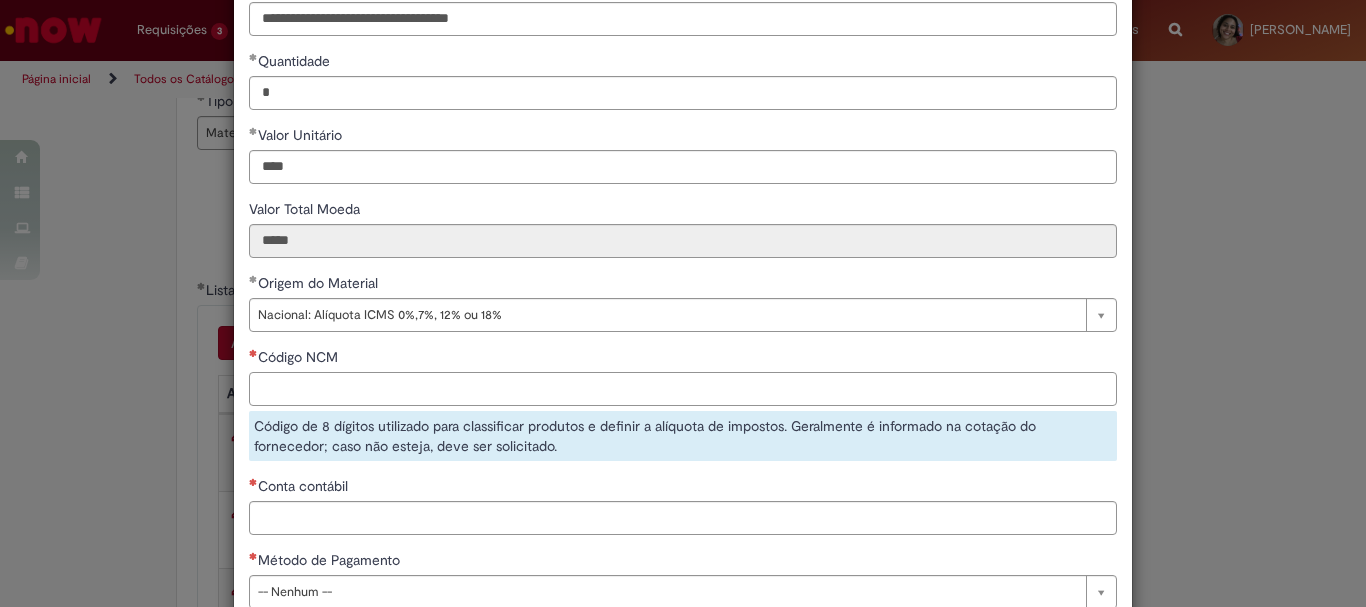 paste on "********" 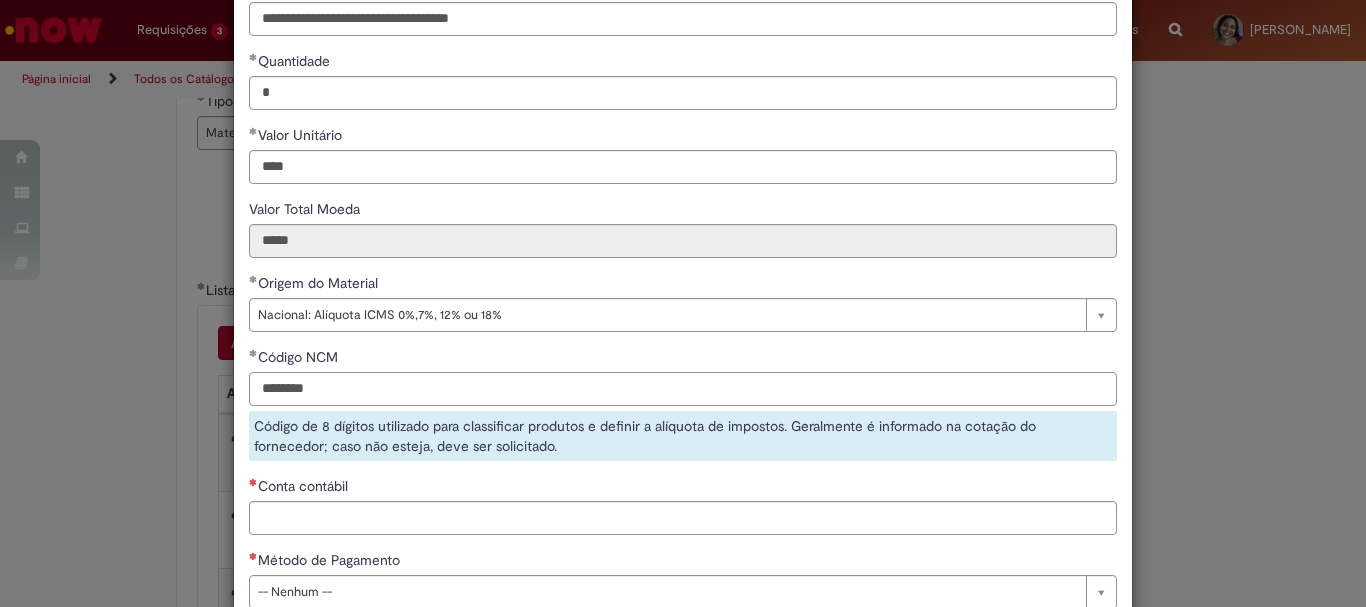 type on "********" 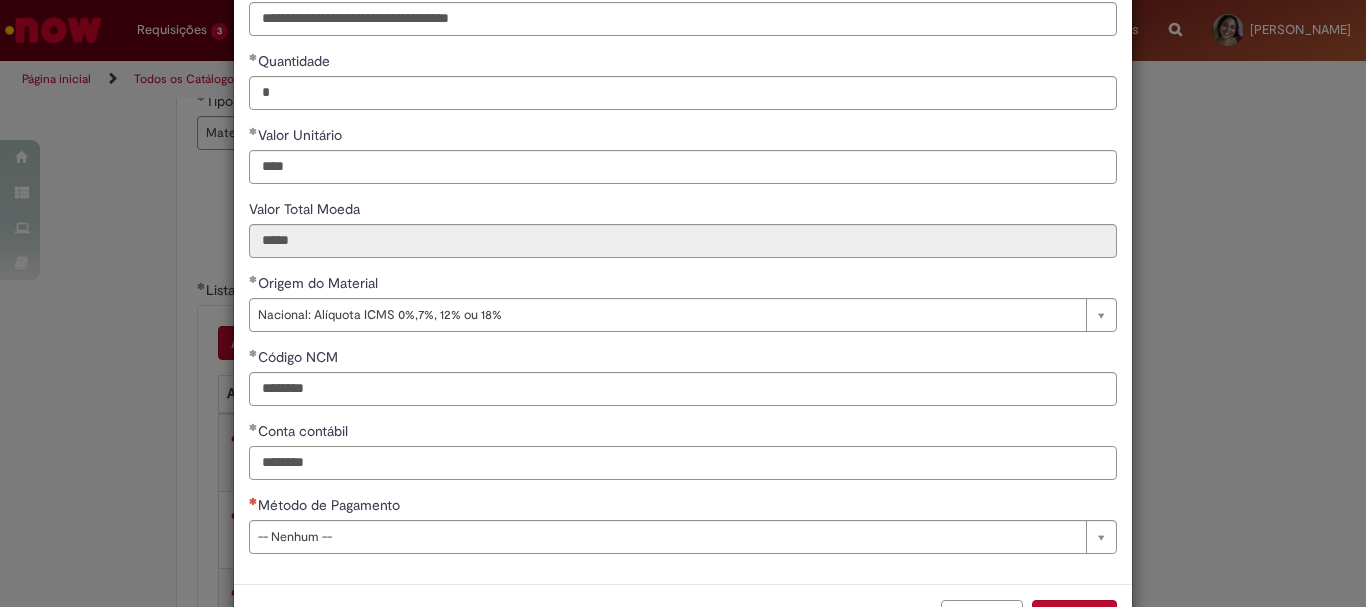 type on "********" 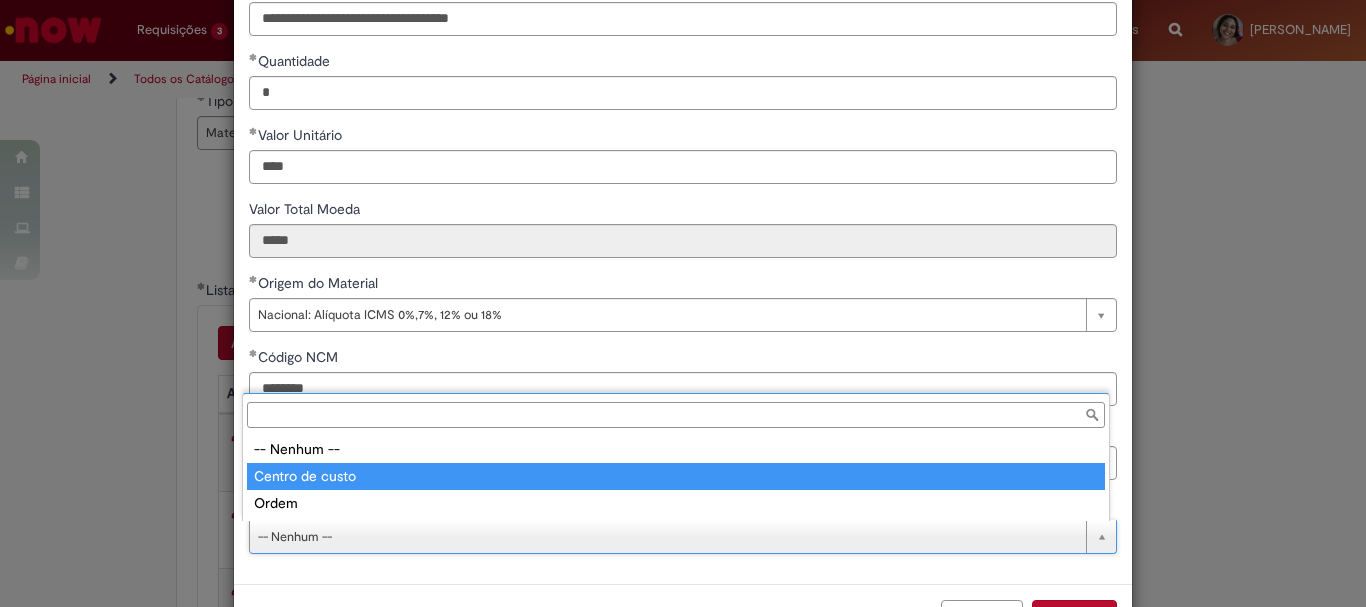 type on "**********" 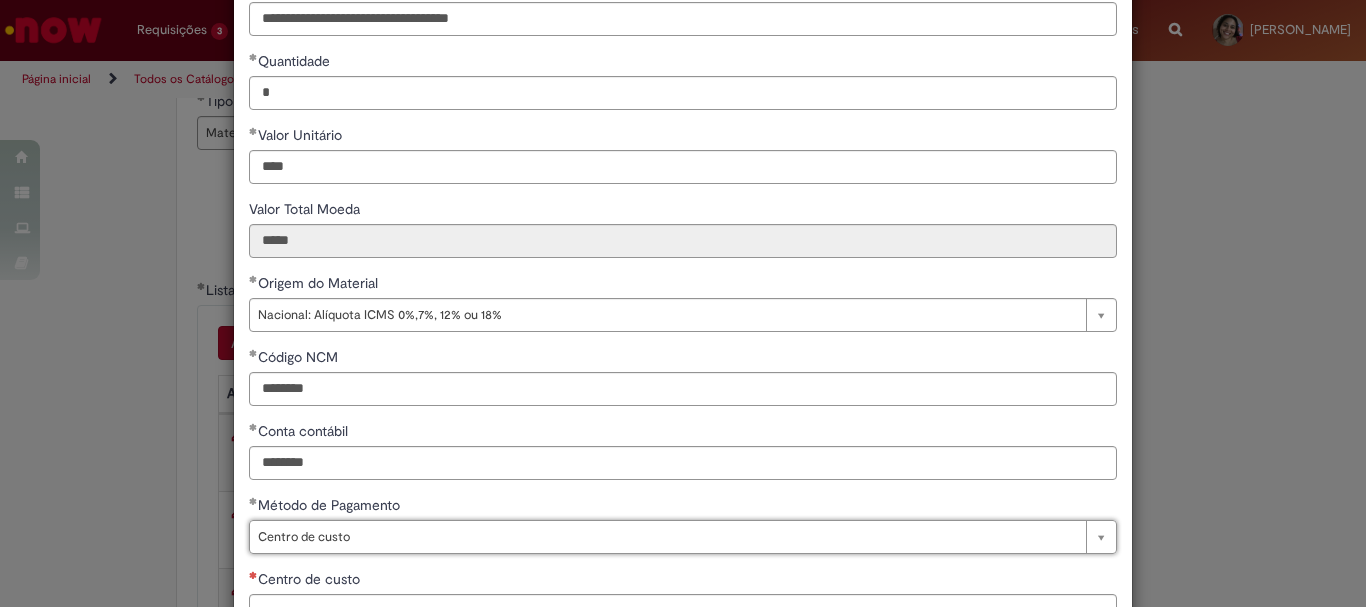 scroll, scrollTop: 347, scrollLeft: 0, axis: vertical 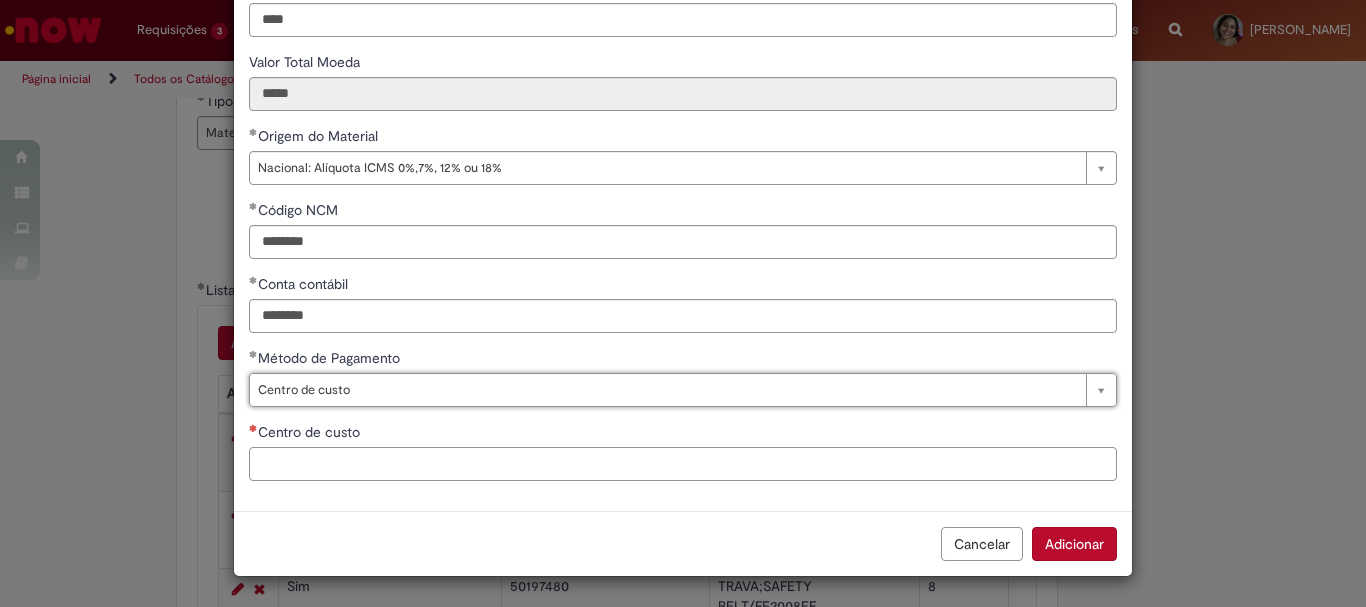 click on "Centro de custo" at bounding box center [683, 464] 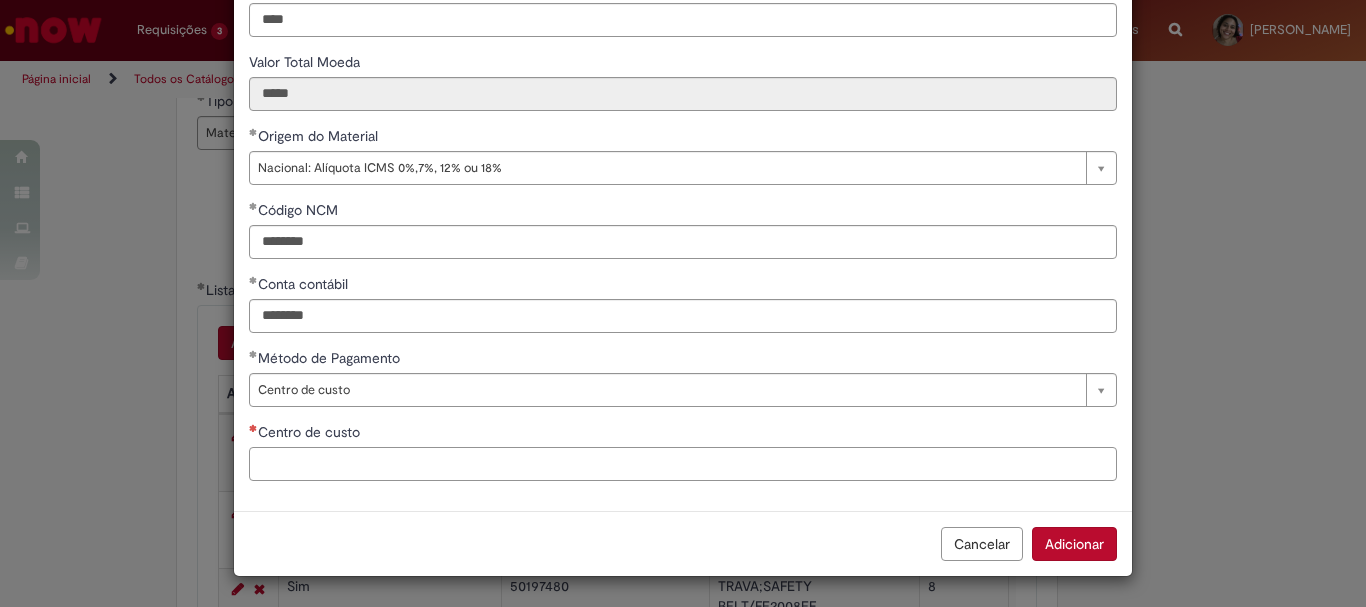 paste on "**********" 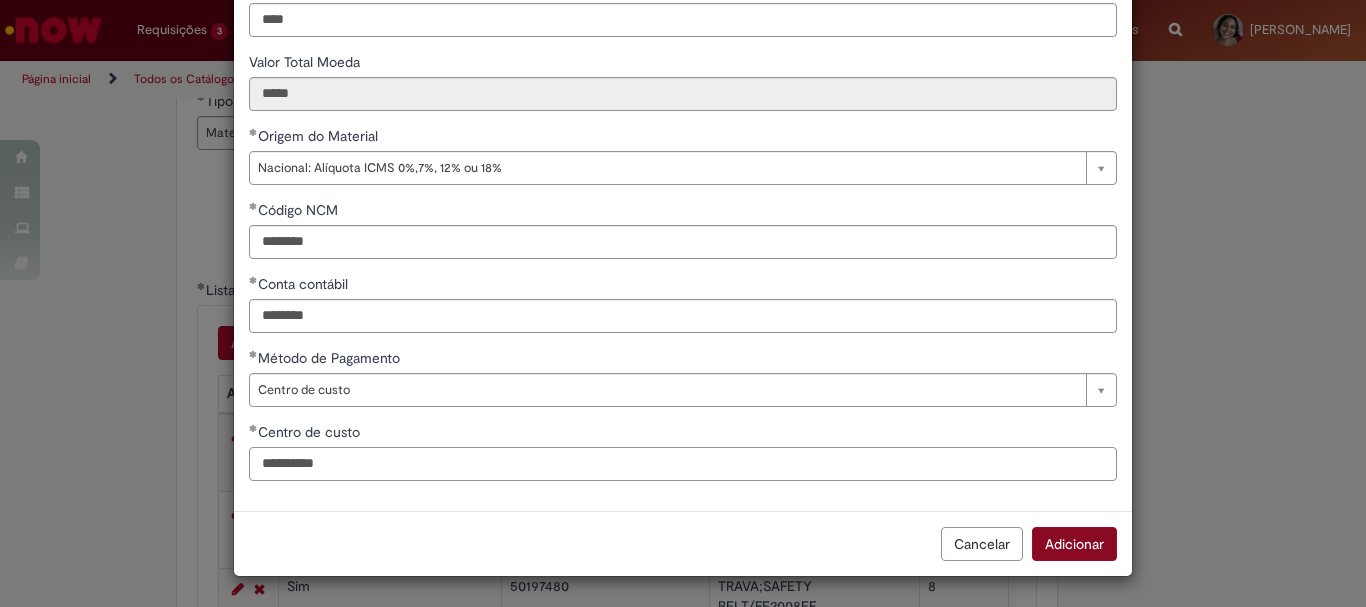 type on "**********" 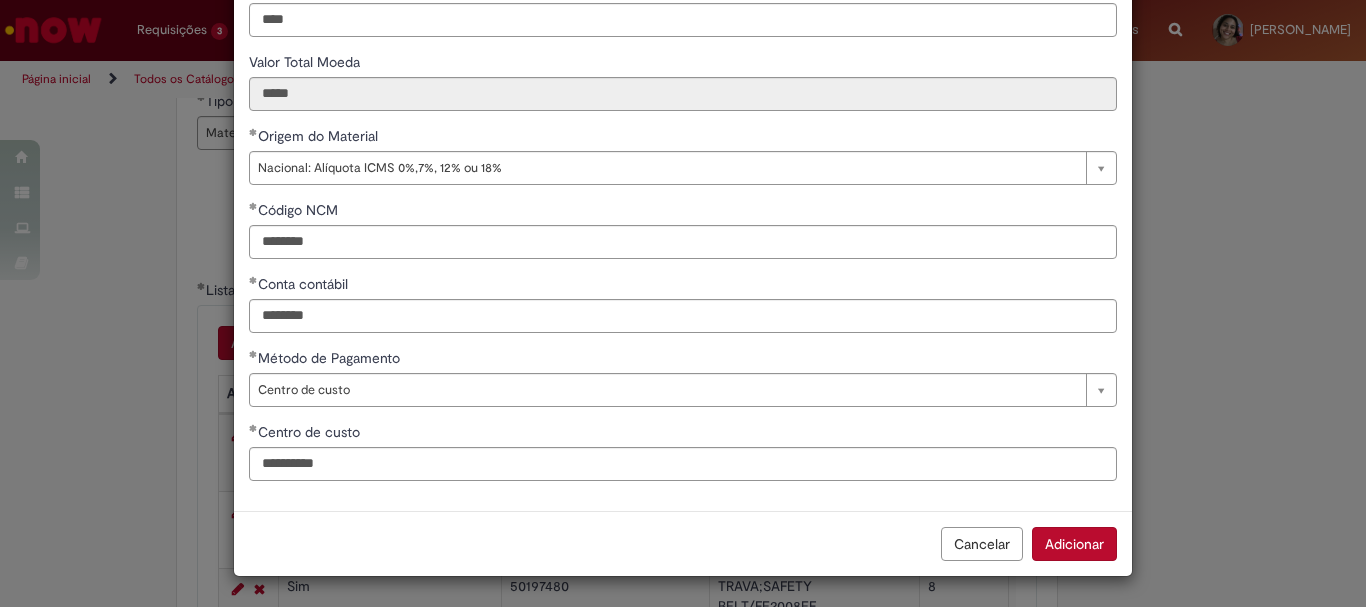 click on "Adicionar" at bounding box center (1074, 544) 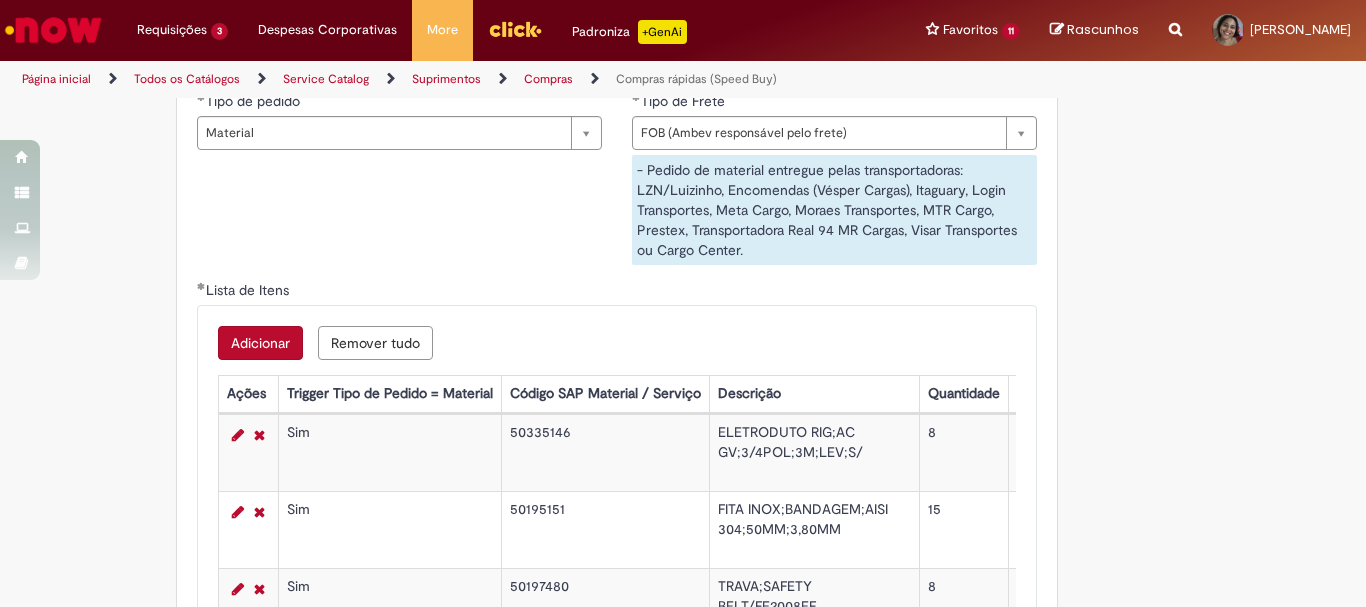 scroll, scrollTop: 3400, scrollLeft: 0, axis: vertical 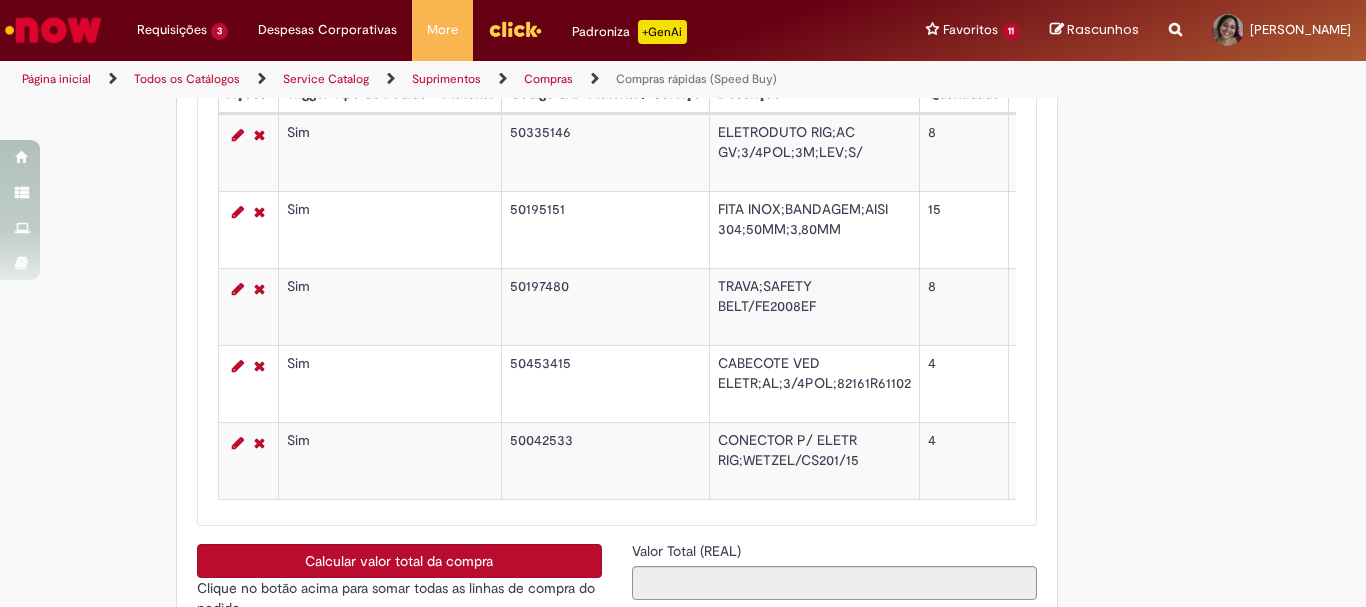 click on "**********" at bounding box center [617, 47] 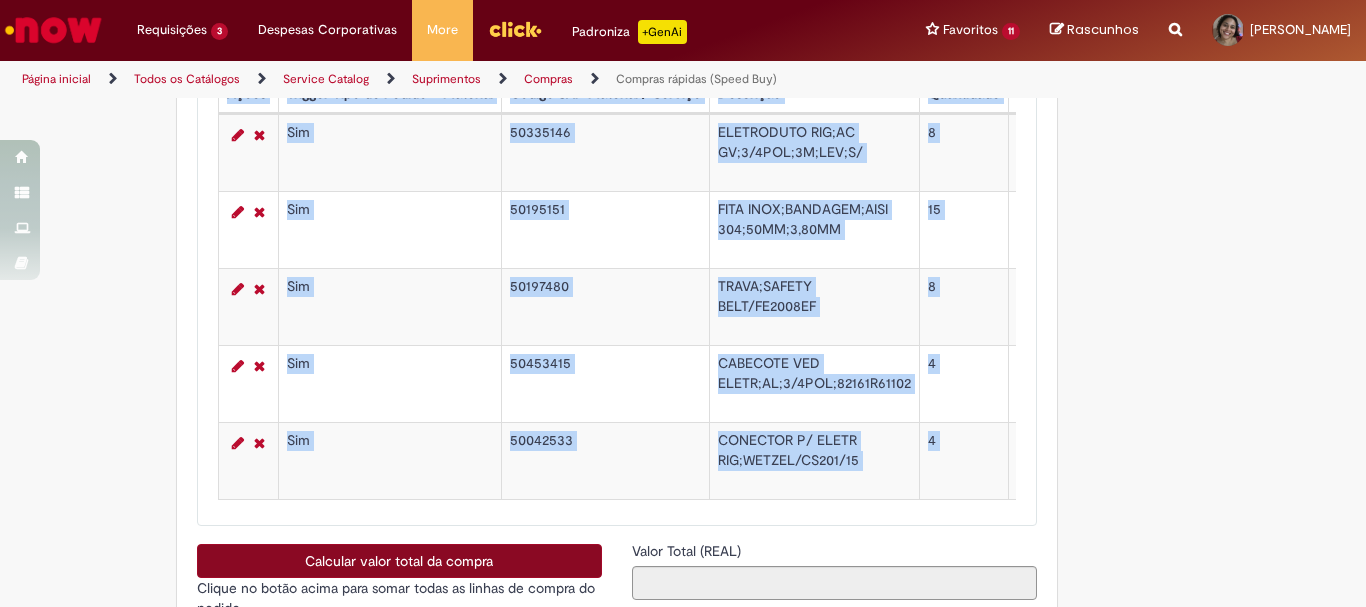 click on "Calcular valor total da compra" at bounding box center [399, 561] 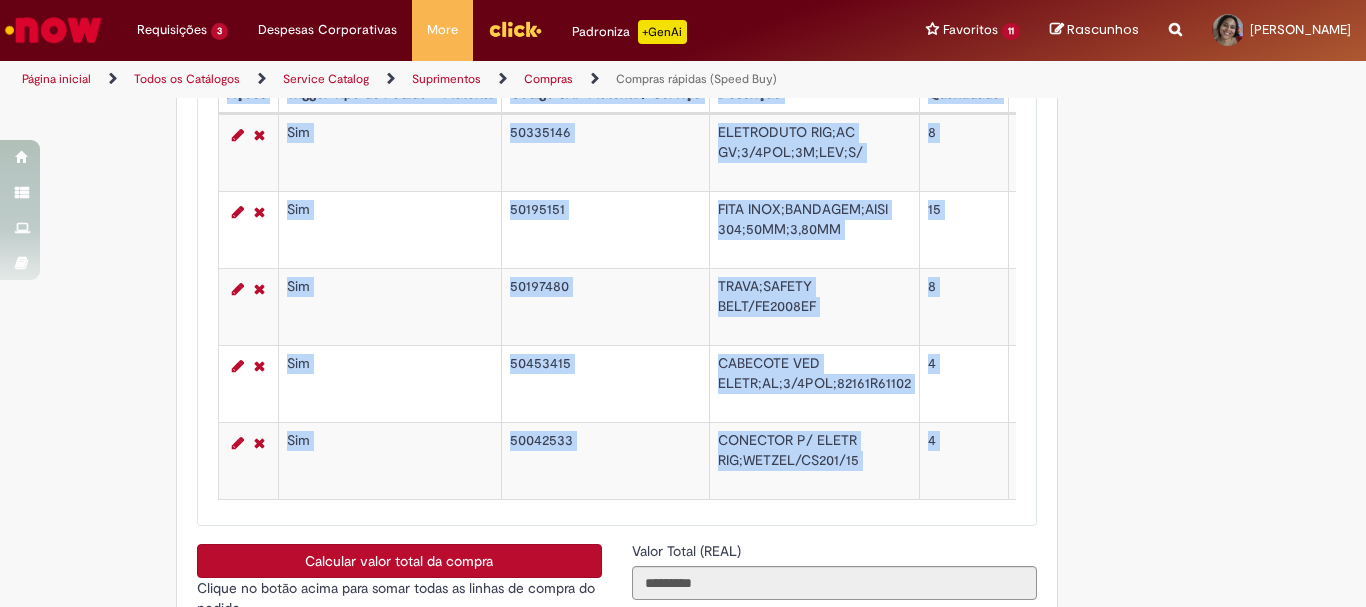 click on "Obrigatório um anexo.
Adicionar a Favoritos
Compras rápidas (Speed Buy)
Chamado destinado para a geração de pedido de compra de indiretos.
O Speed buy é a ferramenta oficial para a geração de pedidos de compra que atenda aos seguintes requisitos:
Compras de material e serviço indiretos
Compras inferiores a R$13.000 *
Compras com fornecedores nacionais
Compras de material sem contrato ativo no SAP para o centro solicitado
* Essa cota é referente ao tipo de solicitação padrão de Speed buy. Os chamados com cotas especiais podem possuir valores divergentes.
Regras de Utilização
No campo “Tipo de Solicitação” selecionar a opção correspondente a sua unidade de negócio.
Solicitação Padrão de Speed buy:
Fábricas, centros de Excelência e de Distribuição:  habilitado para todos usuários ambev
Ativos   de TI:" at bounding box center [683, -1113] 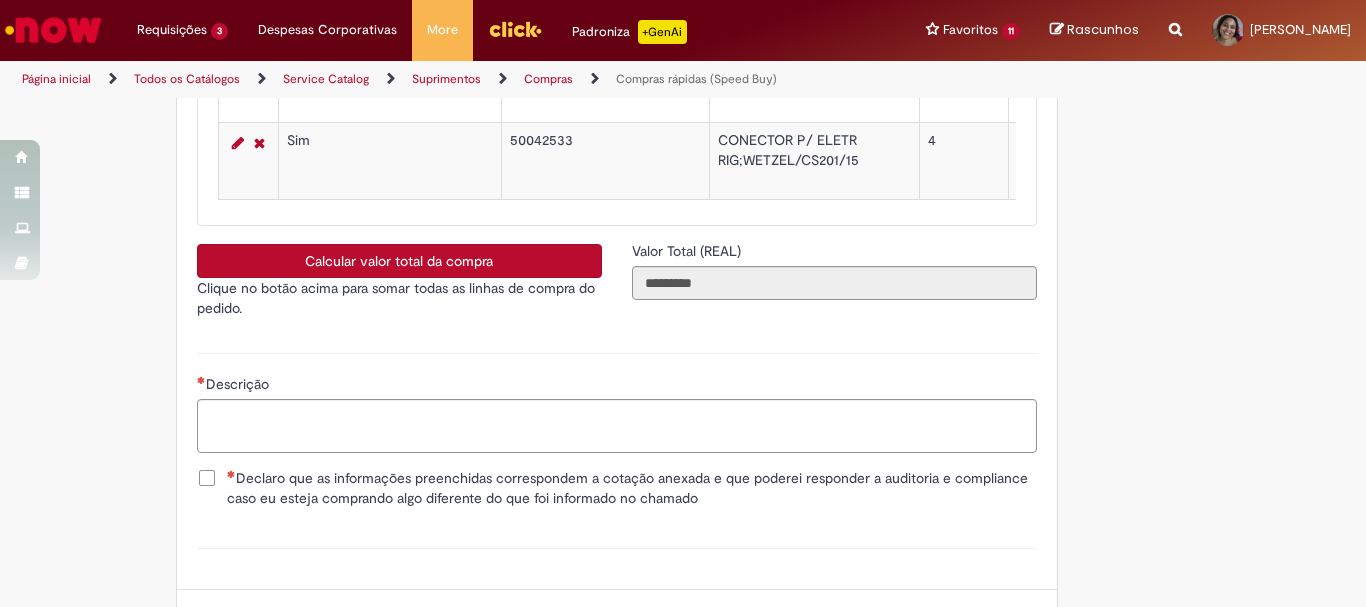 scroll, scrollTop: 3800, scrollLeft: 0, axis: vertical 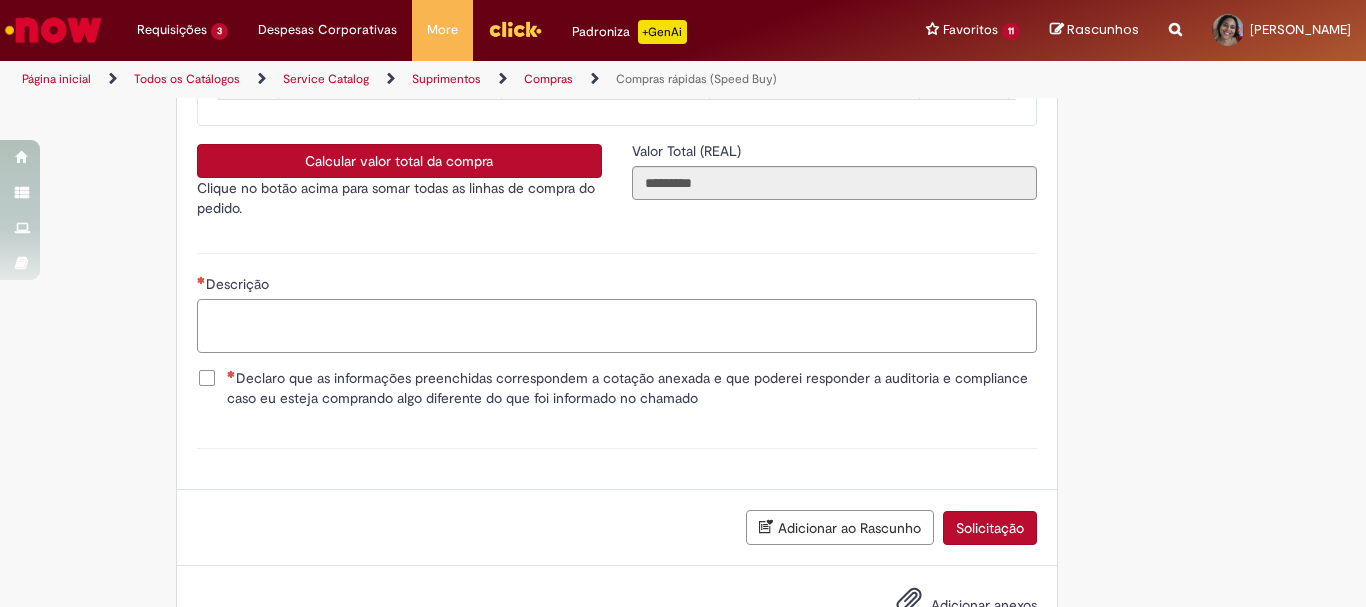 click on "Descrição" at bounding box center (617, 326) 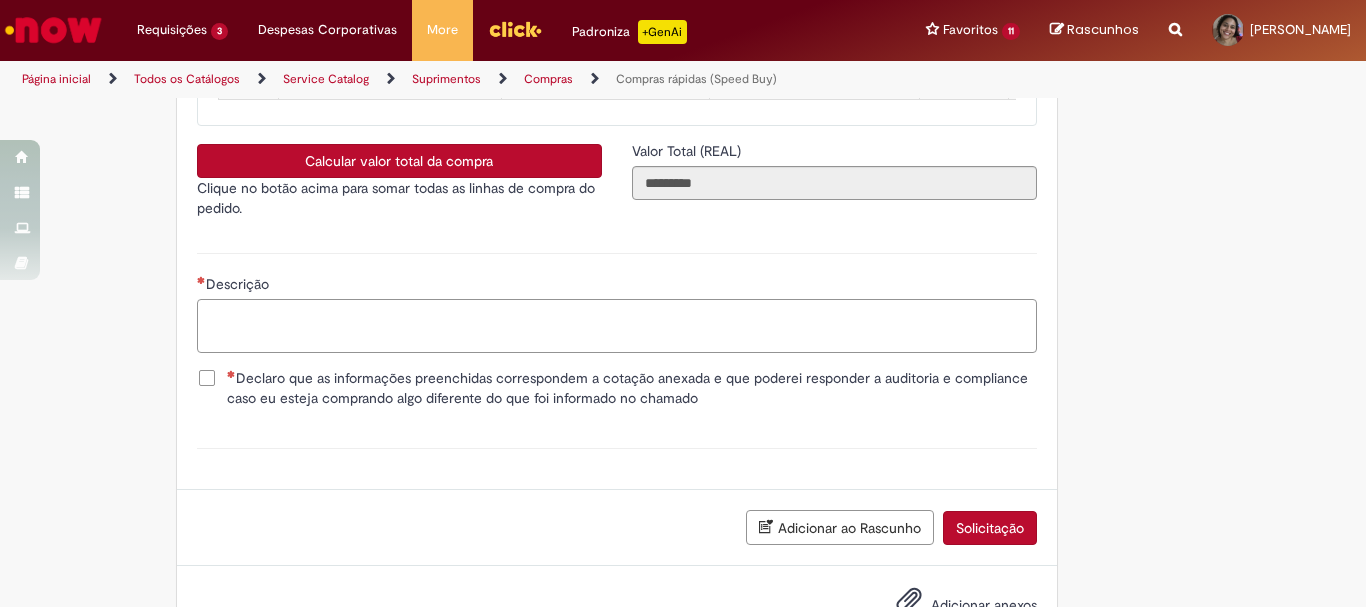 type on "*" 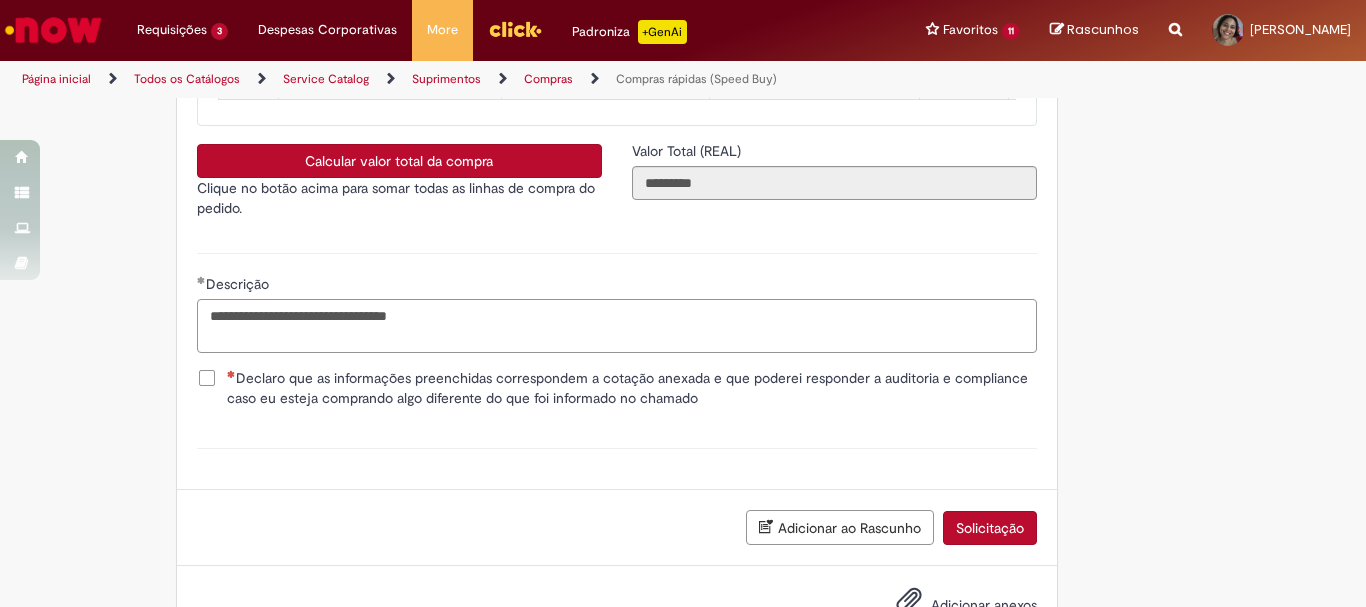 type on "**********" 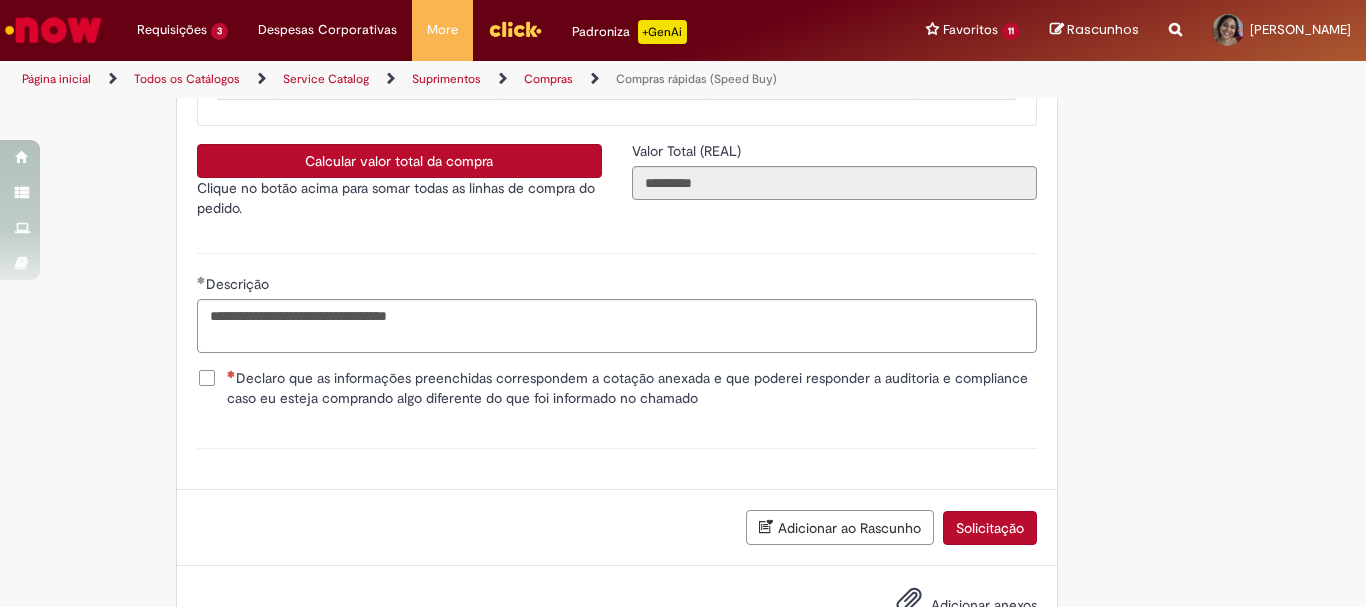 click on "Declaro que as informações preenchidas correspondem a cotação anexada e que poderei responder a auditoria e compliance caso eu esteja comprando algo diferente do que foi informado no chamado" at bounding box center (617, 388) 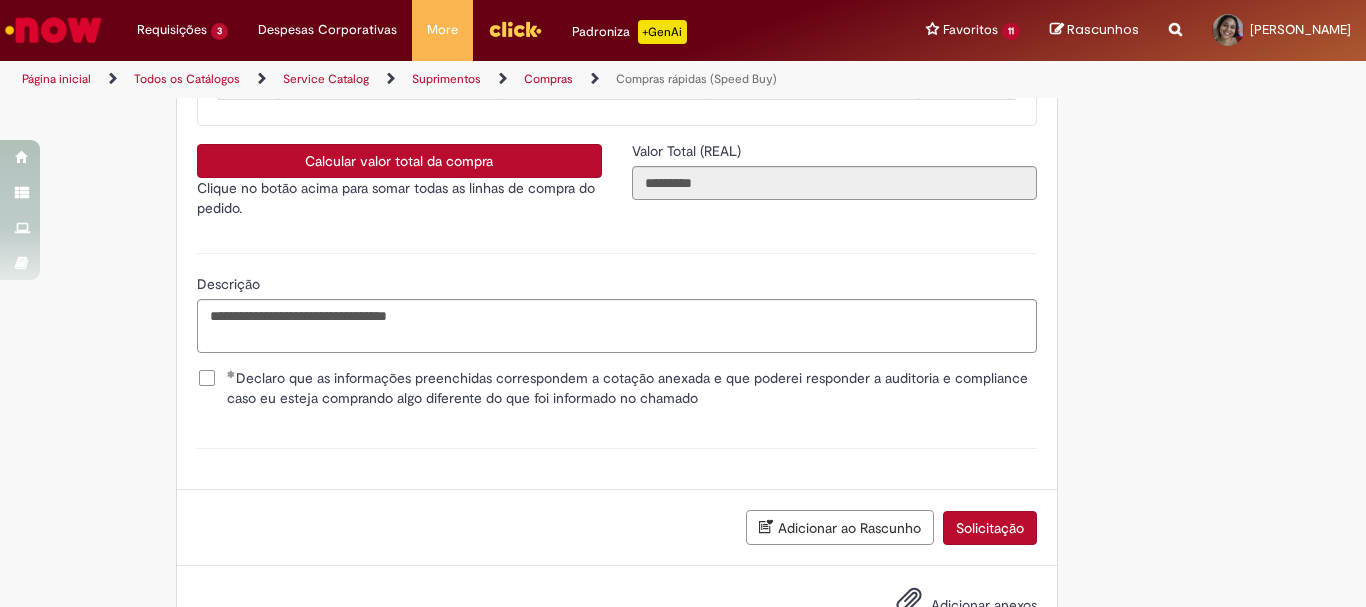 scroll, scrollTop: 3884, scrollLeft: 0, axis: vertical 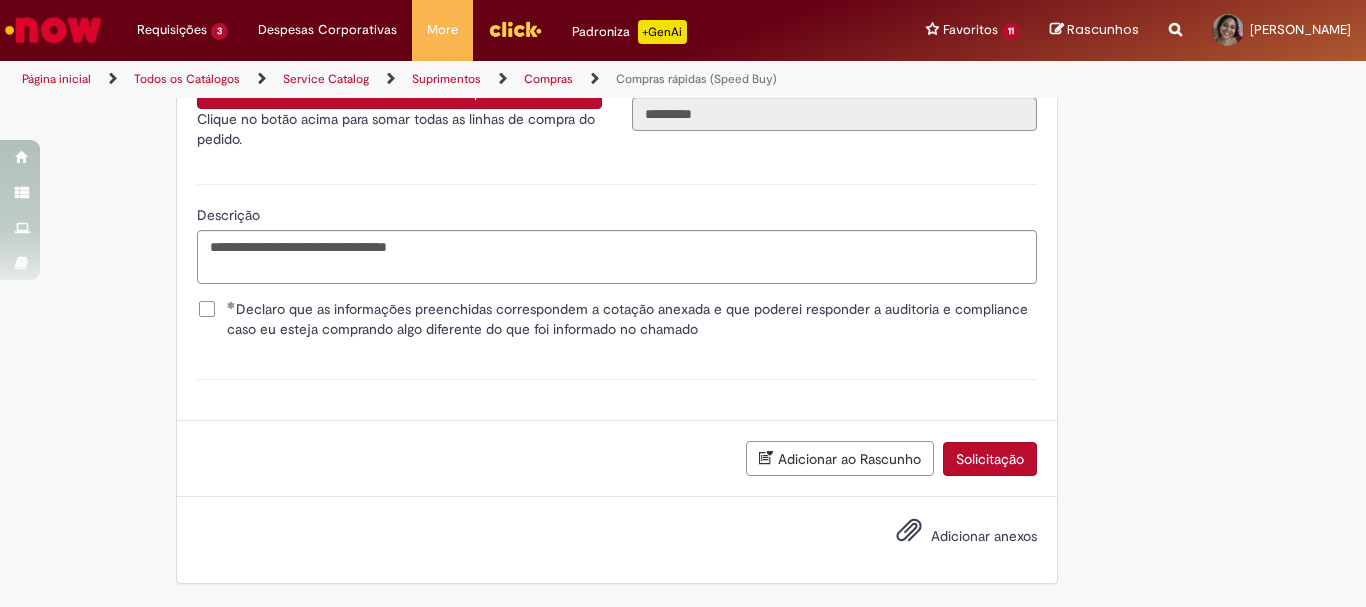 click on "Adicionar anexos" at bounding box center (984, 536) 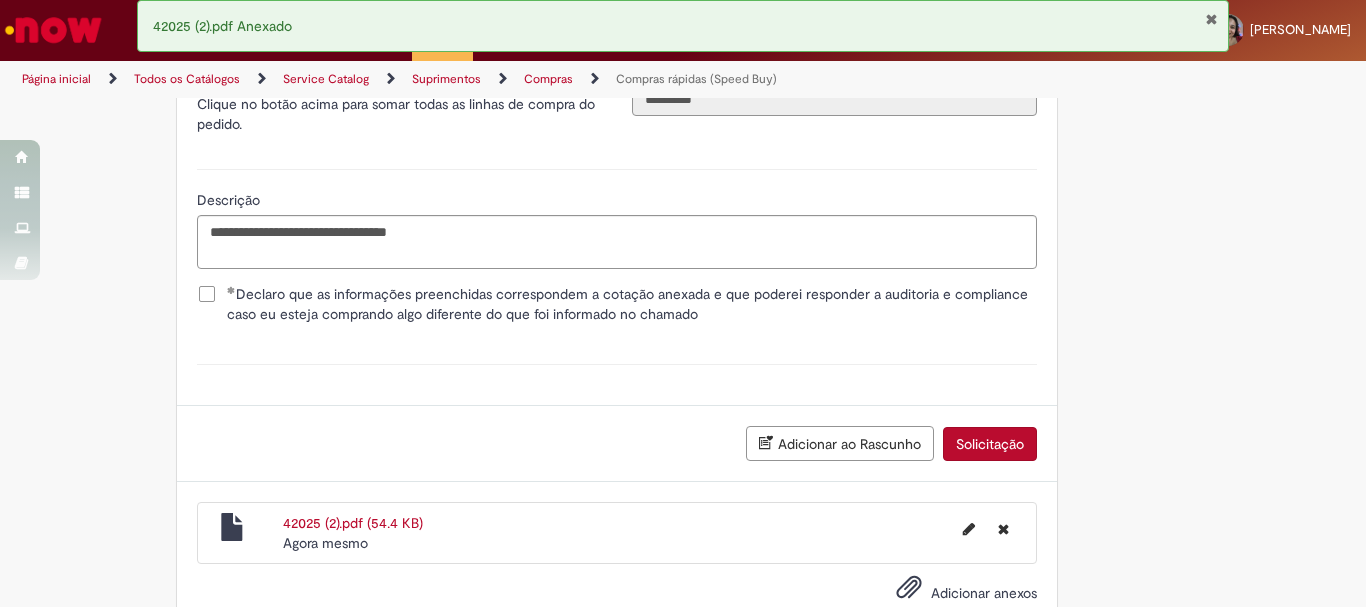 click on "Solicitação" at bounding box center (990, 444) 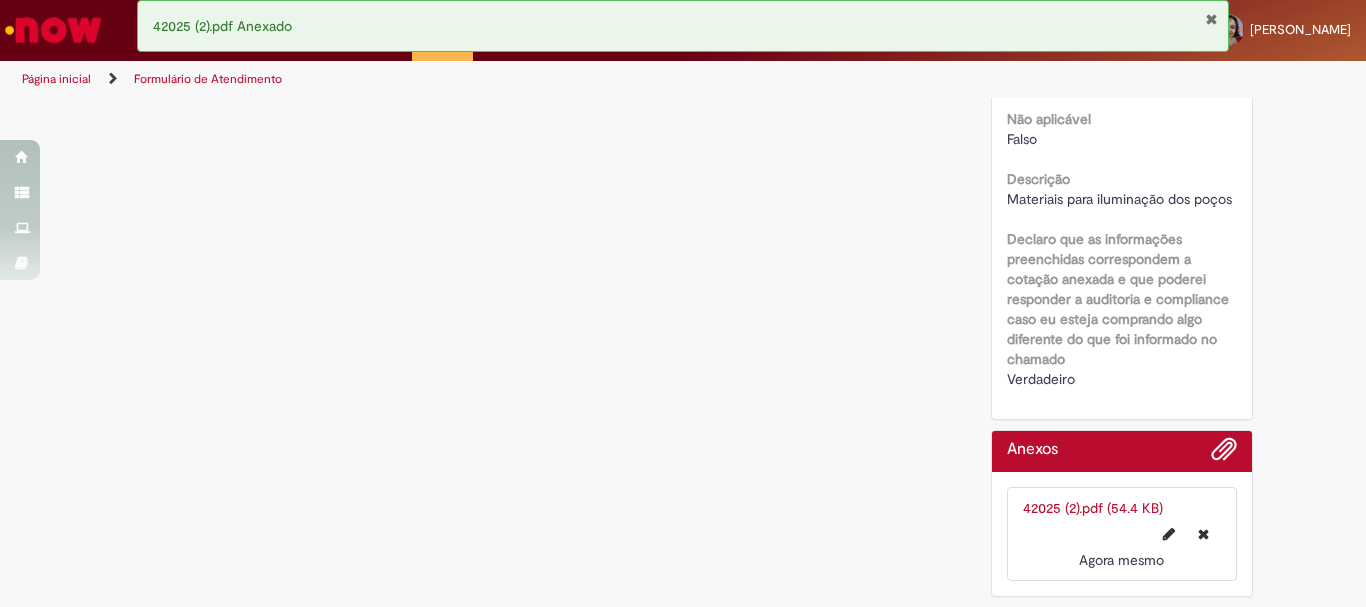 scroll, scrollTop: 0, scrollLeft: 0, axis: both 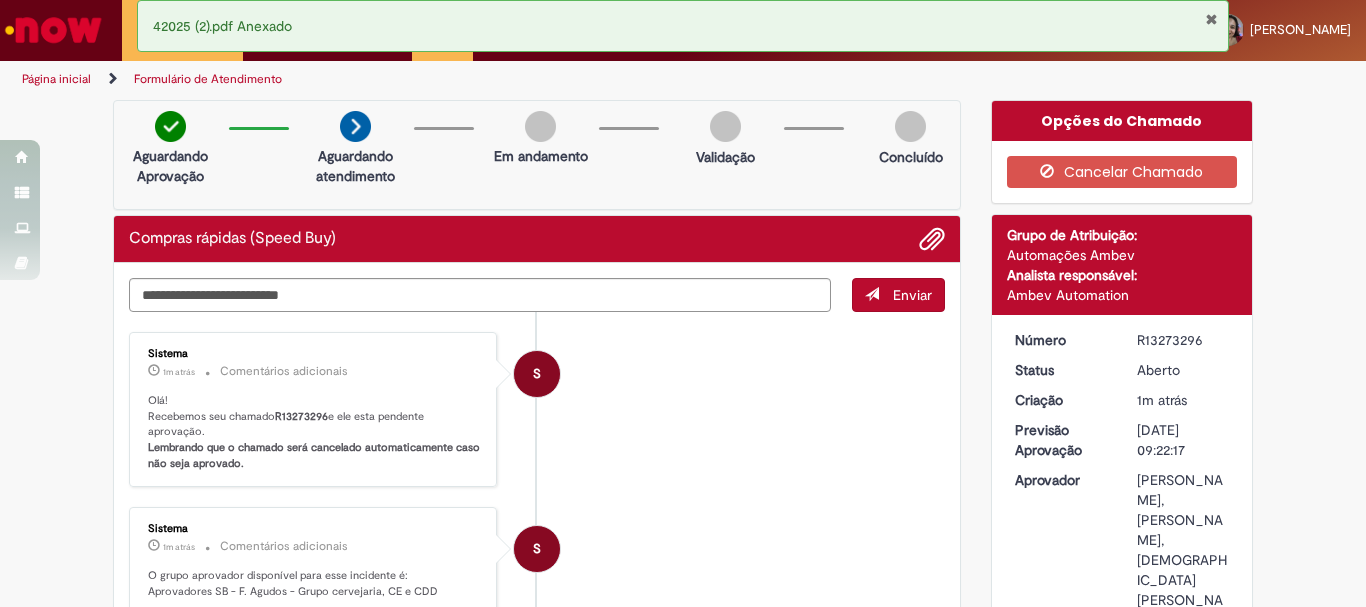 click on "R13273296" at bounding box center (1183, 340) 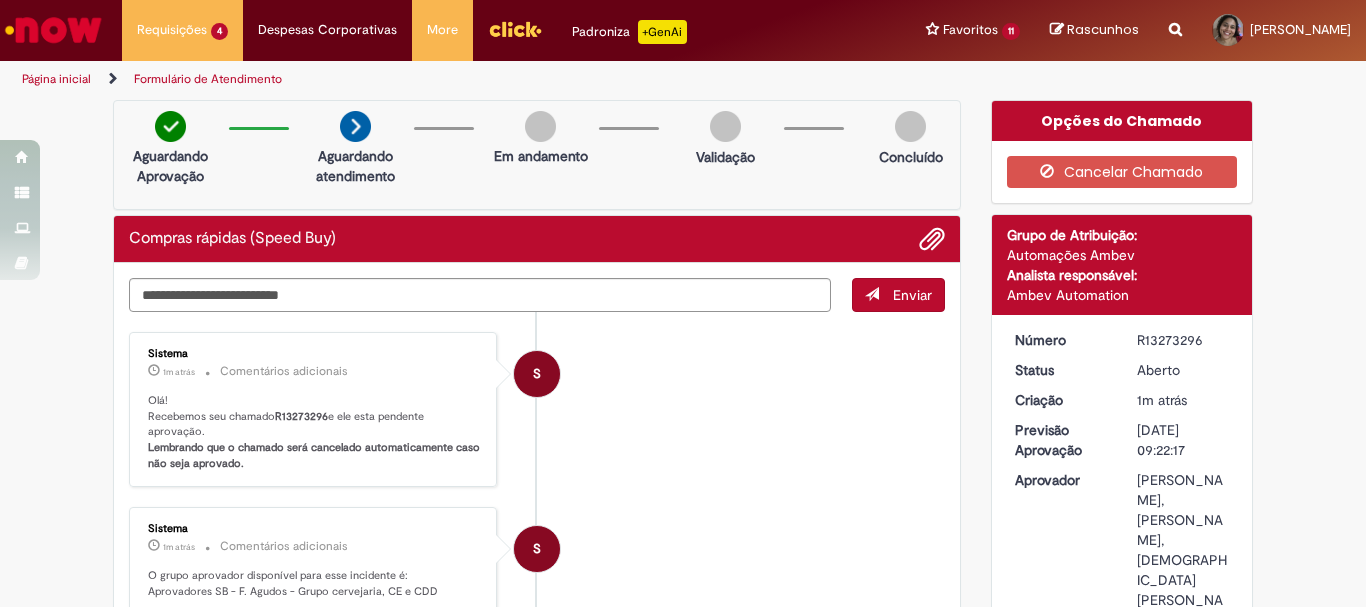 copy on "R13273296" 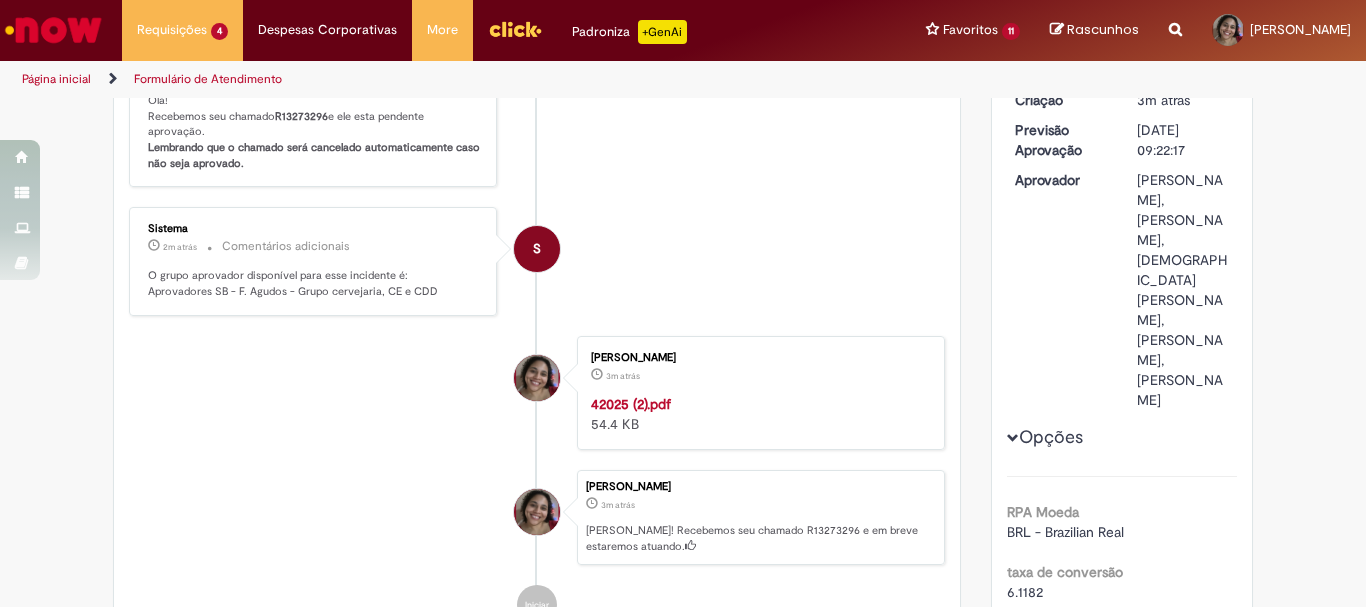 scroll, scrollTop: 0, scrollLeft: 0, axis: both 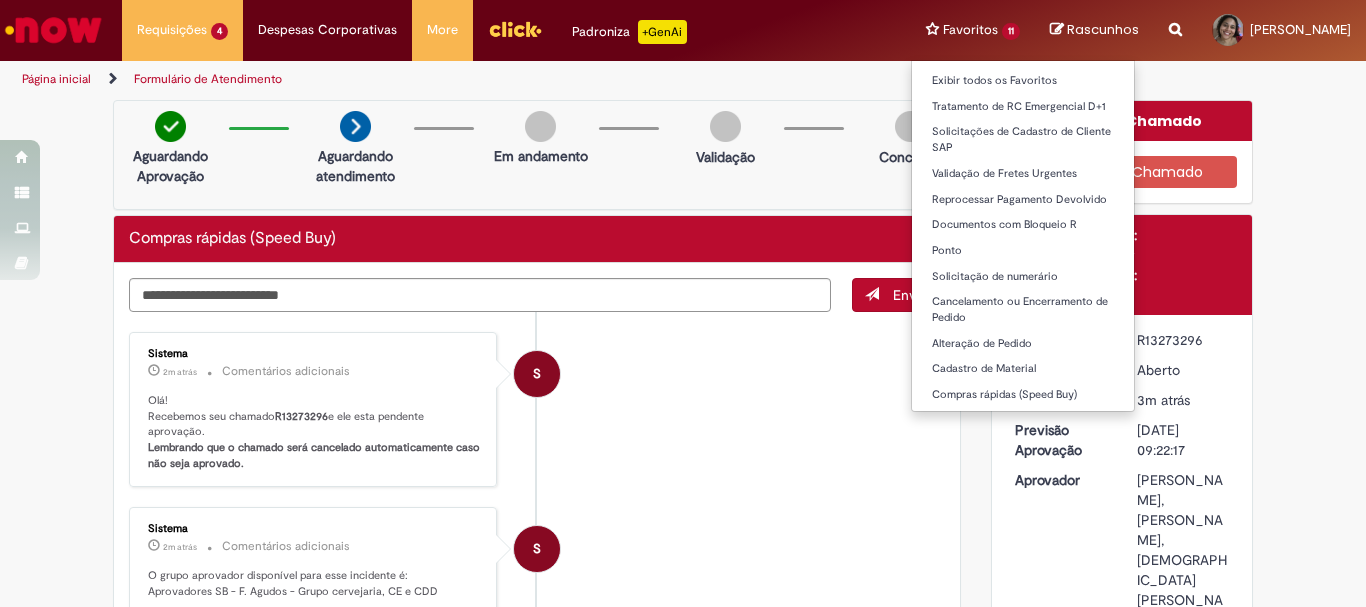 copy on "R13273296" 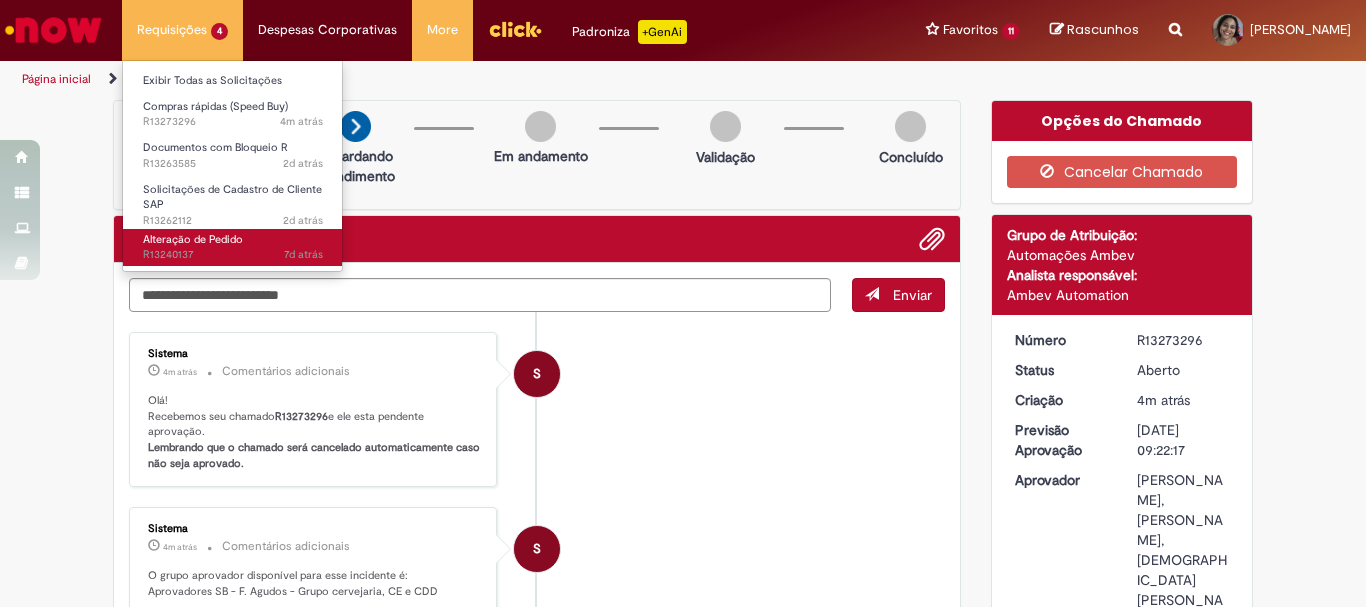 click on "Alteração de Pedido
7d atrás 7 dias atrás  R13240137" at bounding box center [233, 247] 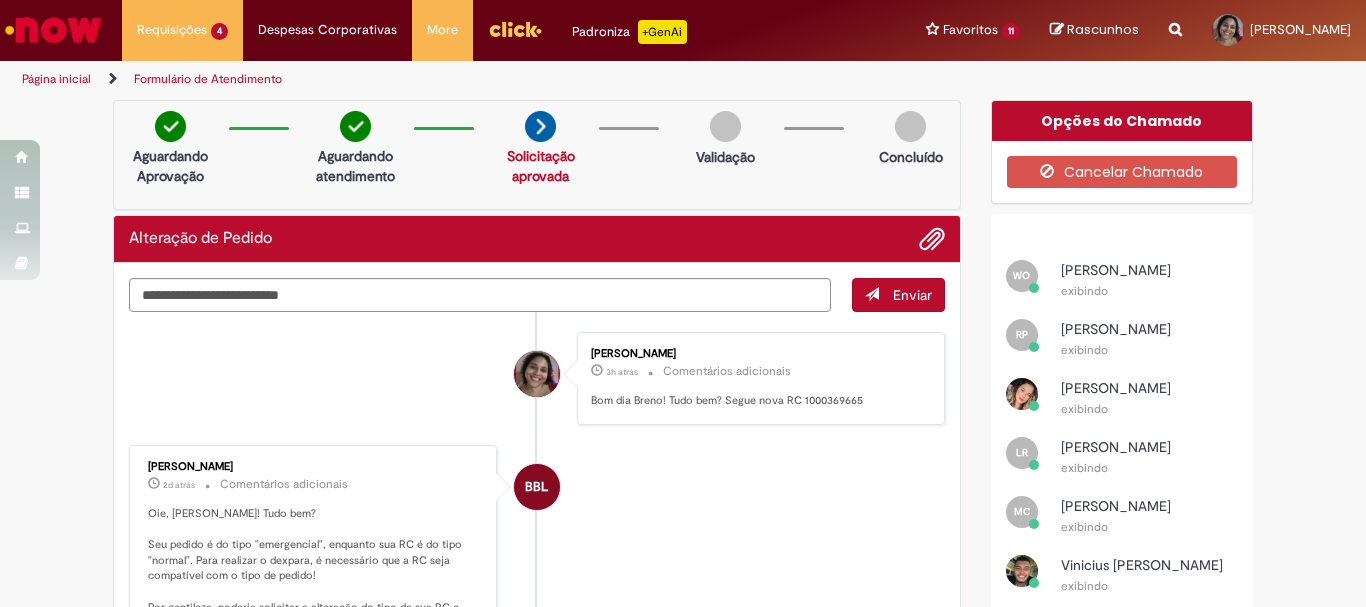 click at bounding box center (53, 30) 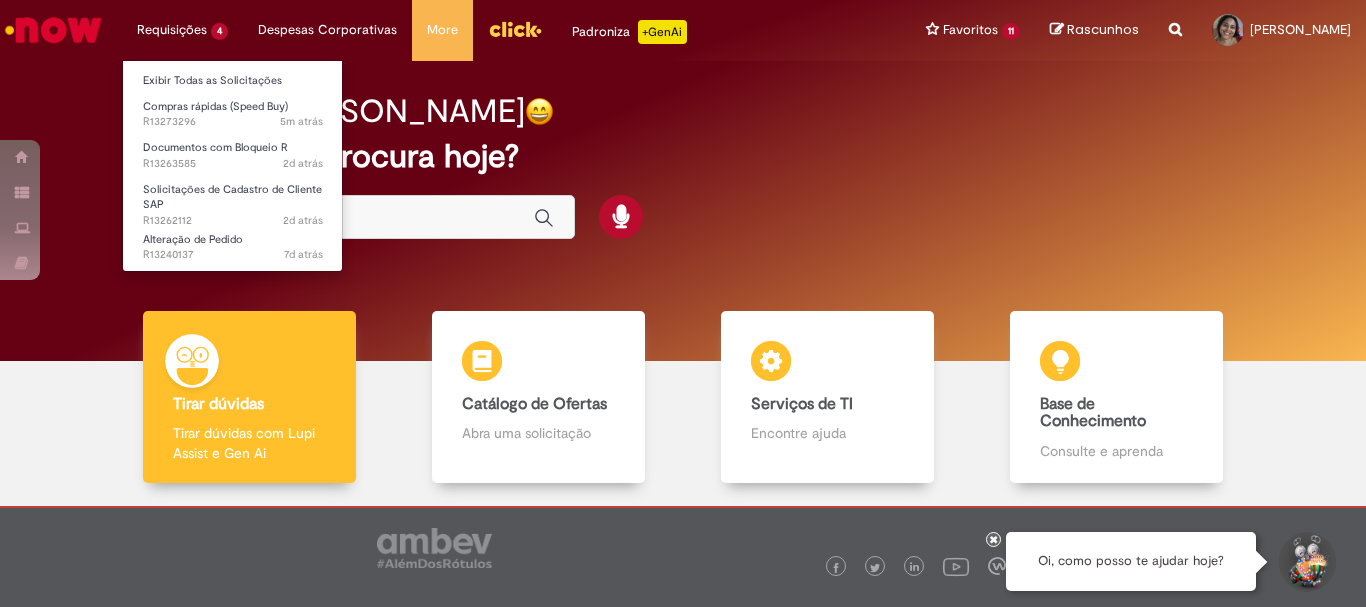scroll, scrollTop: 0, scrollLeft: 0, axis: both 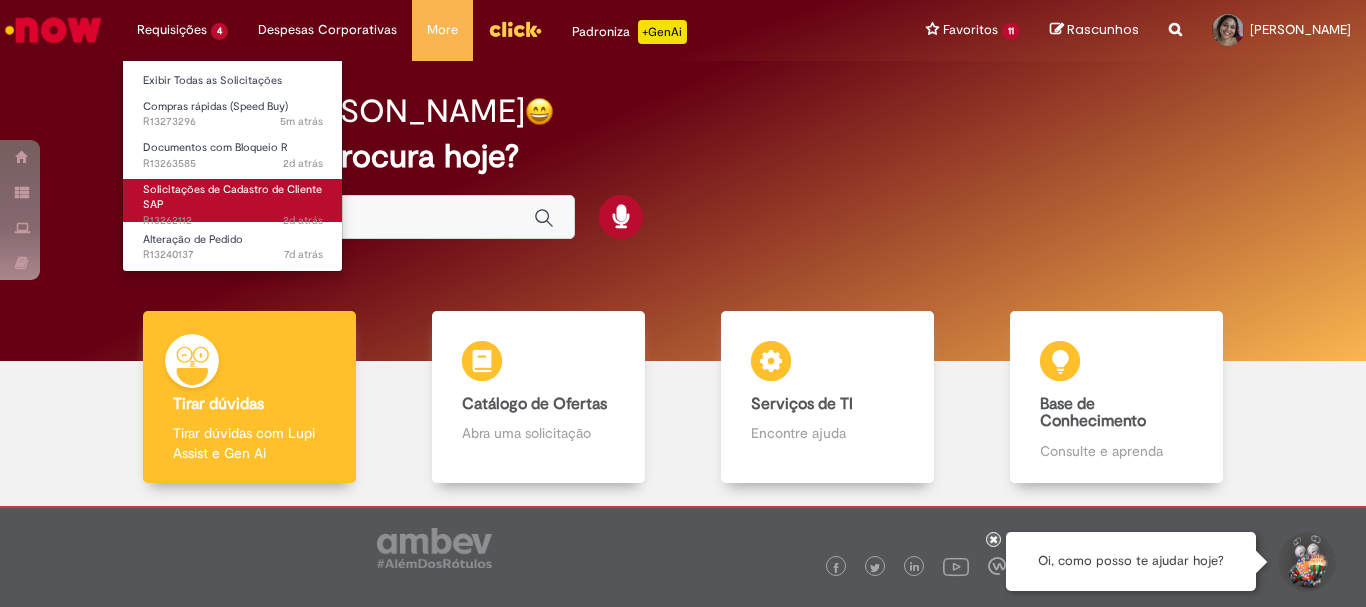 click on "Solicitações de Cadastro de Cliente SAP
2d atrás 2 dias atrás  R13262112" at bounding box center [233, 200] 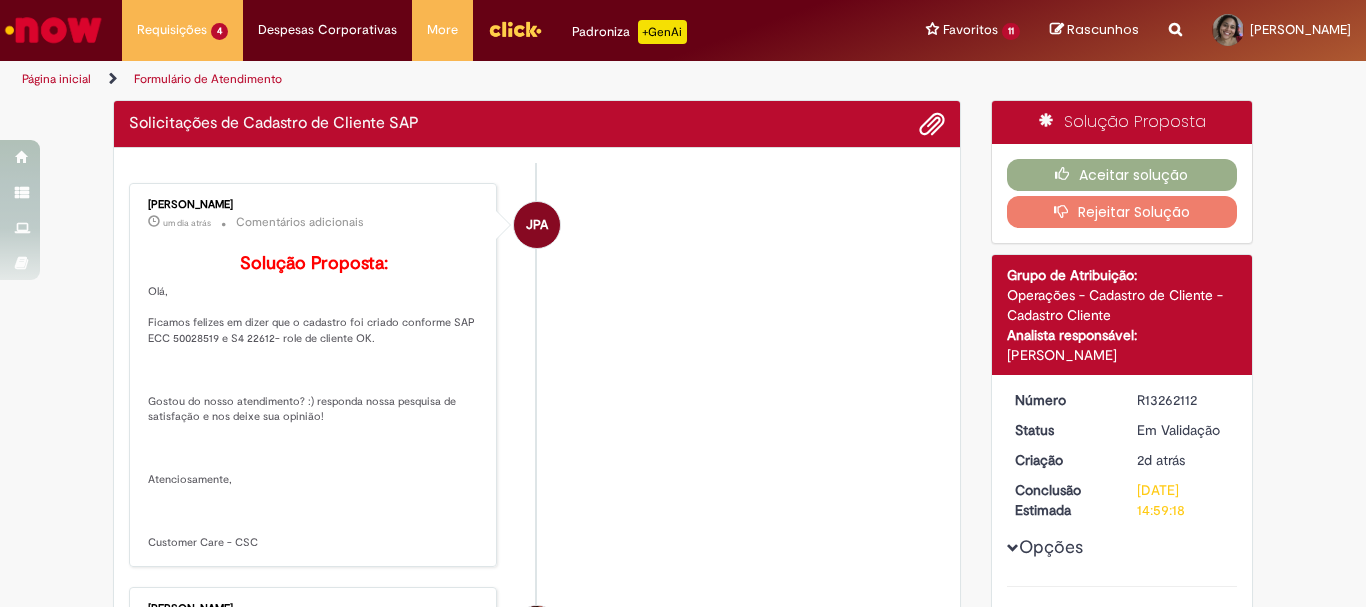 click at bounding box center [53, 30] 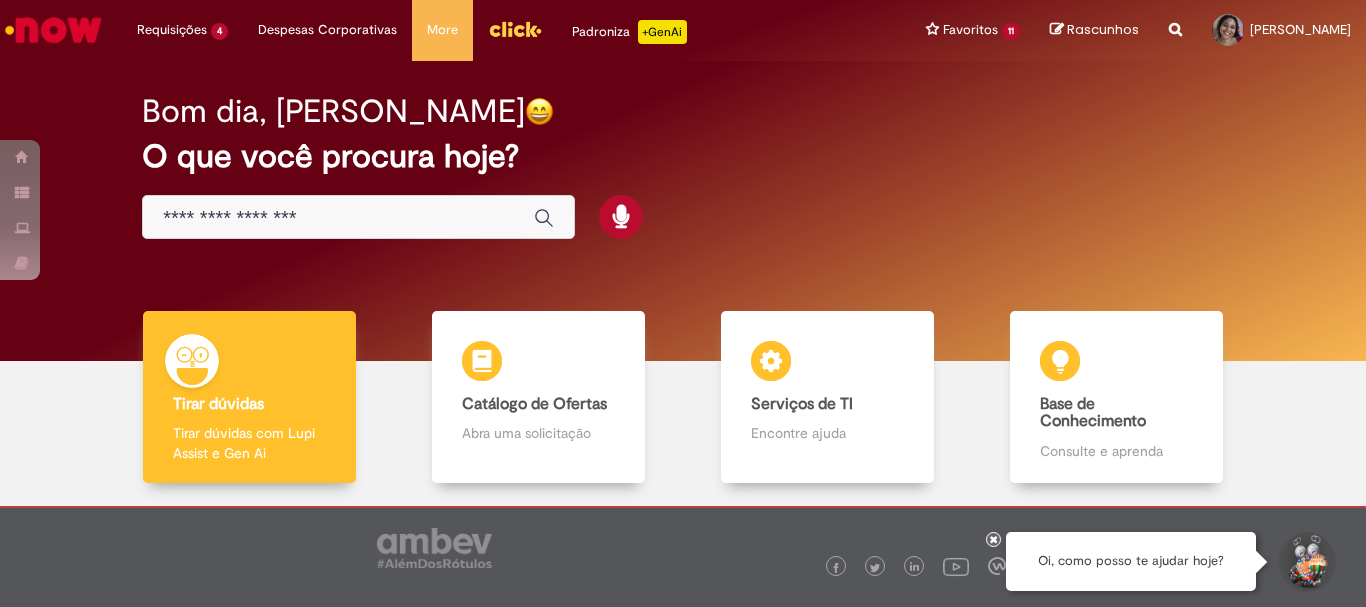 scroll, scrollTop: 0, scrollLeft: 0, axis: both 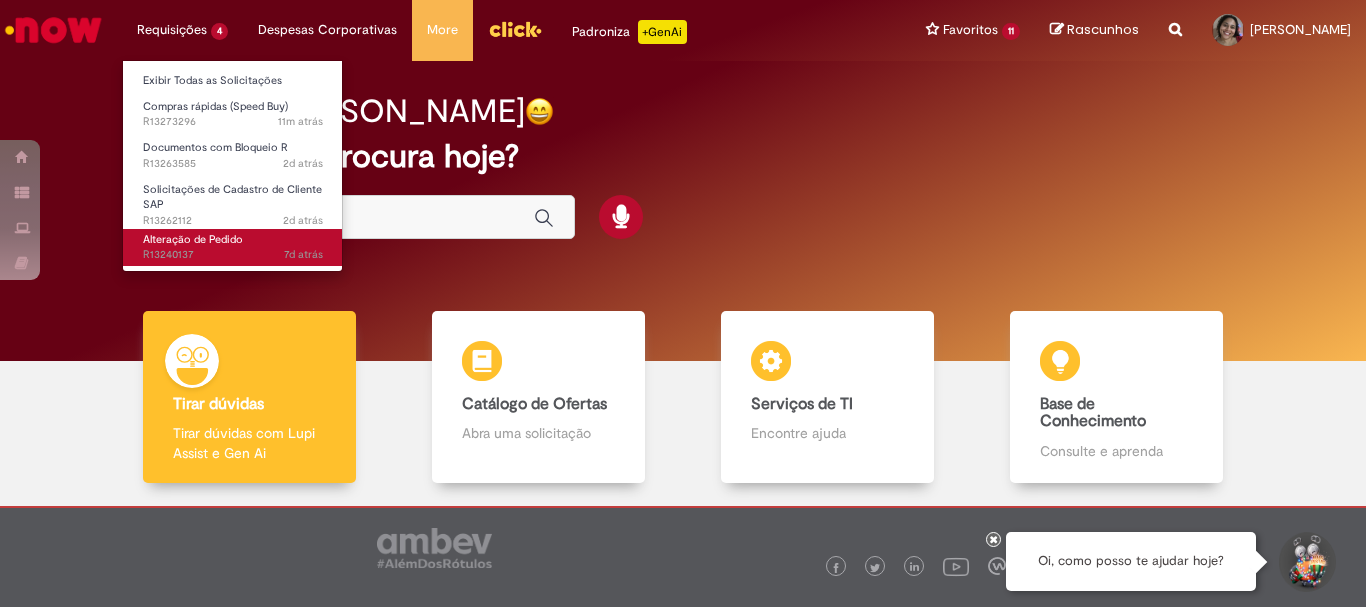 click on "Alteração de Pedido" at bounding box center (193, 239) 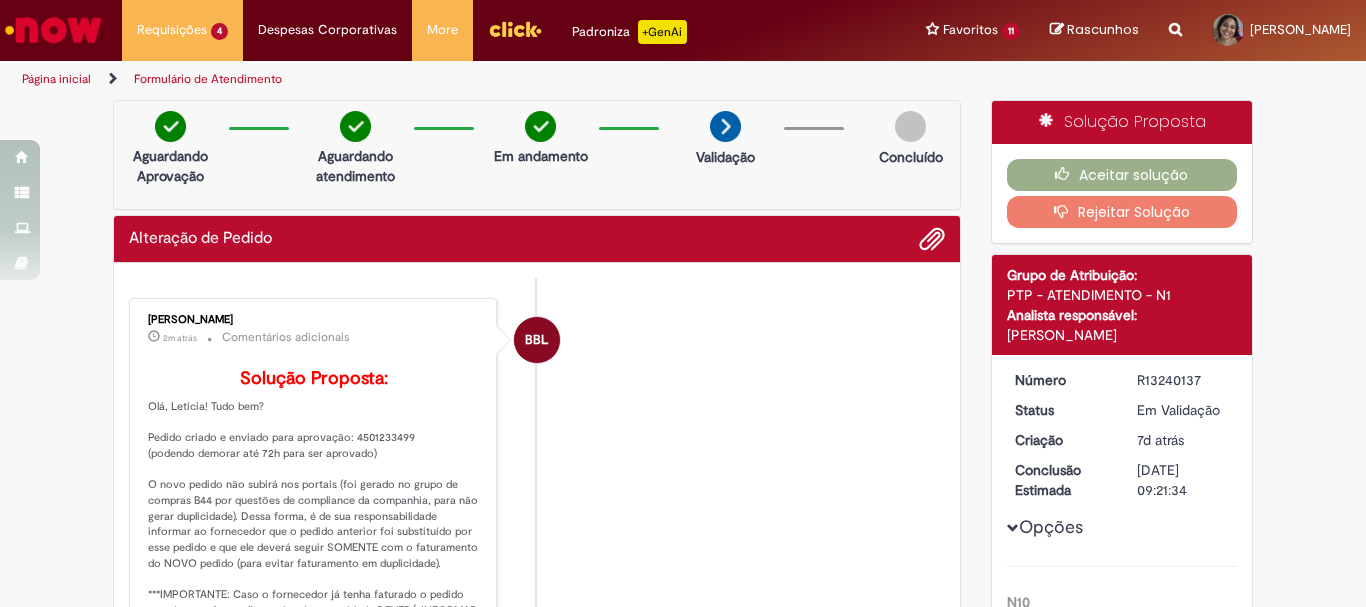 scroll, scrollTop: 200, scrollLeft: 0, axis: vertical 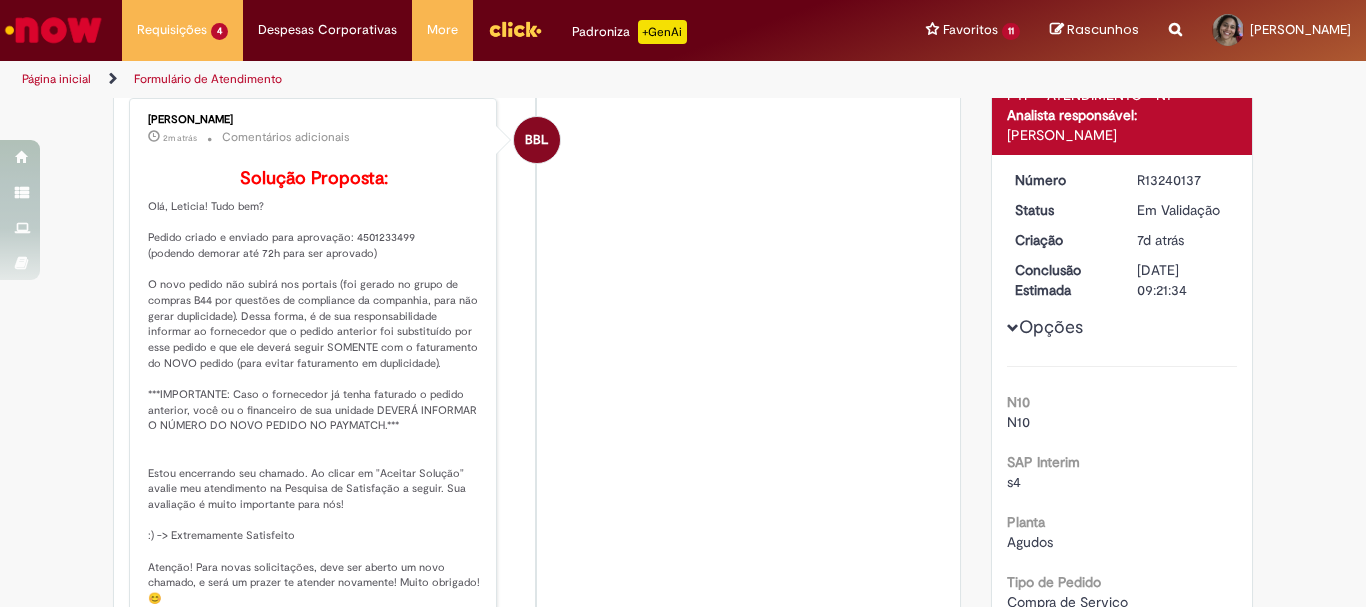 click on "Solução Proposta:" at bounding box center [314, 396] 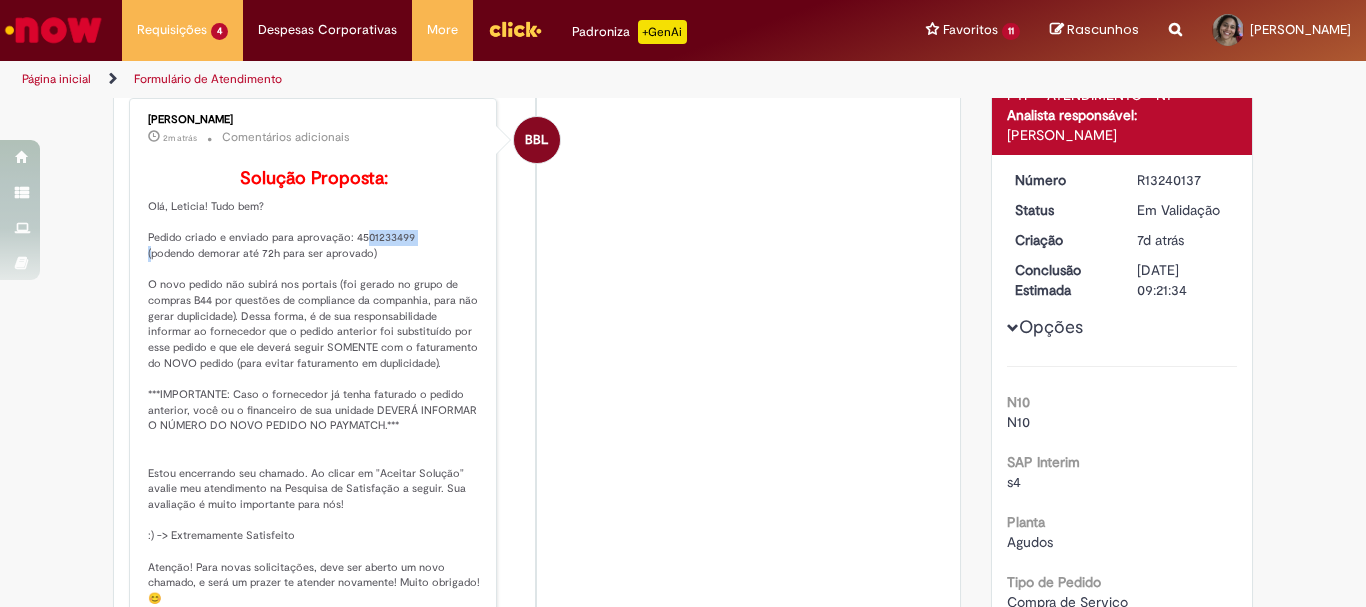 click on "Solução Proposta:" at bounding box center [314, 396] 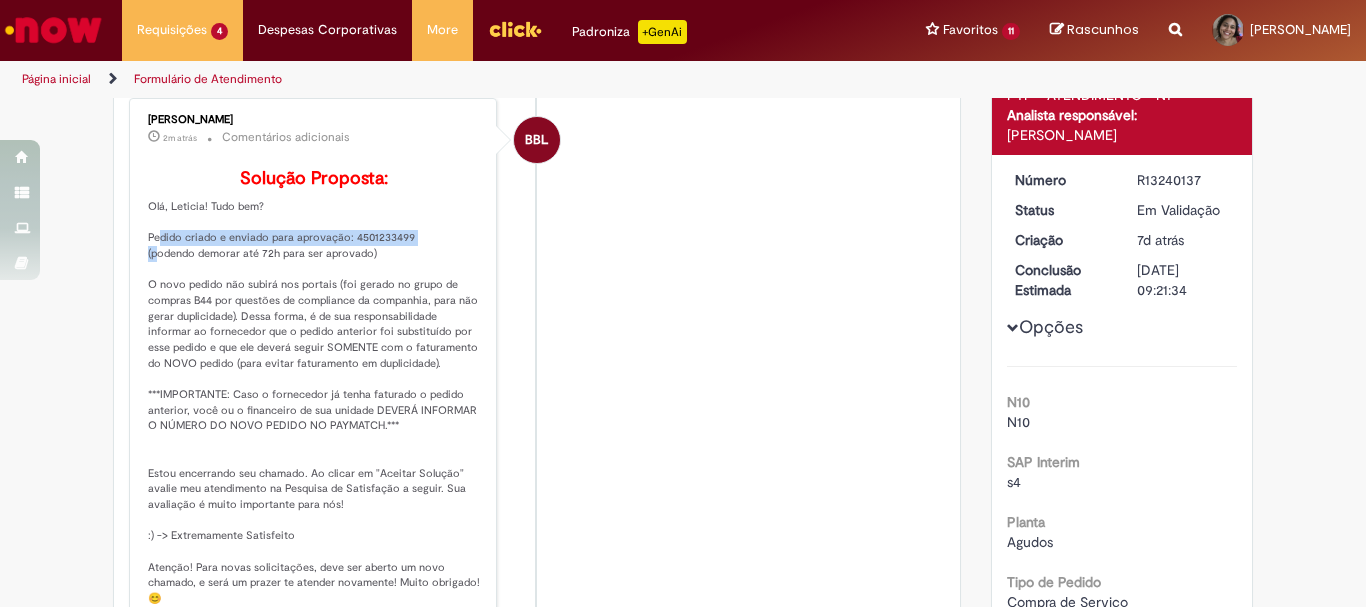 click on "Solução Proposta:" at bounding box center [314, 396] 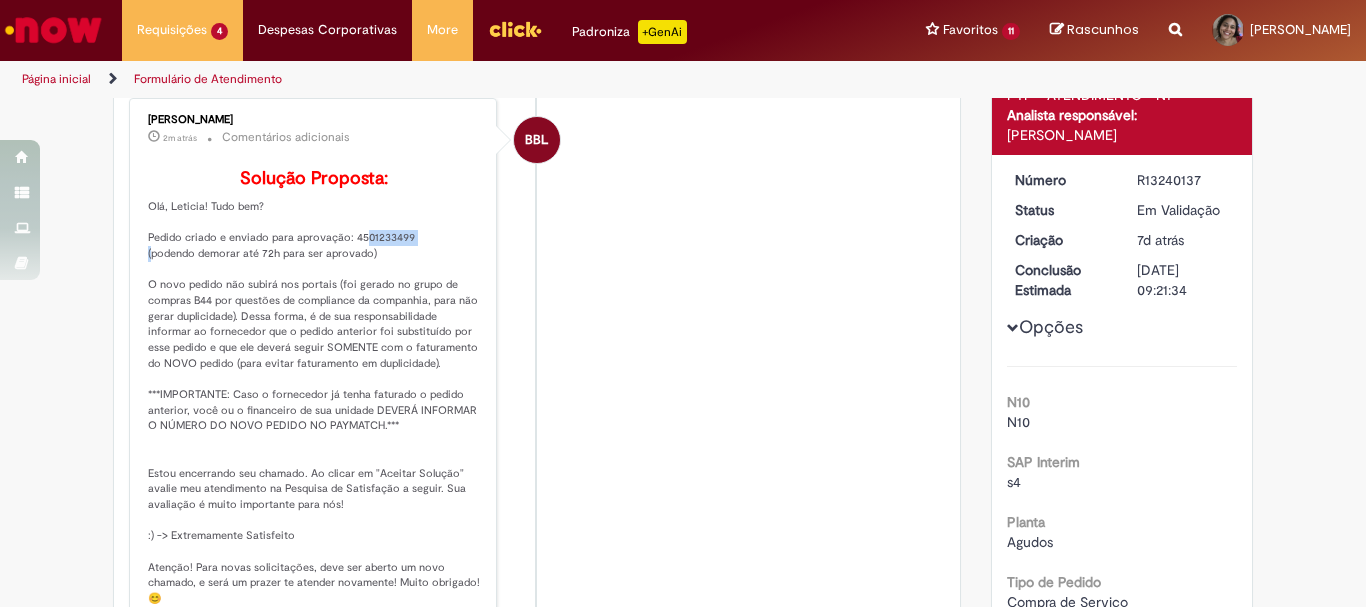 click on "Solução Proposta:" at bounding box center [314, 396] 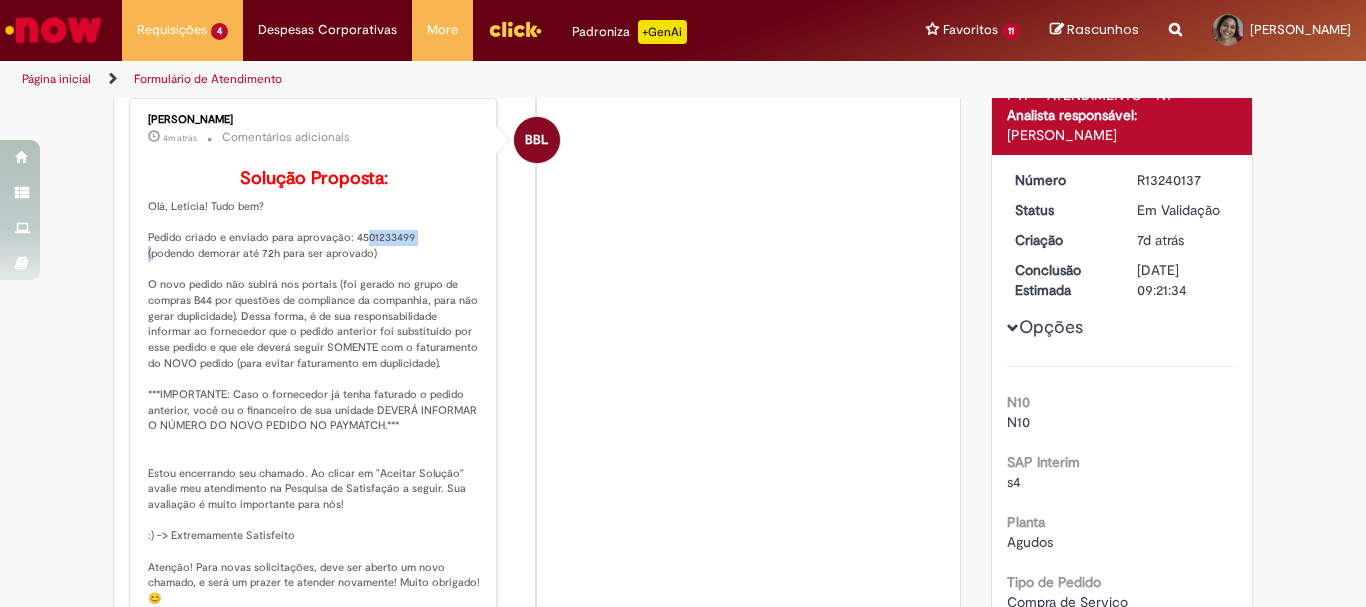 click on "Solução Proposta:" at bounding box center (314, 396) 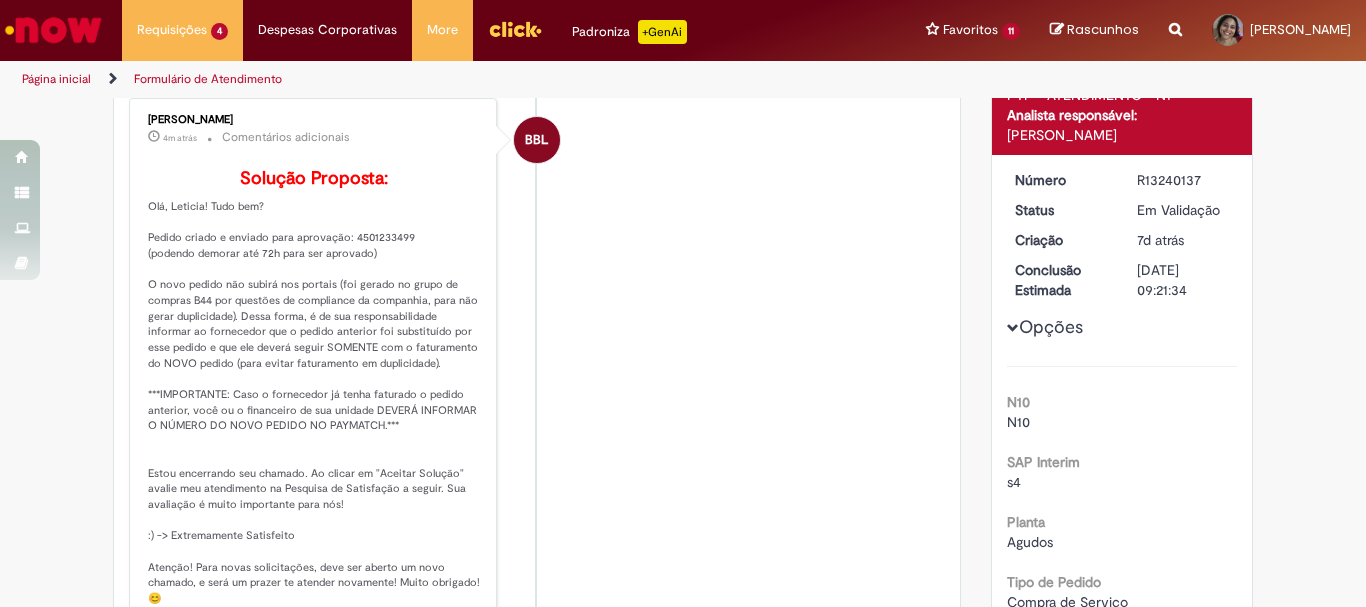 scroll, scrollTop: 0, scrollLeft: 0, axis: both 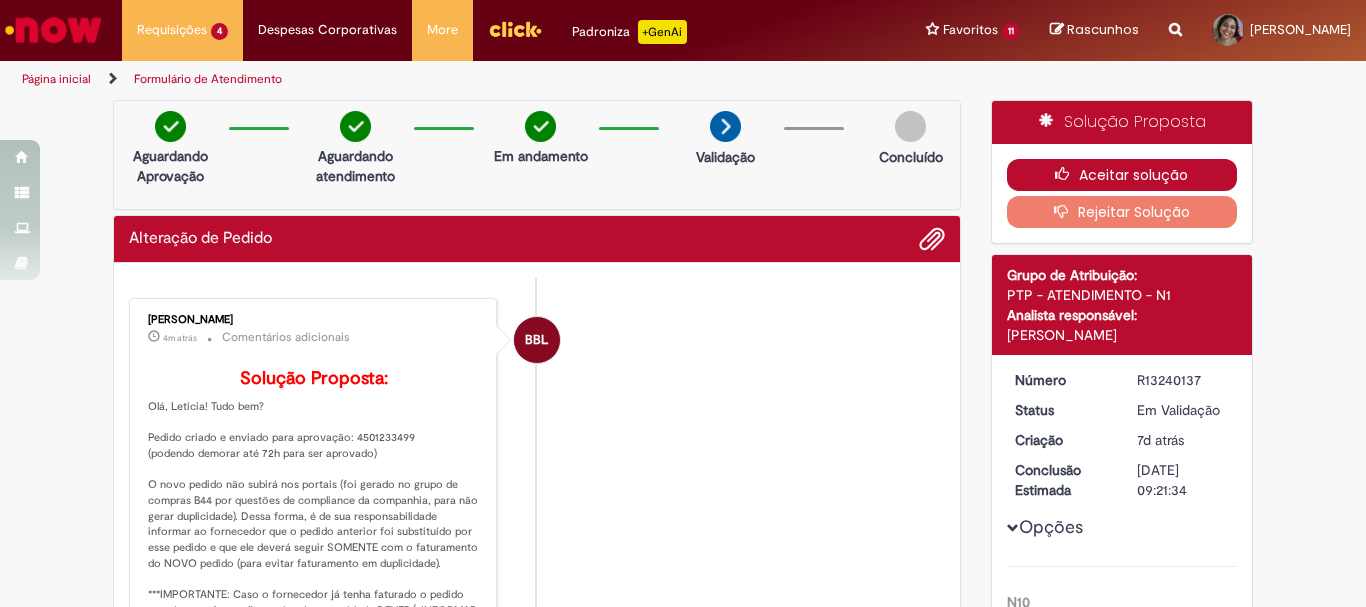 click on "Aceitar solução" at bounding box center (1122, 175) 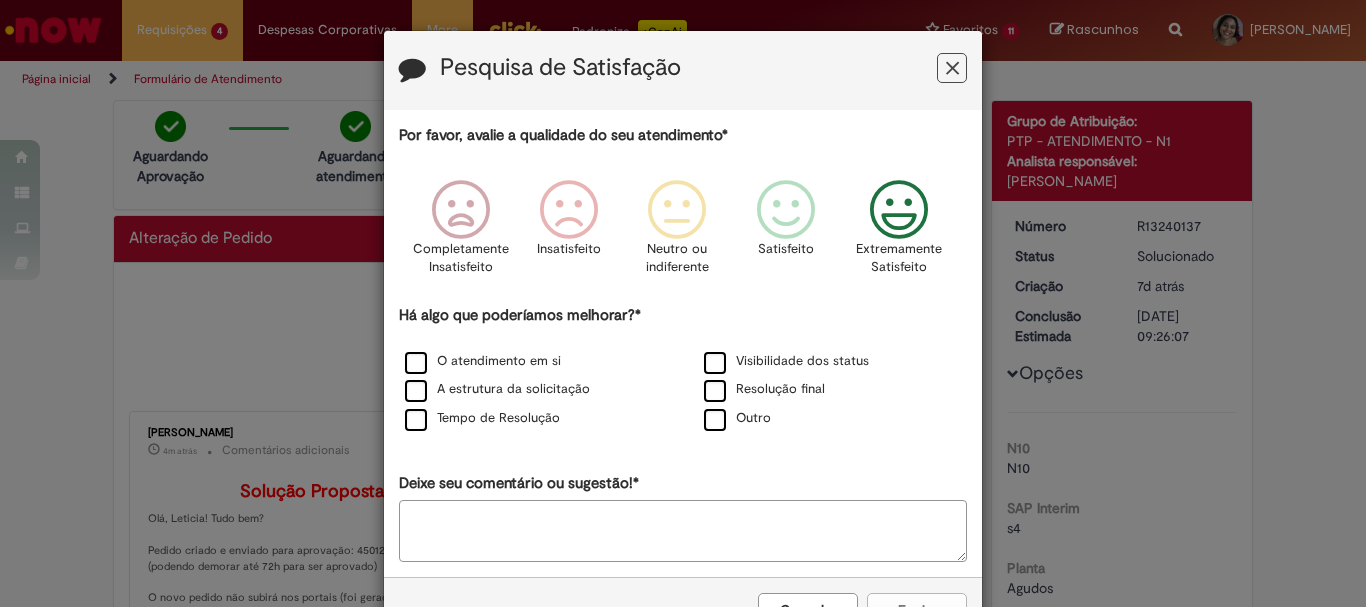 click at bounding box center (899, 210) 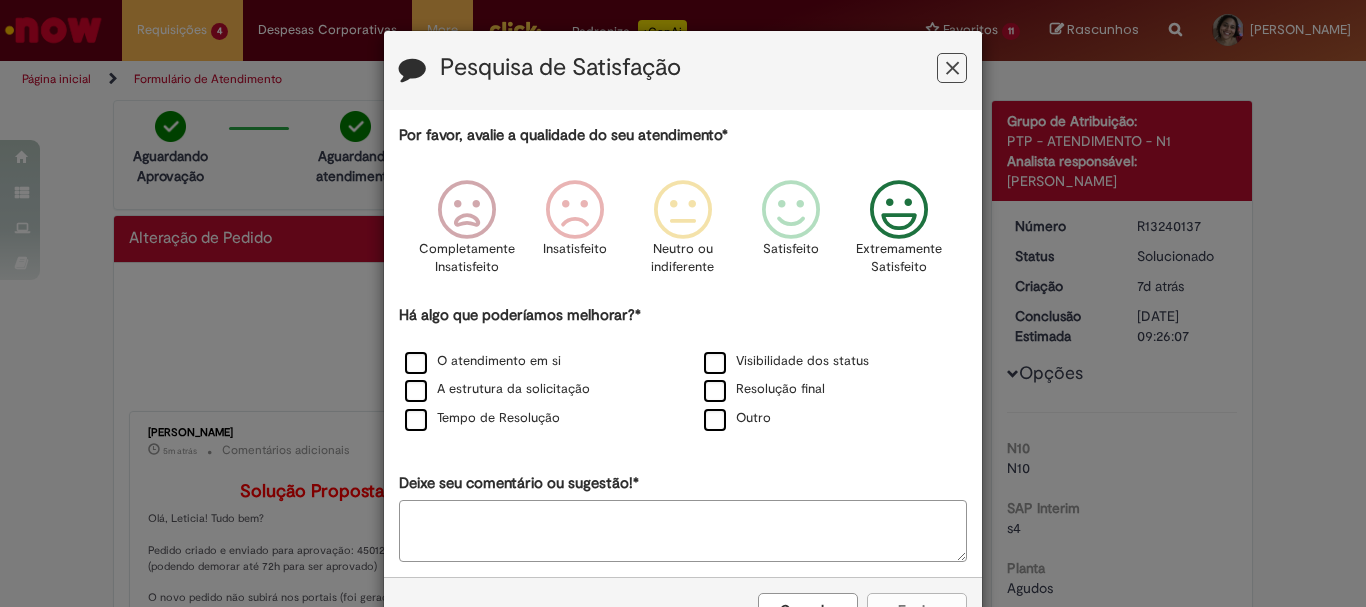 click on "A estrutura da solicitação" at bounding box center [533, 390] 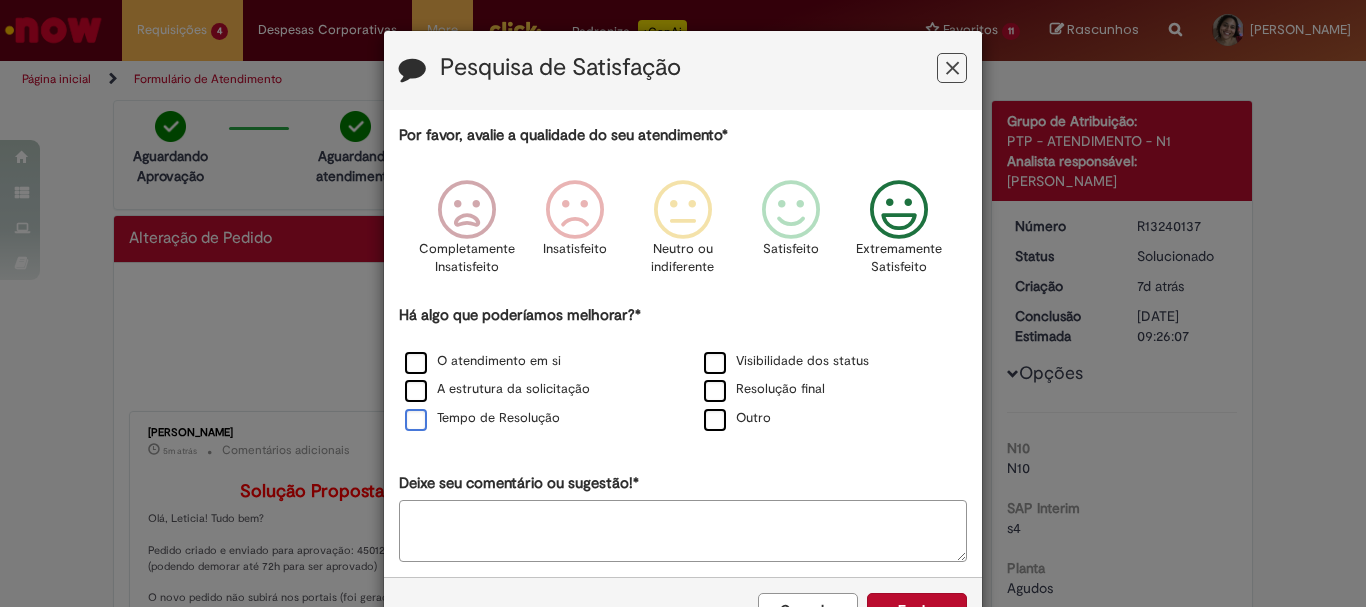 click on "Tempo de Resolução" at bounding box center [482, 418] 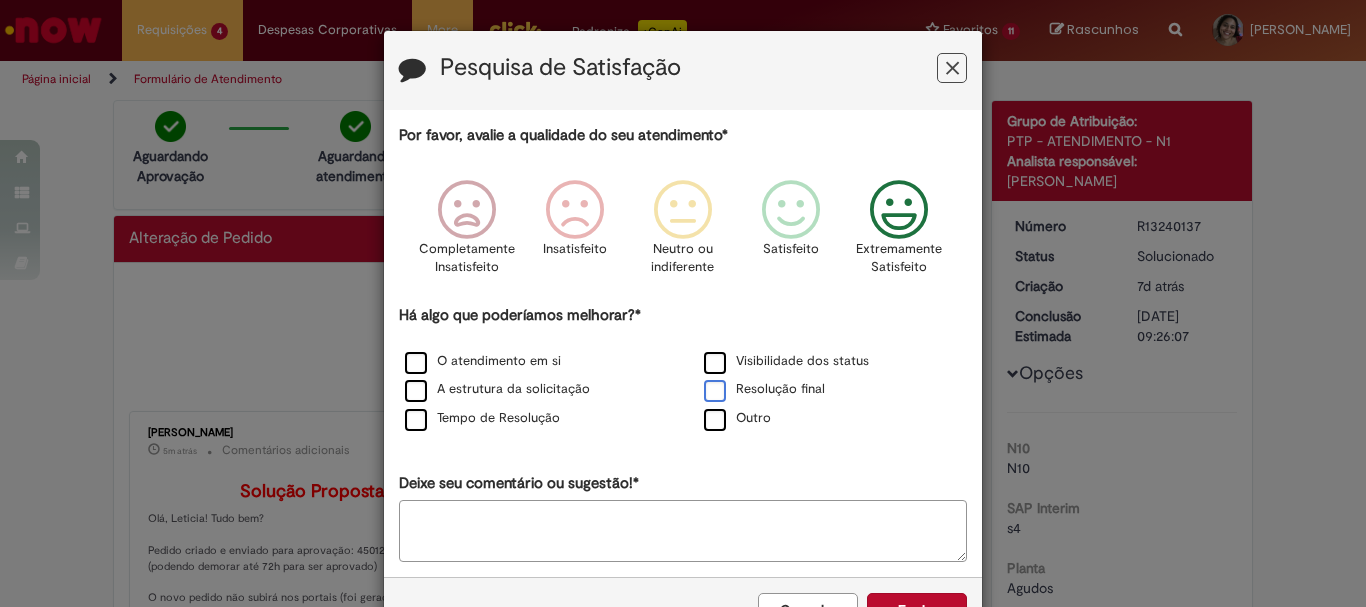 drag, startPoint x: 765, startPoint y: 389, endPoint x: 859, endPoint y: 525, distance: 165.32393 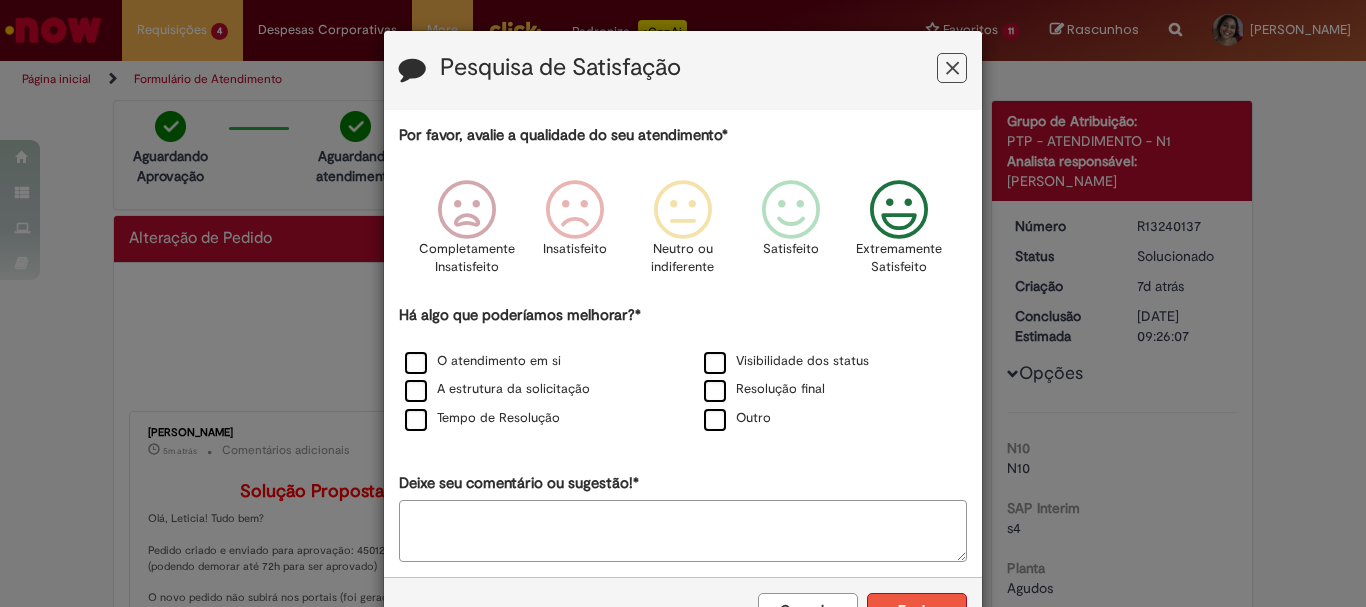 click on "Enviar" at bounding box center (917, 610) 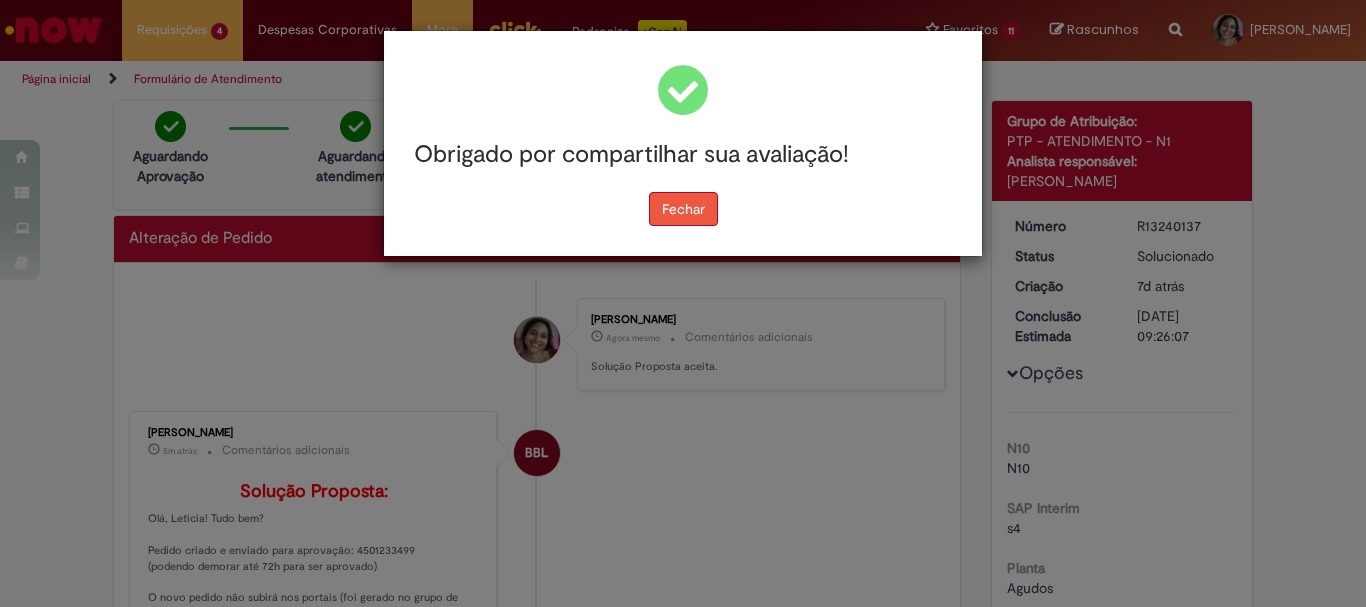 click on "Fechar" at bounding box center (683, 209) 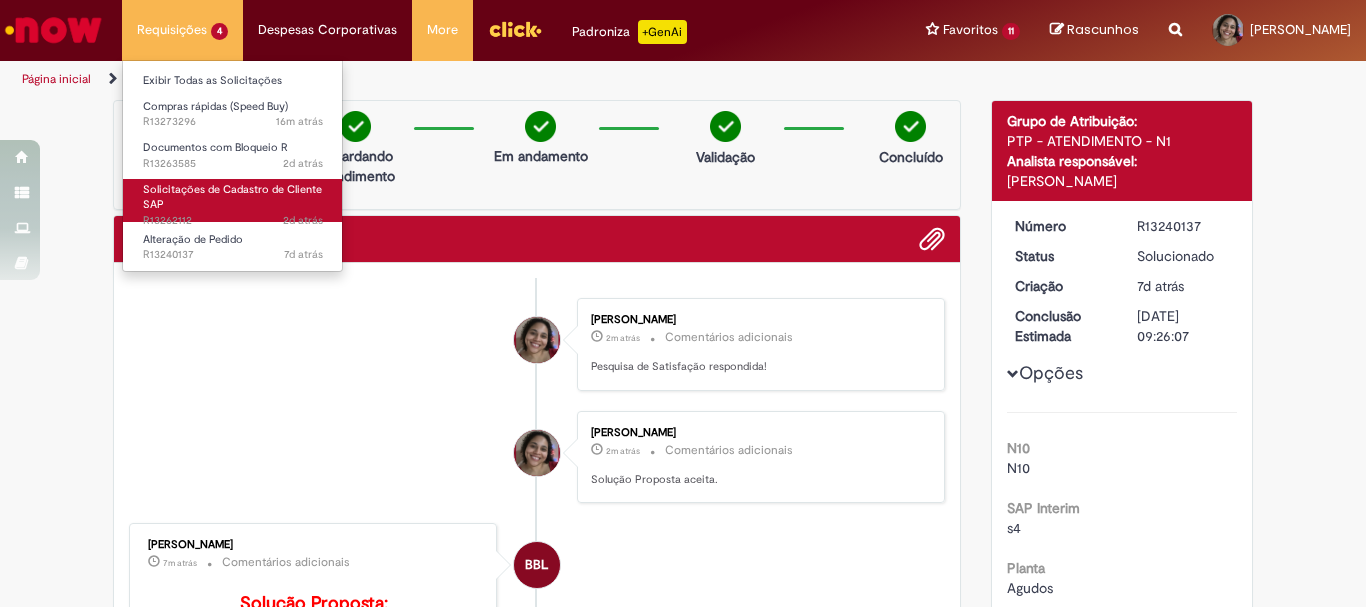 click on "Solicitações de Cadastro de Cliente SAP
2d atrás 2 dias atrás  R13262112" at bounding box center (233, 200) 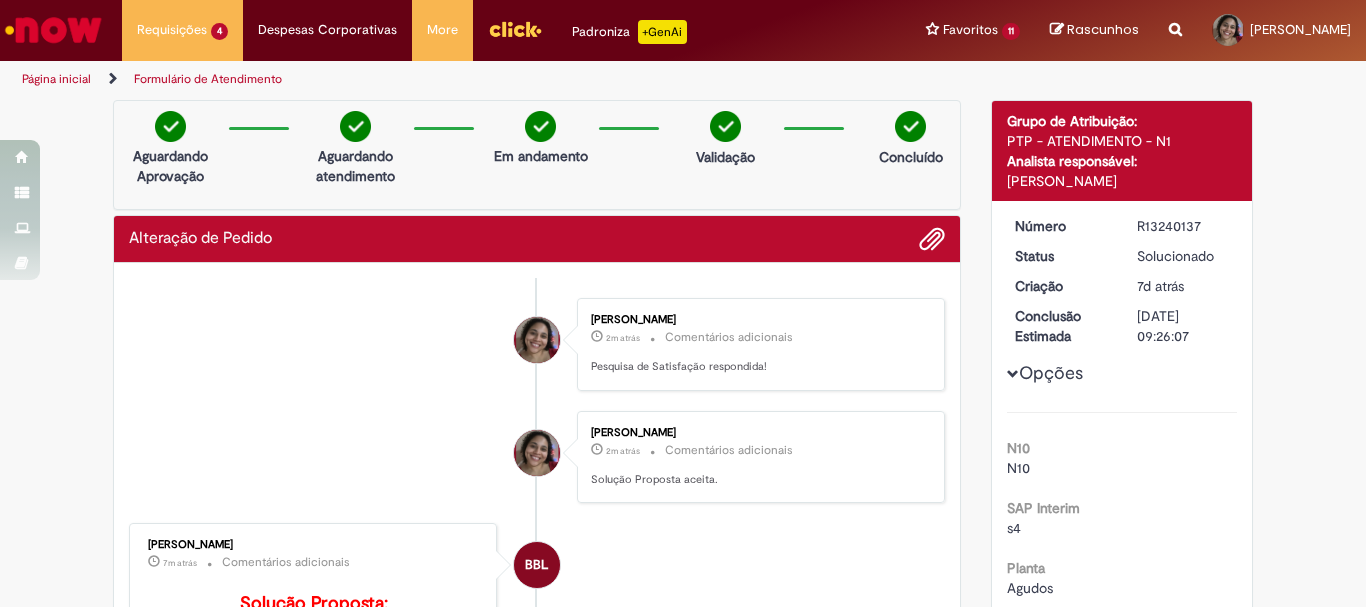 click at bounding box center [53, 30] 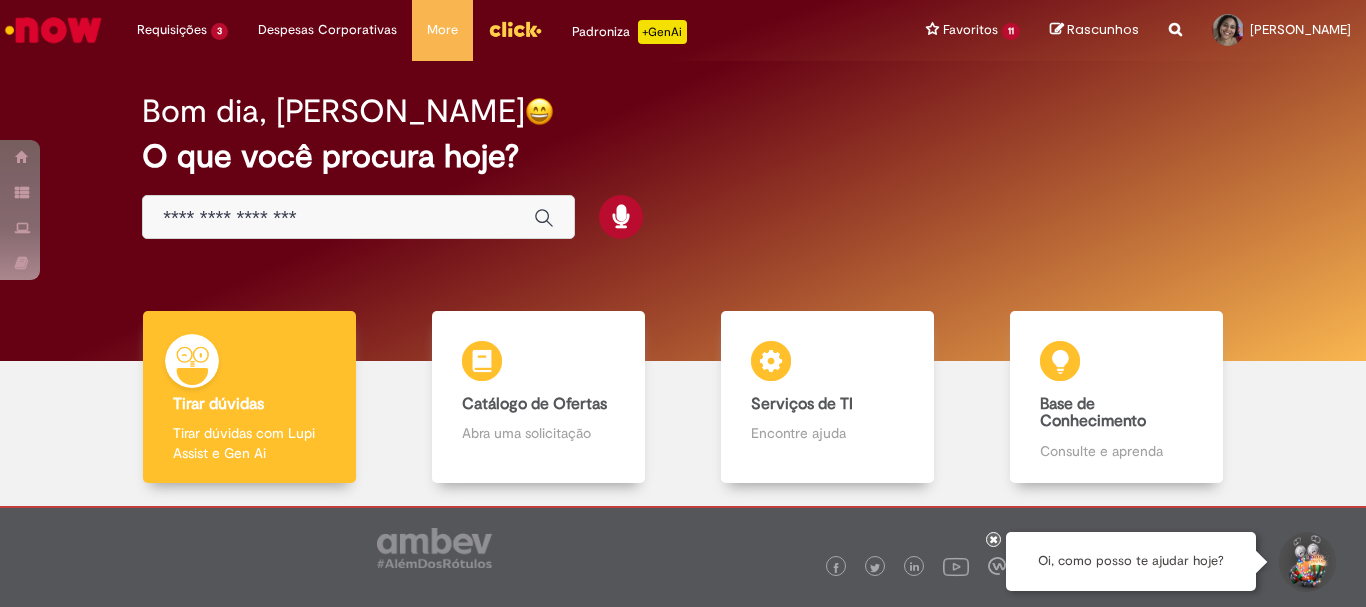 scroll, scrollTop: 0, scrollLeft: 0, axis: both 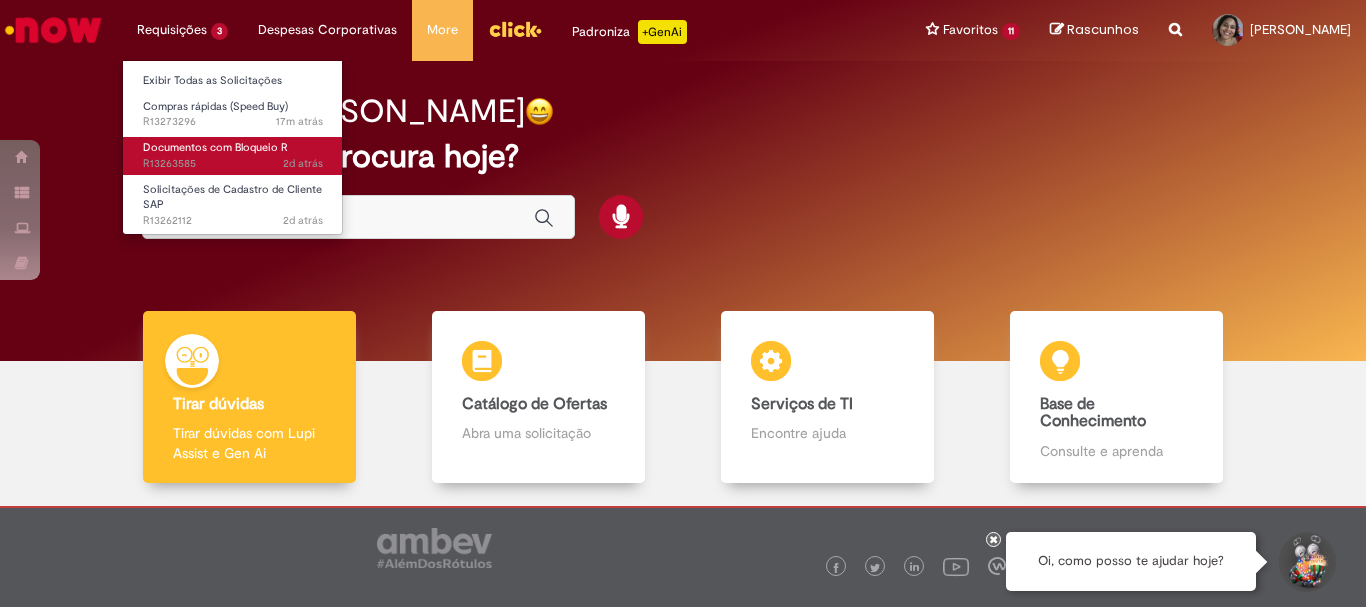 click on "Documentos com Bloqueio R" at bounding box center [215, 147] 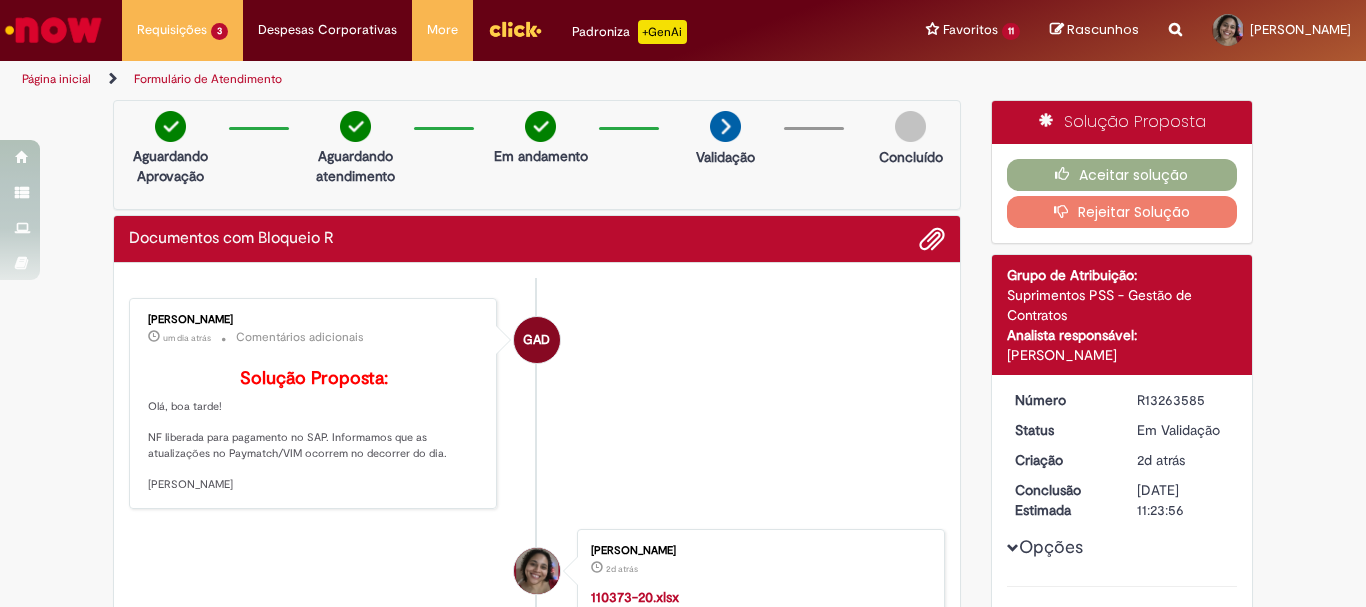 scroll, scrollTop: 200, scrollLeft: 0, axis: vertical 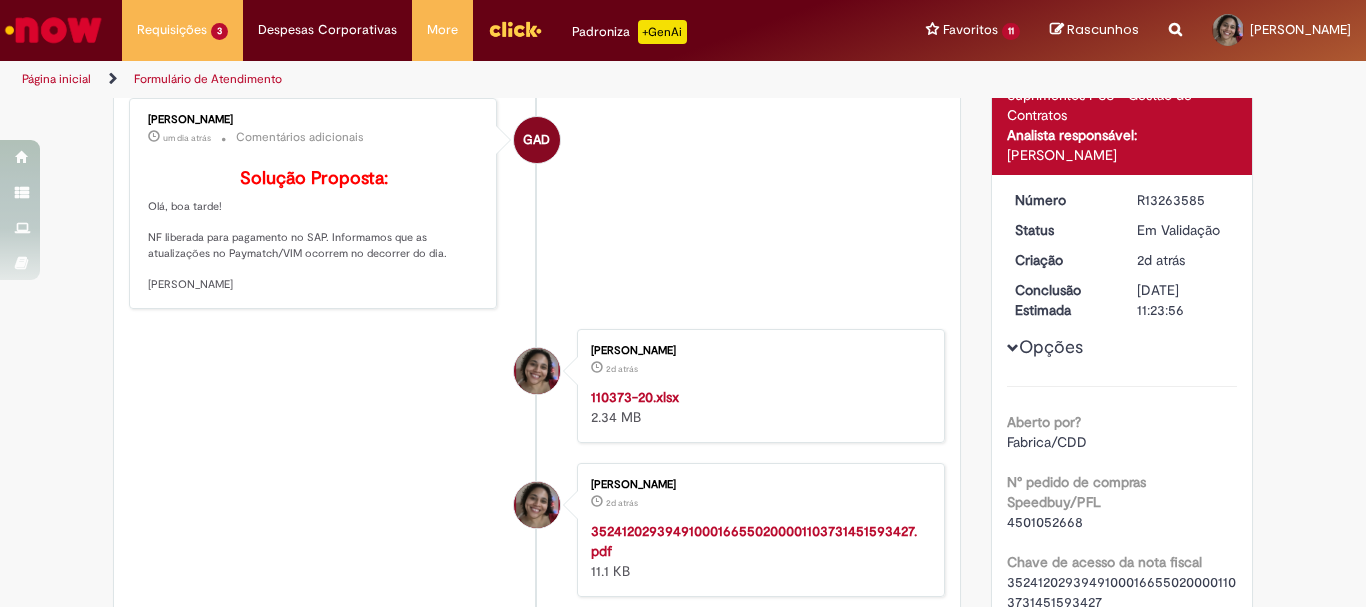 click on "R13263585" at bounding box center (1183, 200) 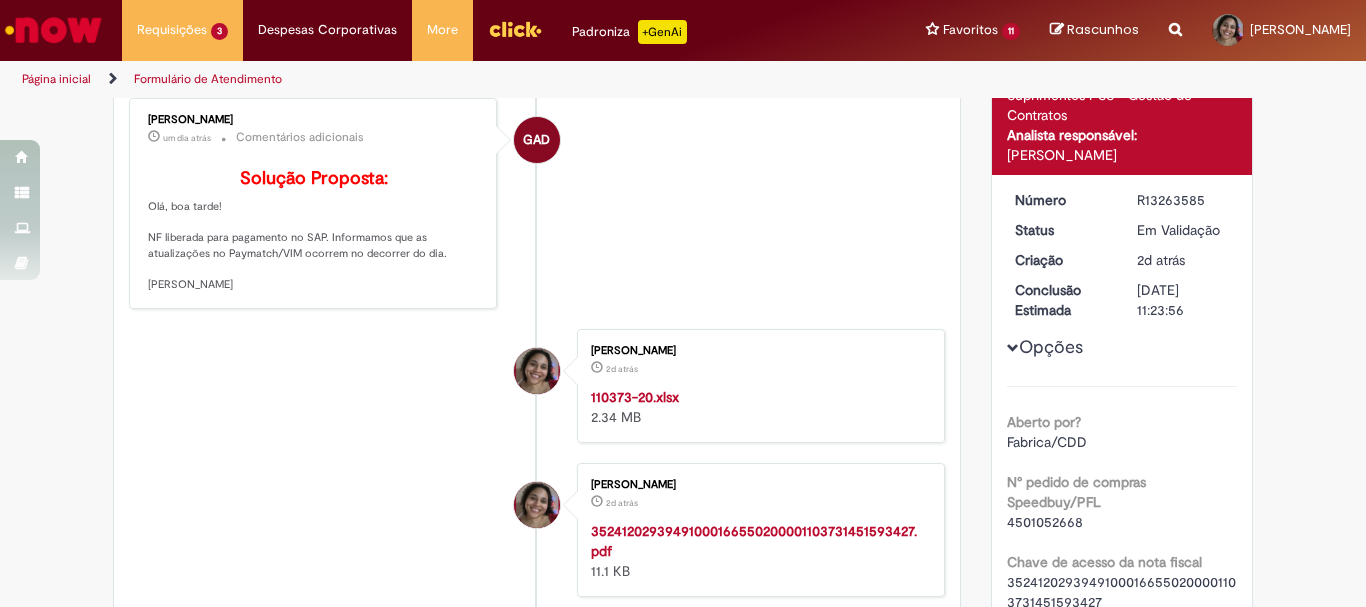 scroll, scrollTop: 400, scrollLeft: 0, axis: vertical 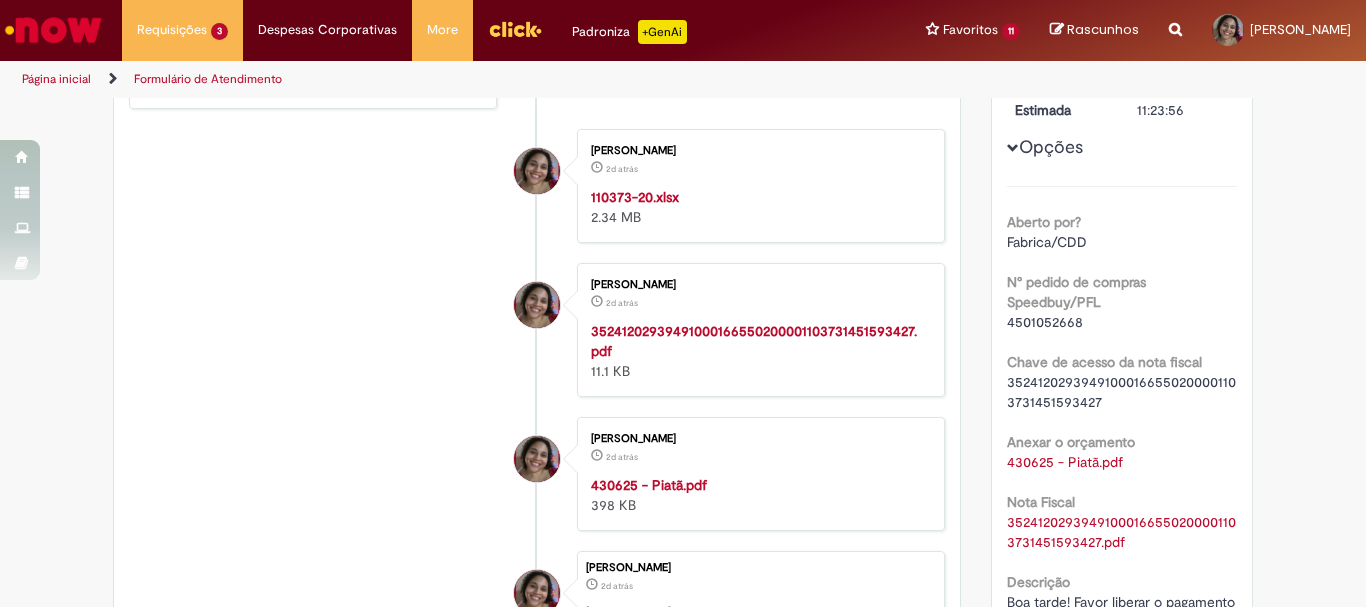 click on "4501052668" at bounding box center (1045, 322) 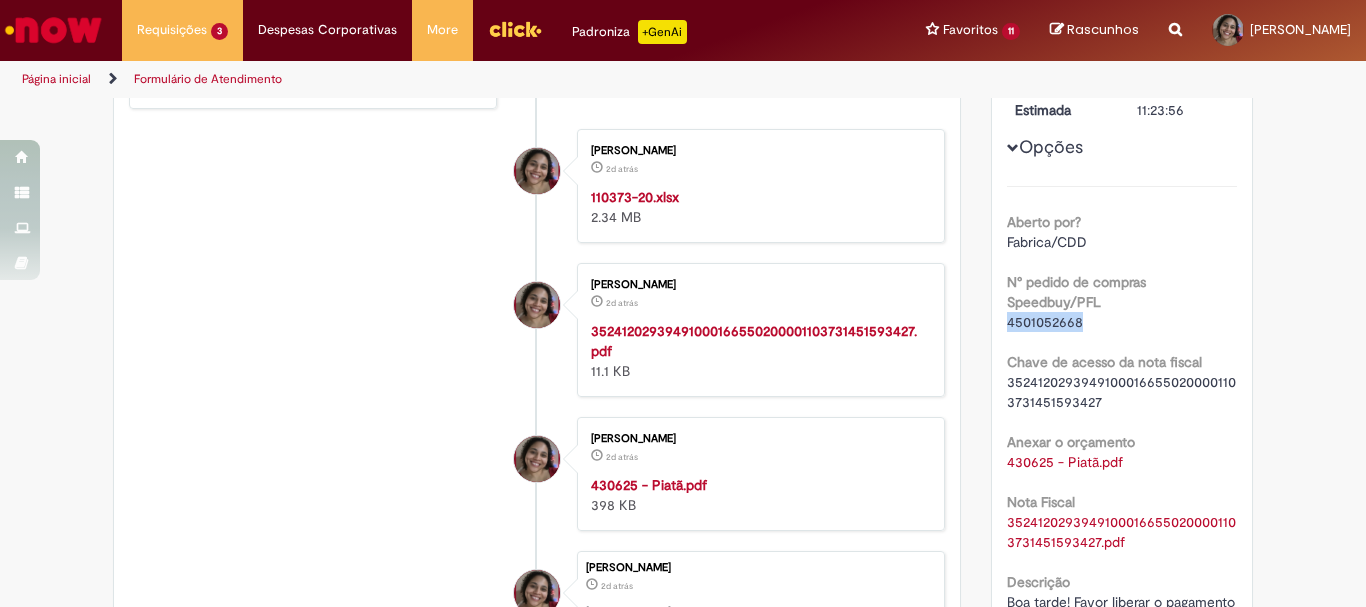 click on "4501052668" at bounding box center (1045, 322) 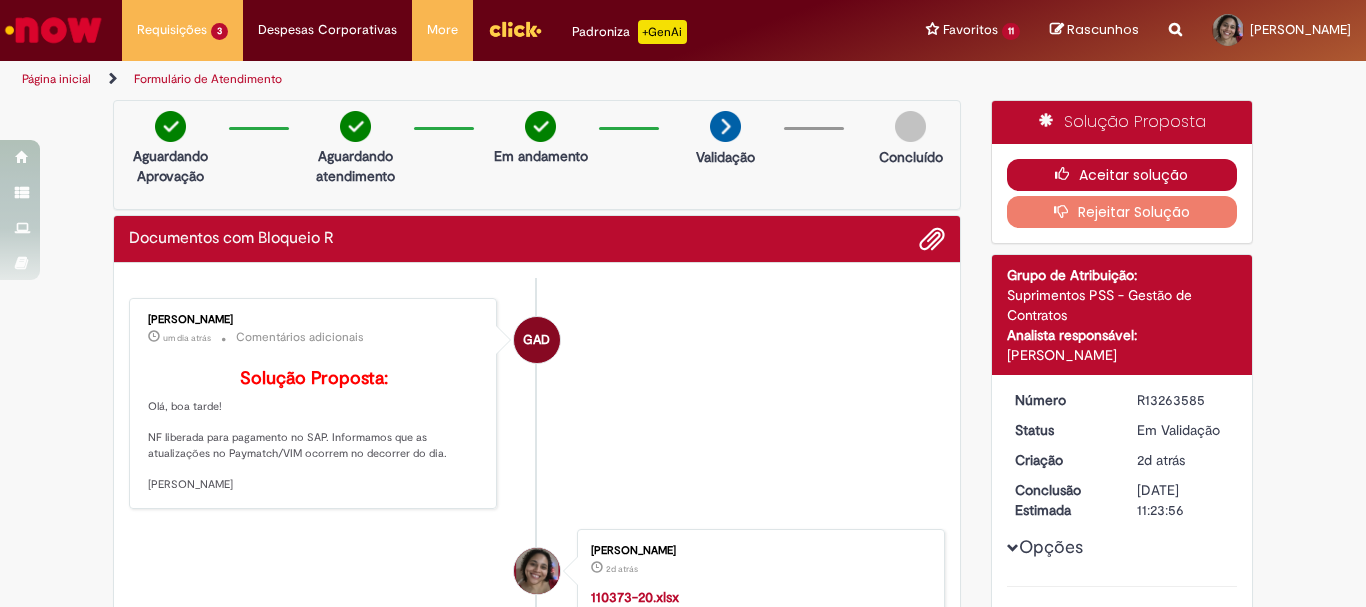 click on "Aceitar solução" at bounding box center [1122, 175] 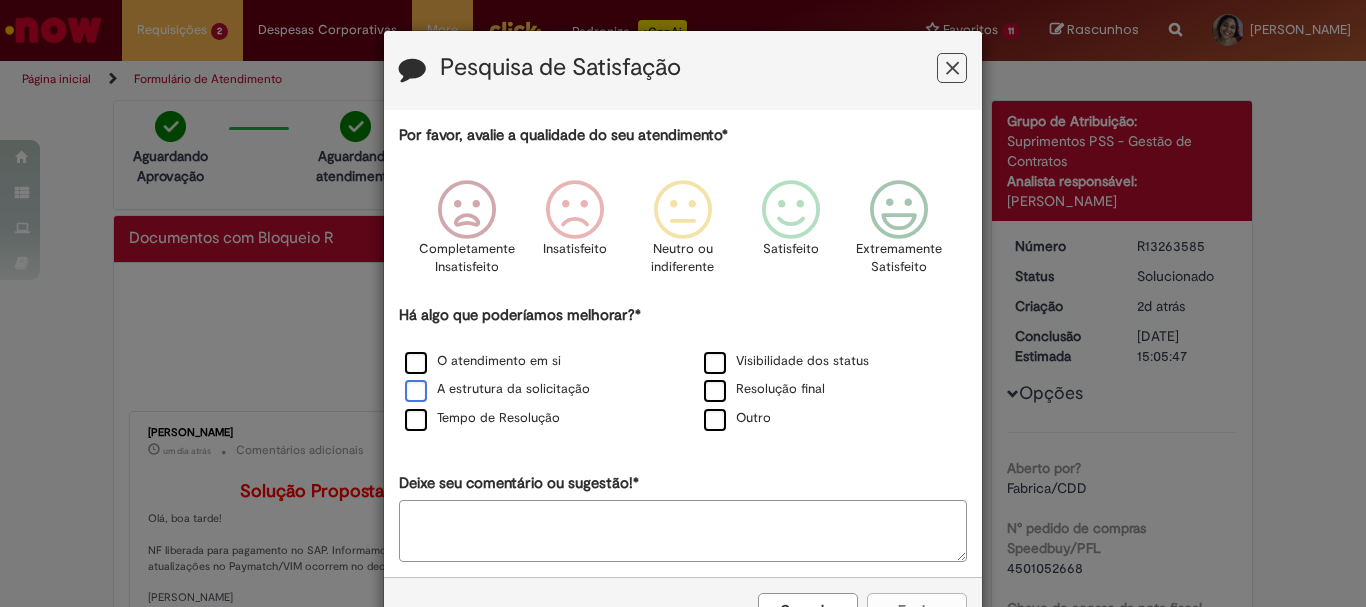 click on "A estrutura da solicitação" at bounding box center (497, 389) 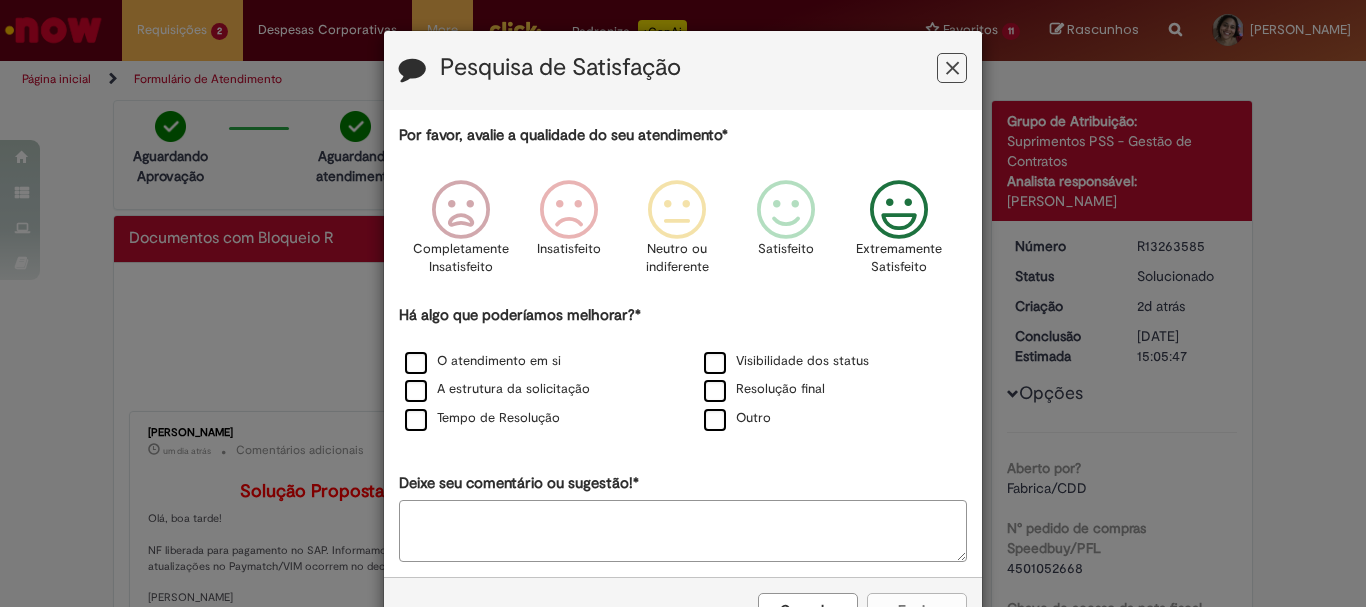 click at bounding box center (899, 210) 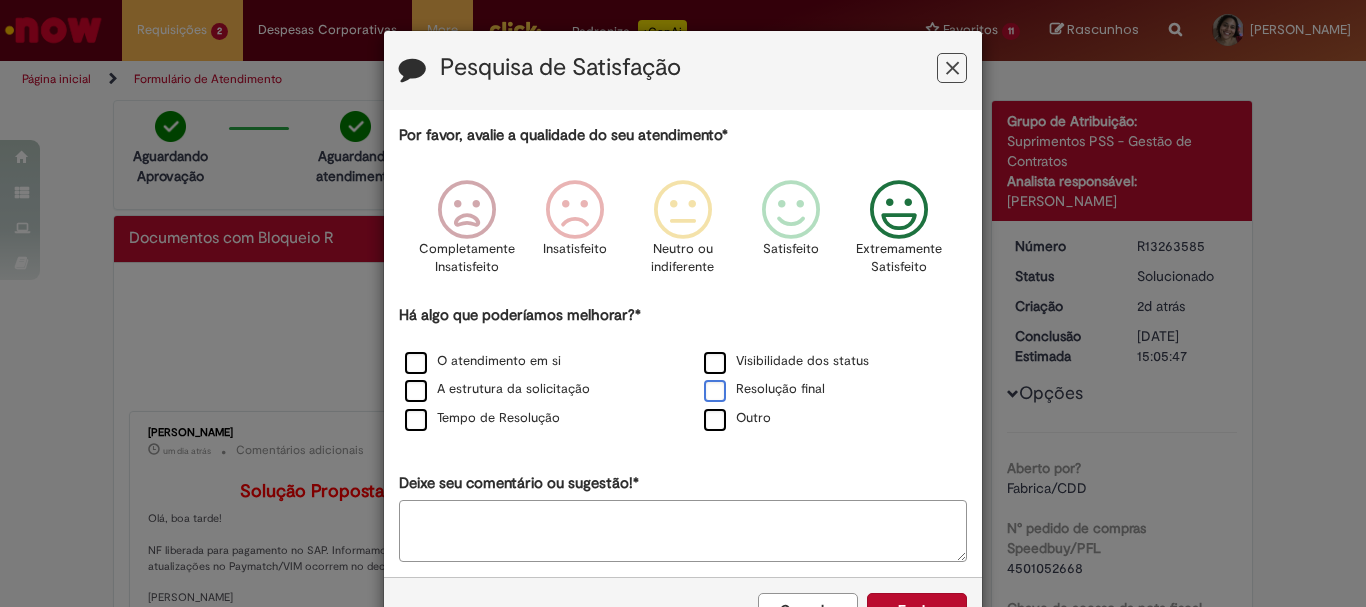click on "Resolução final" at bounding box center (764, 389) 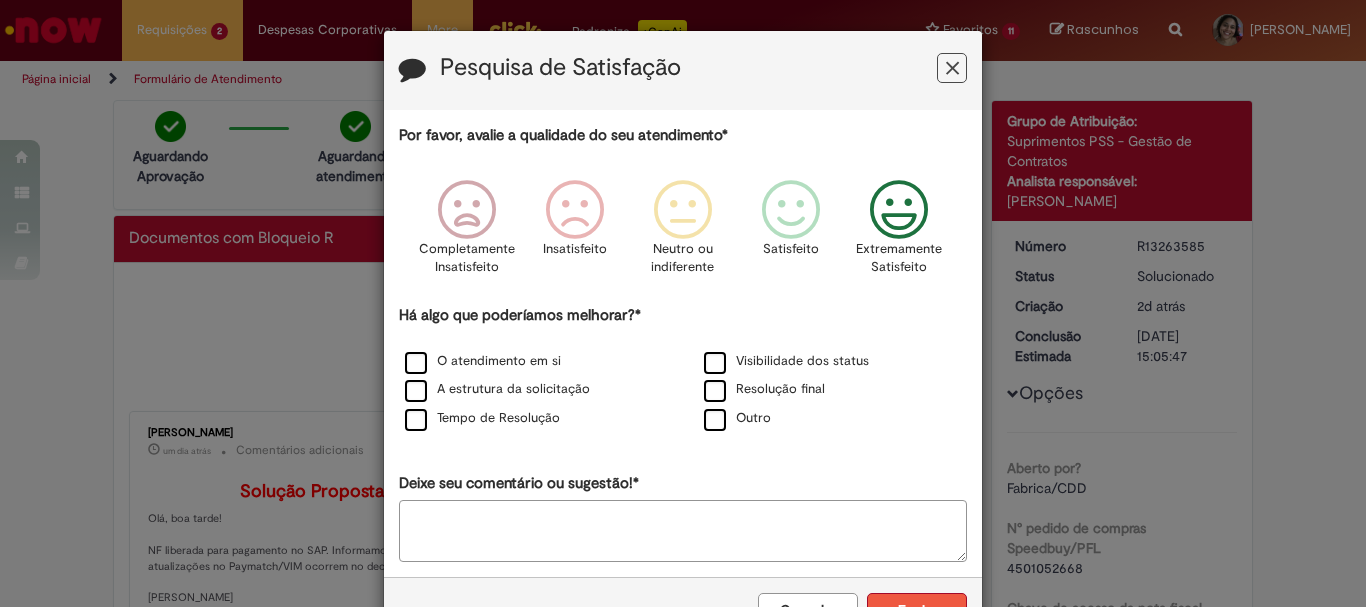 click on "Enviar" at bounding box center [917, 610] 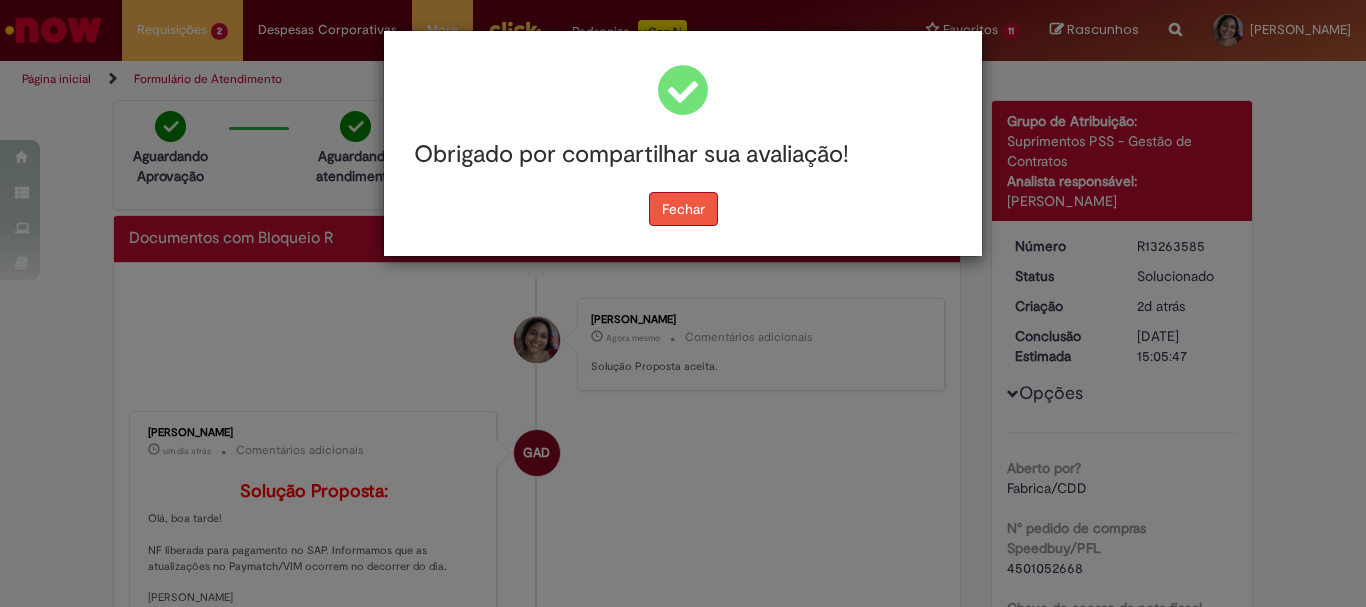 click on "Fechar" at bounding box center [683, 209] 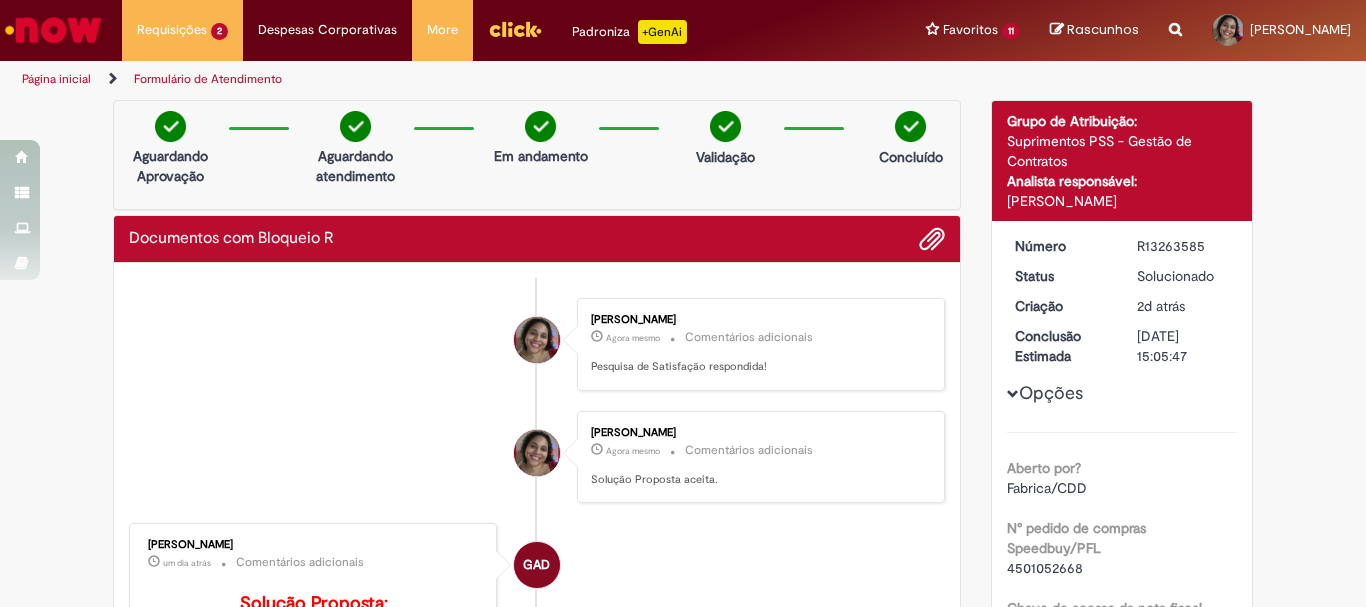 scroll, scrollTop: 200, scrollLeft: 0, axis: vertical 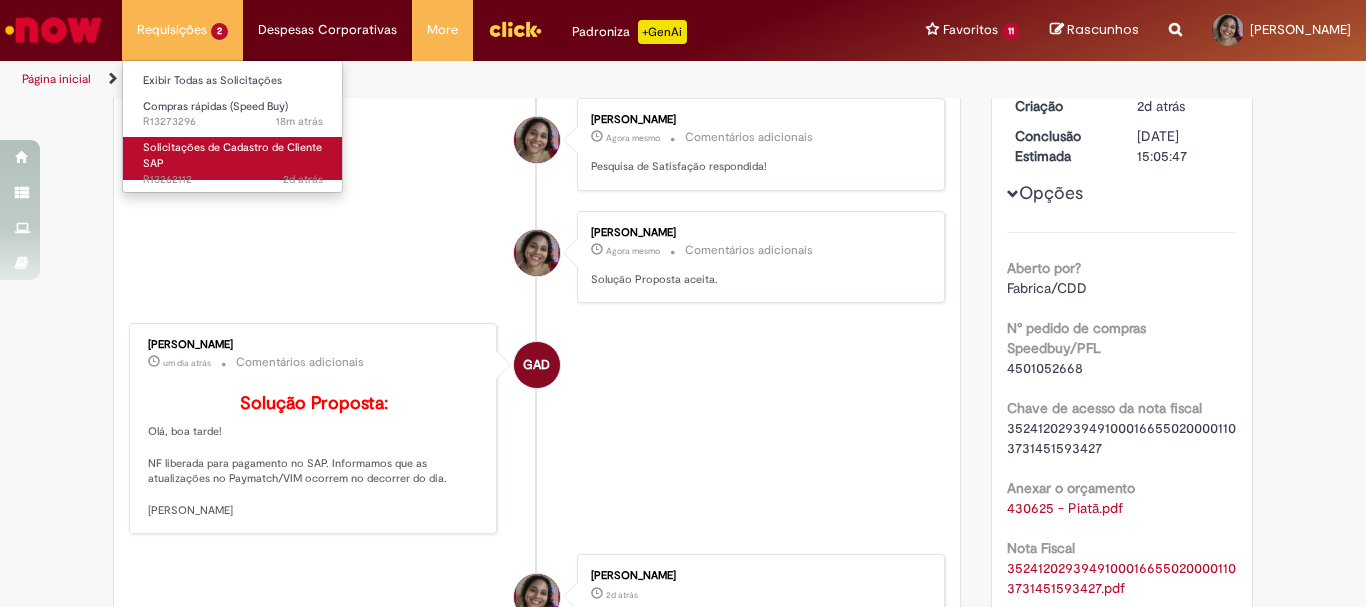 click on "Solicitações de Cadastro de Cliente SAP
2d atrás 2 dias atrás  R13262112" at bounding box center (233, 158) 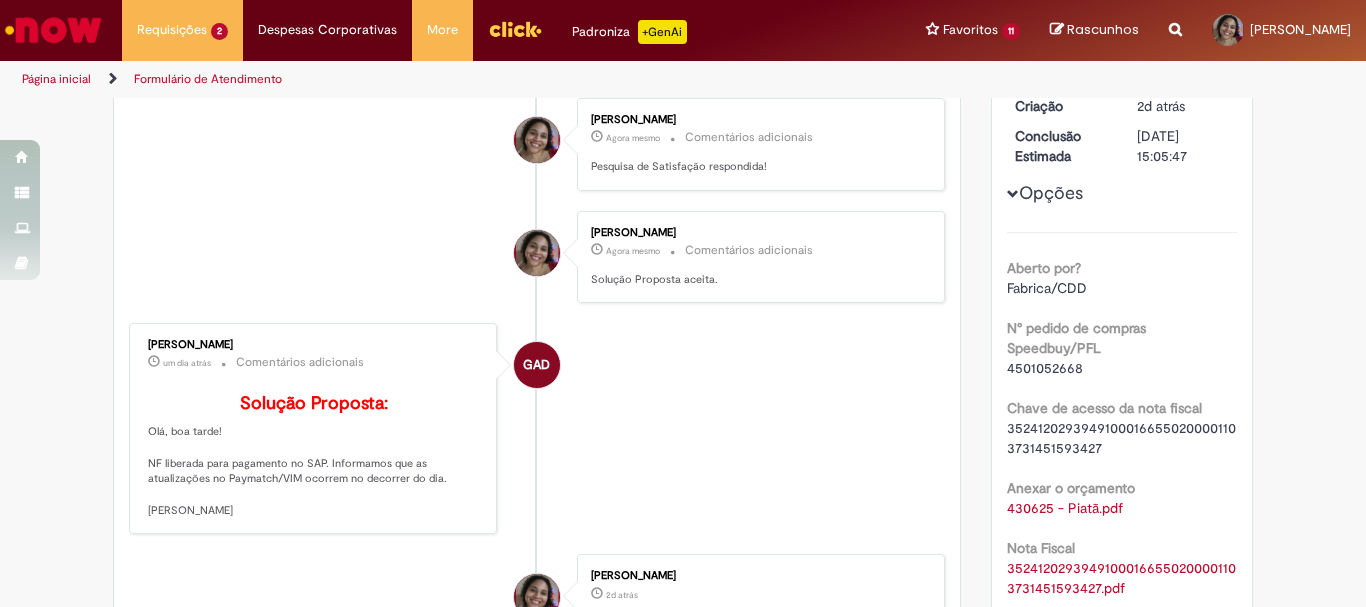 scroll, scrollTop: 0, scrollLeft: 0, axis: both 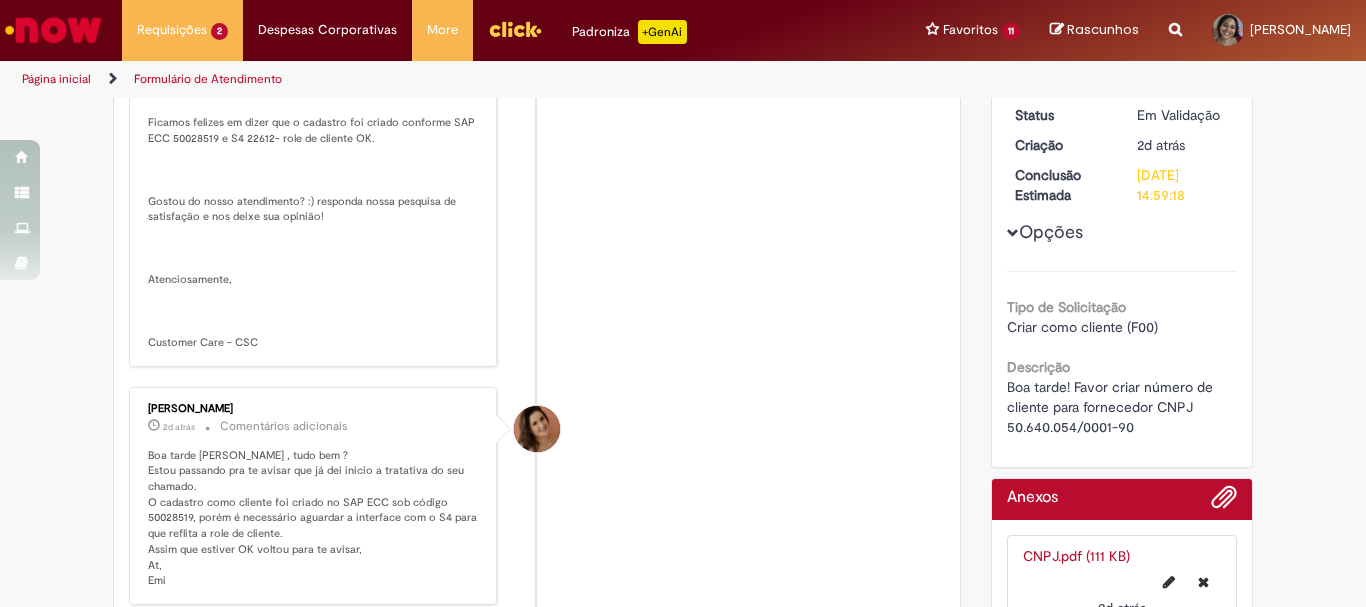 click on "Solução Proposta:
Olá,
Ficamos felizes em dizer que o cadastro foi criado conforme SAP ECC 50028519 e S4 22612- role de cliente OK.
Gostou do nosso atendimento? :) responda nossa pesquisa de satisfação e nos deixe sua opinião!
Atenciosamente,
Customer Care - CSC" at bounding box center [314, 202] 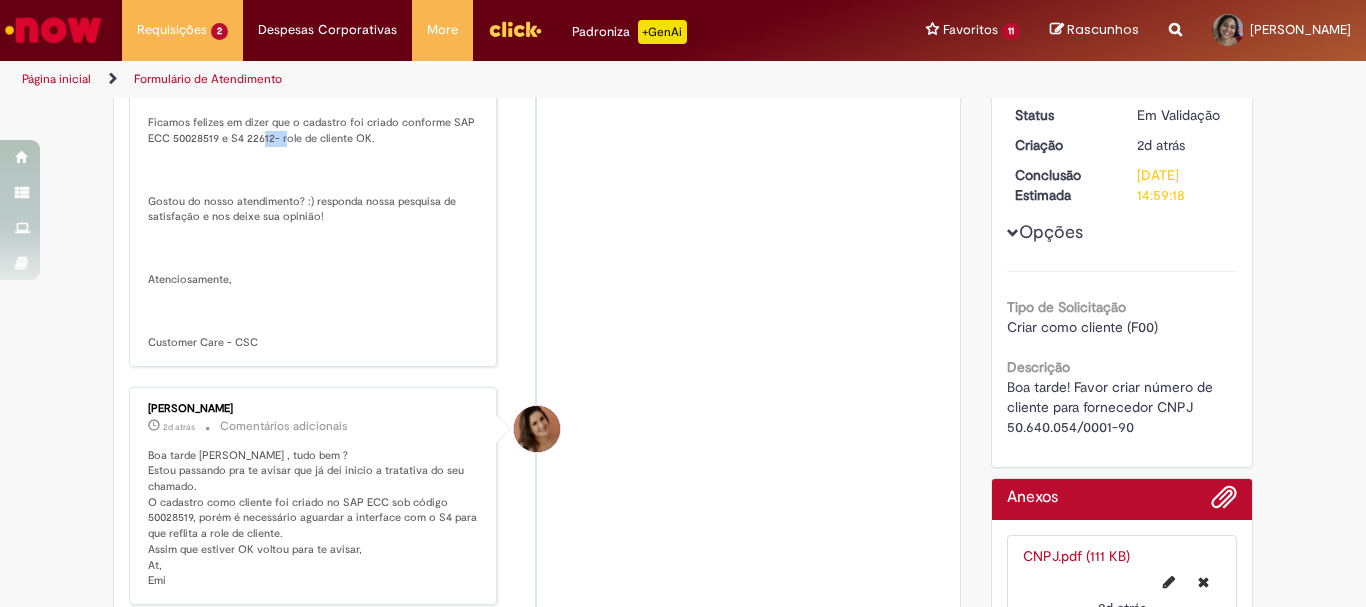 click on "Solução Proposta:
Olá,
Ficamos felizes em dizer que o cadastro foi criado conforme SAP ECC 50028519 e S4 22612- role de cliente OK.
Gostou do nosso atendimento? :) responda nossa pesquisa de satisfação e nos deixe sua opinião!
Atenciosamente,
Customer Care - CSC" at bounding box center (314, 202) 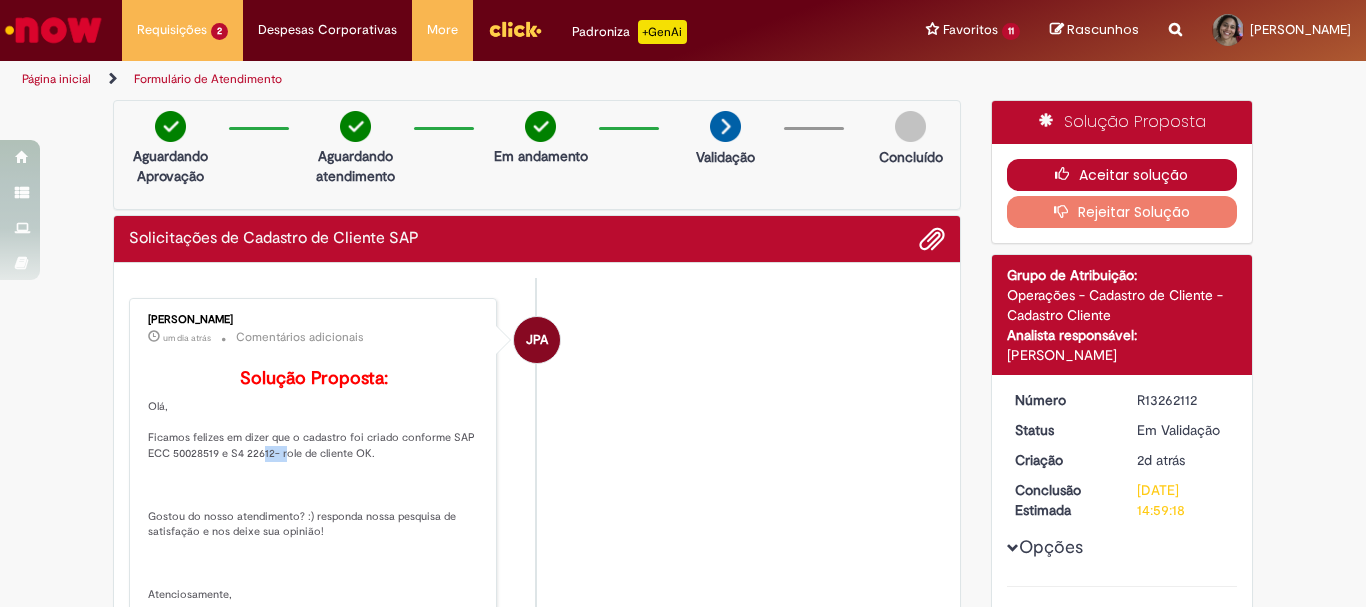 click on "Aceitar solução" at bounding box center (1122, 175) 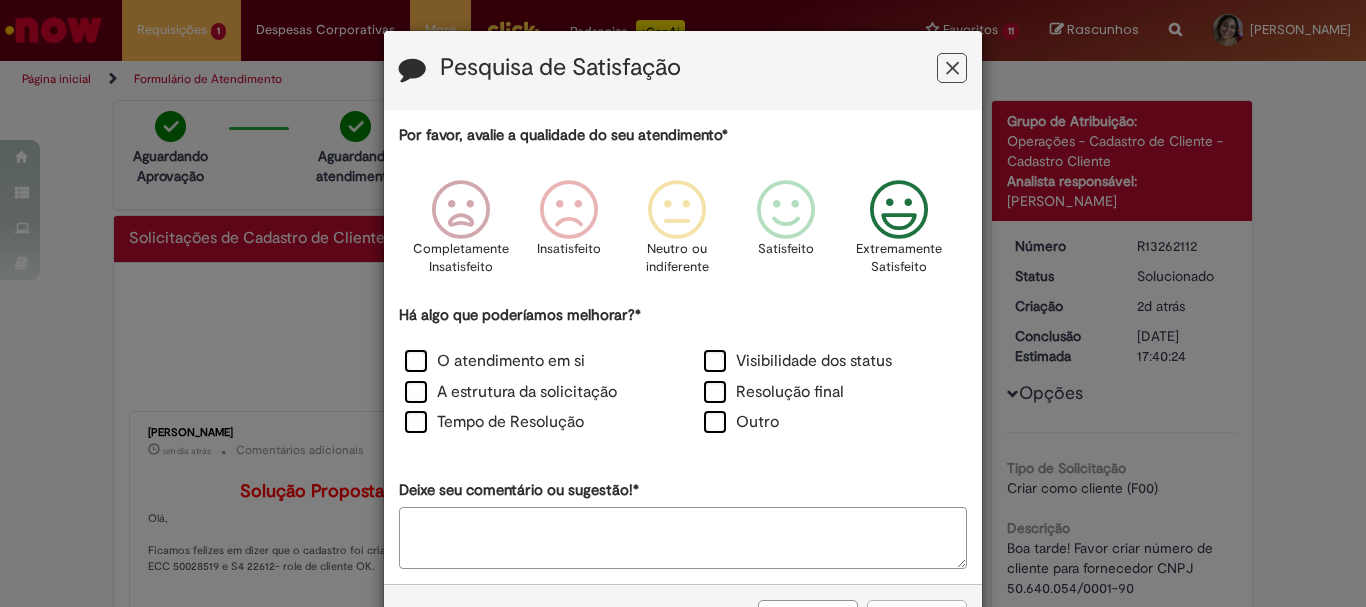 click at bounding box center (899, 210) 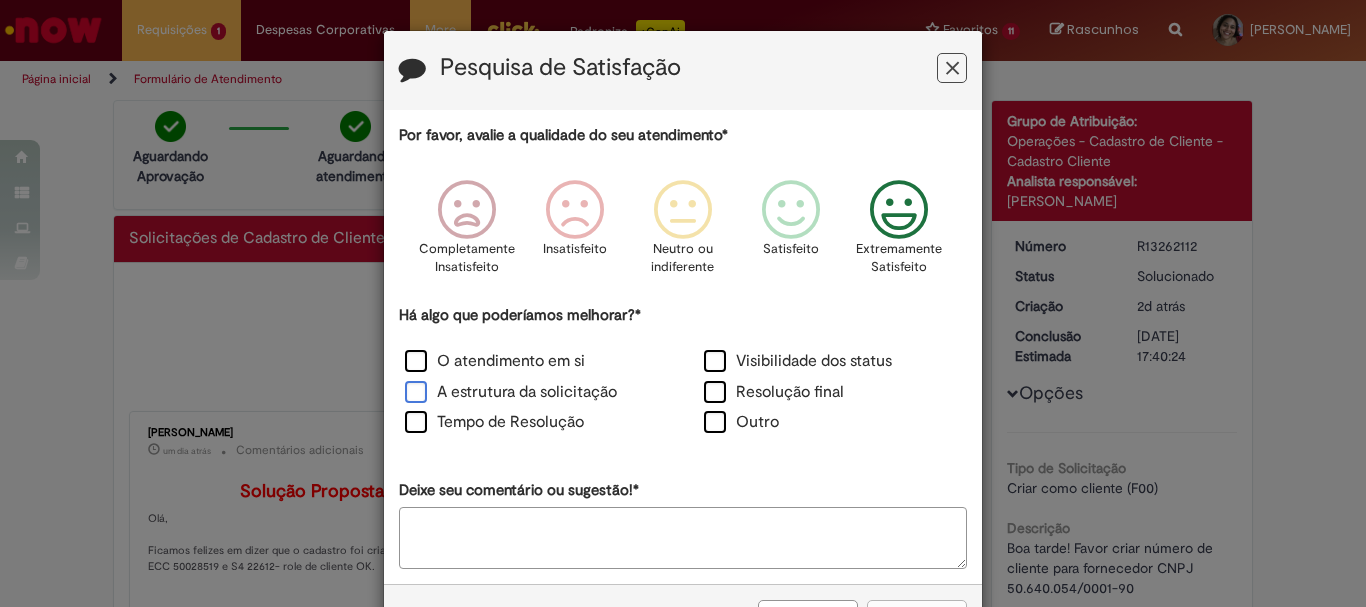 click on "A estrutura da solicitação" at bounding box center (511, 392) 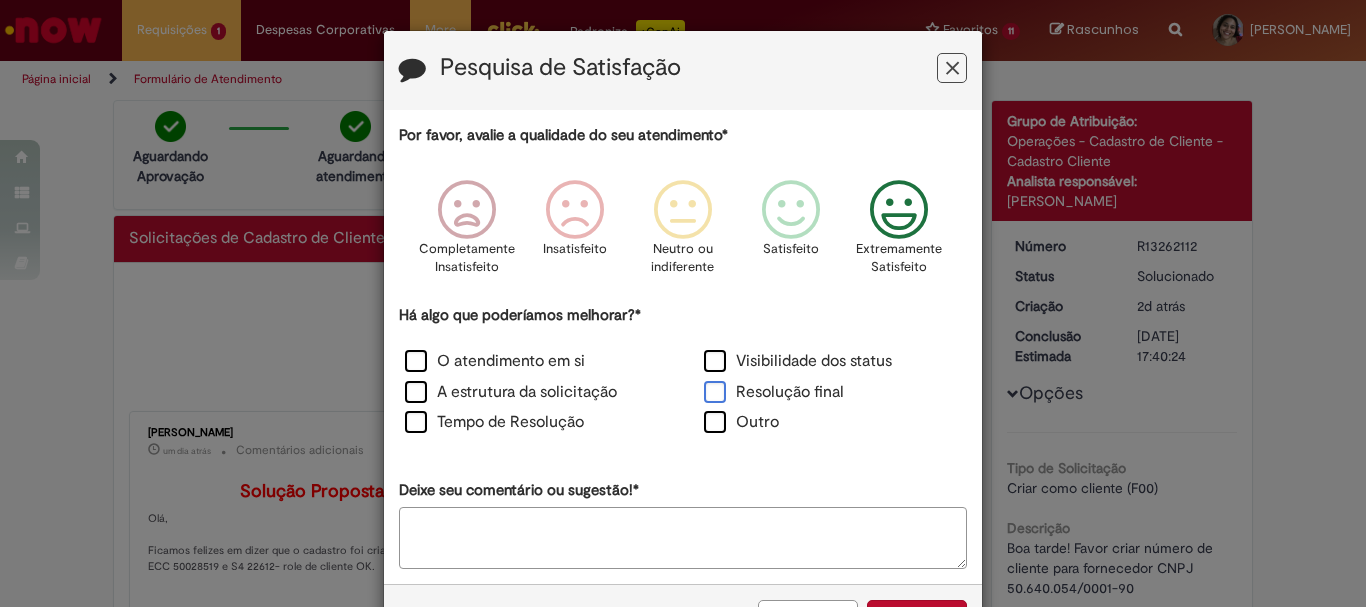 click on "Resolução final" at bounding box center (774, 392) 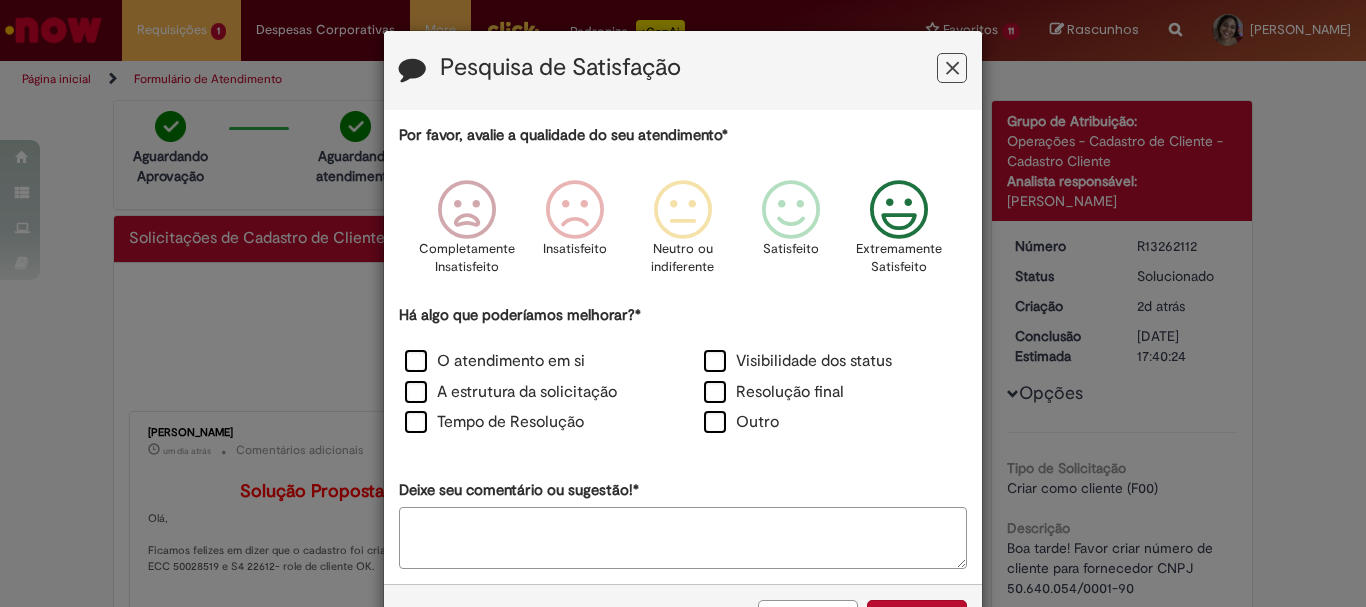 click on "Cancelar   Enviar" at bounding box center (683, 616) 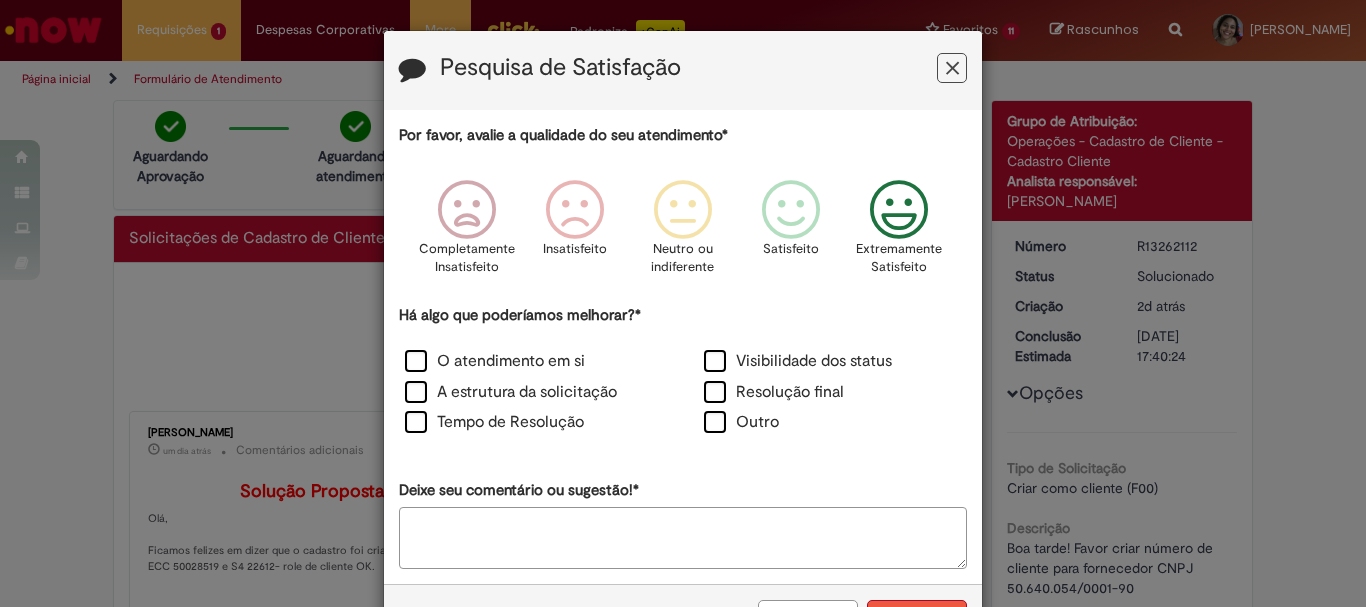 click on "Enviar" at bounding box center (917, 617) 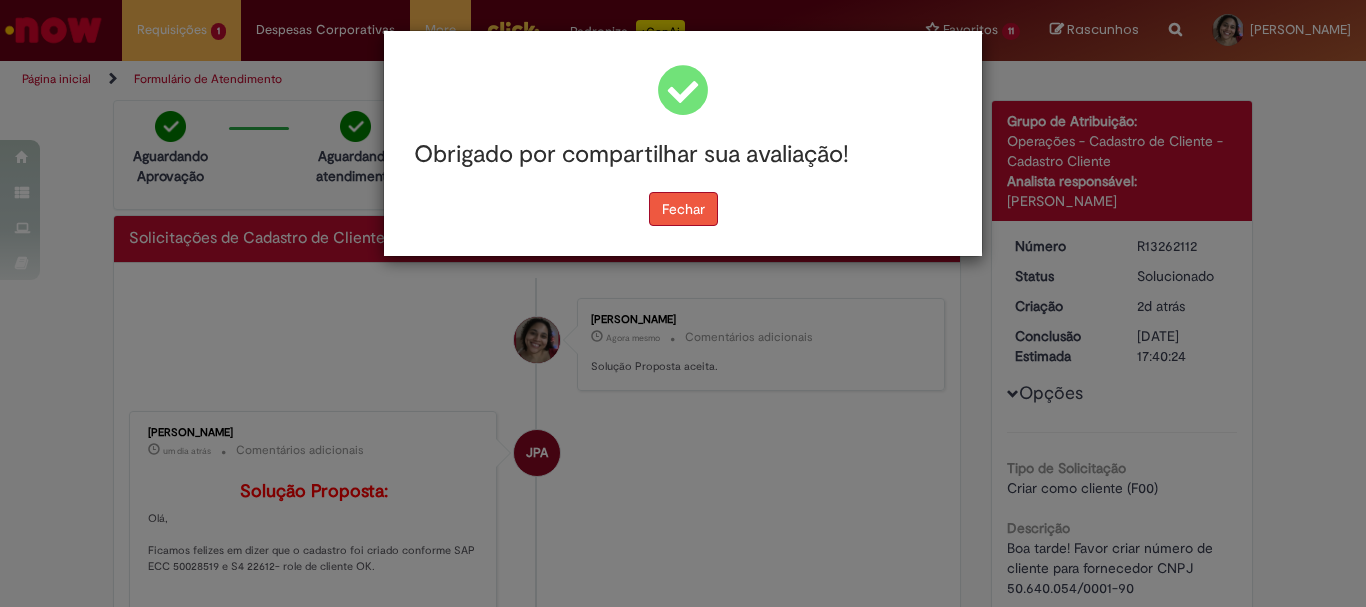 click on "Fechar" at bounding box center [683, 209] 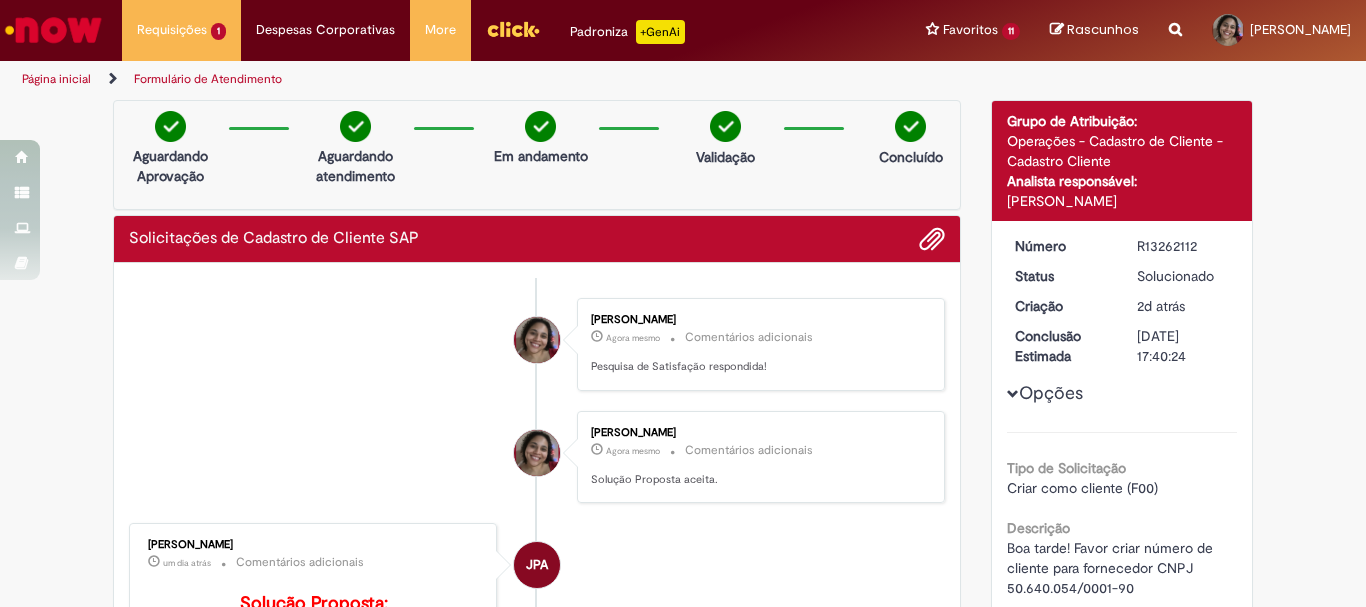 click at bounding box center (53, 30) 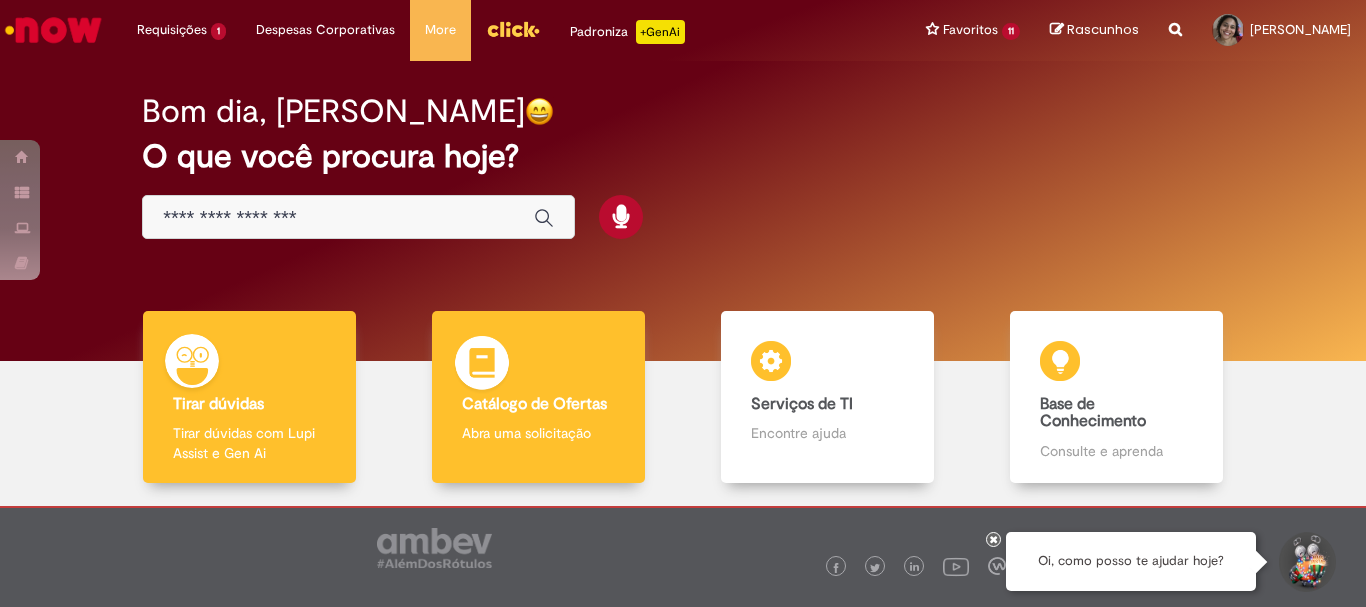 scroll, scrollTop: 0, scrollLeft: 0, axis: both 